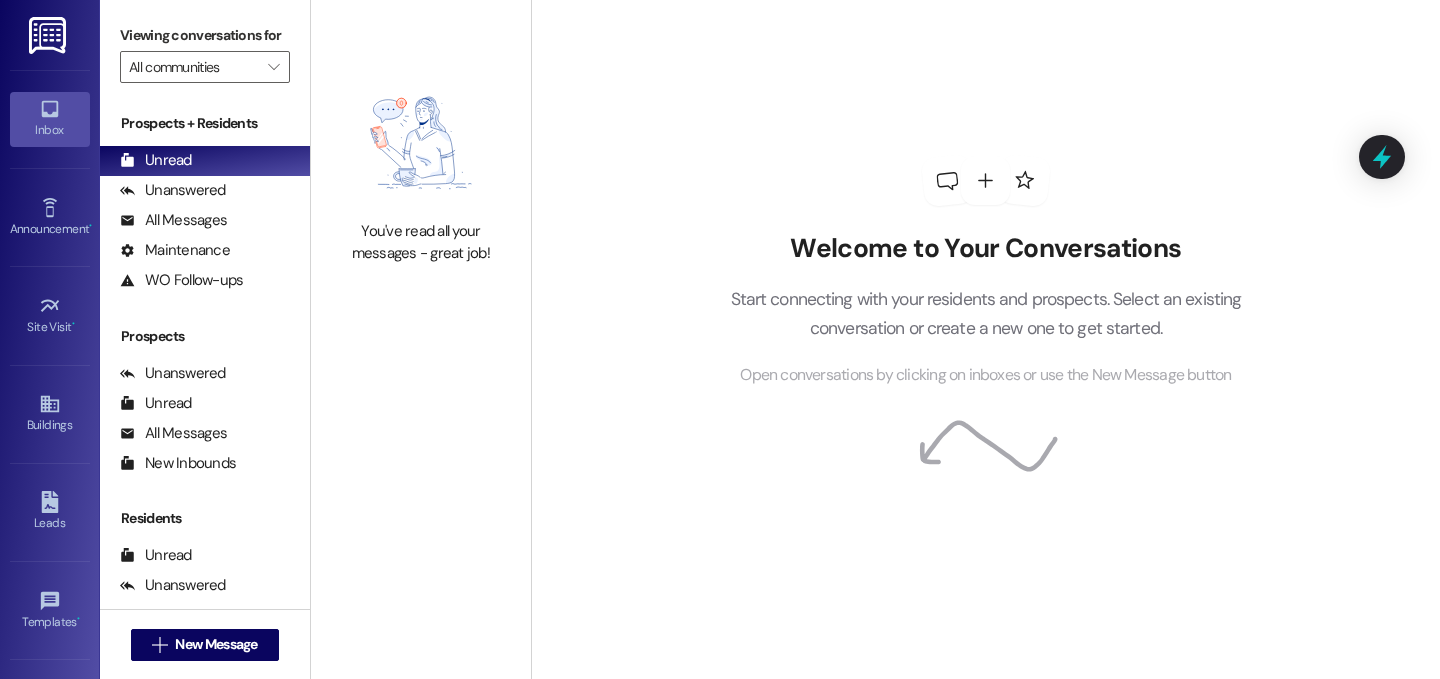 scroll, scrollTop: 0, scrollLeft: 0, axis: both 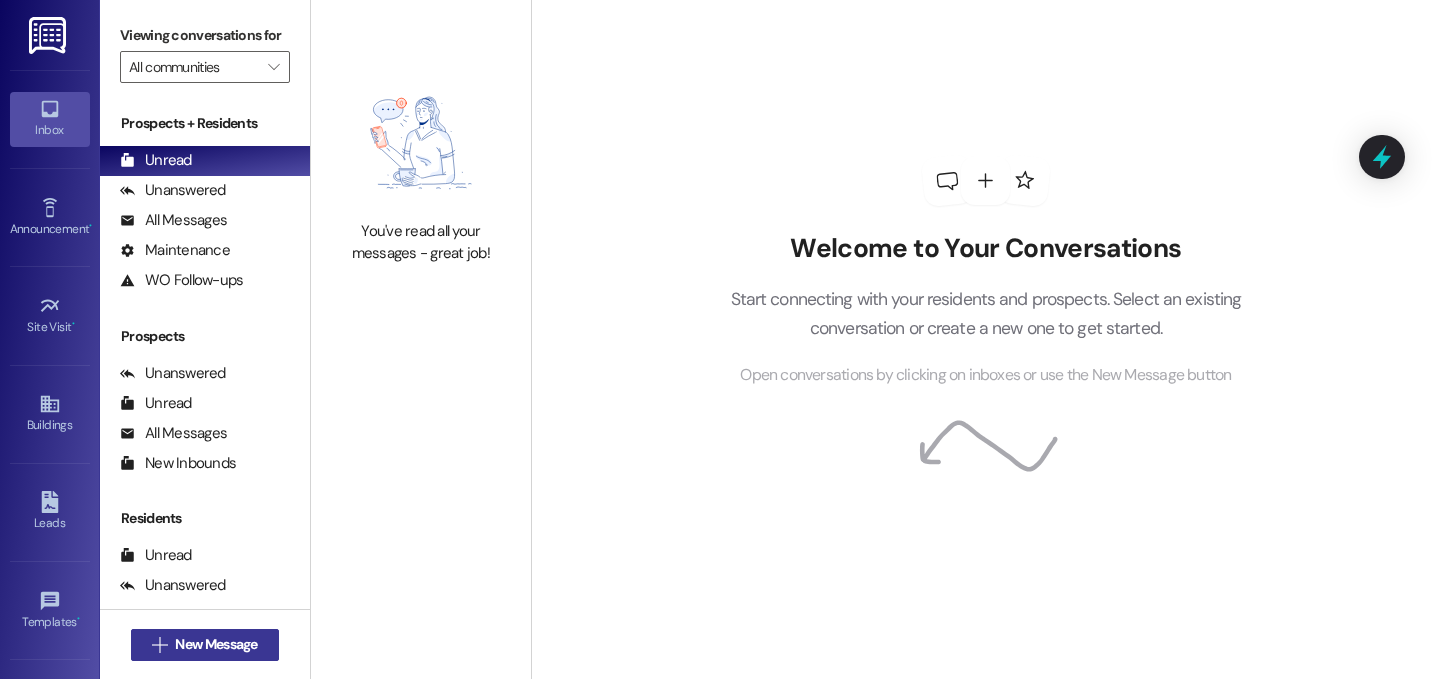 click on "New Message" at bounding box center [216, 644] 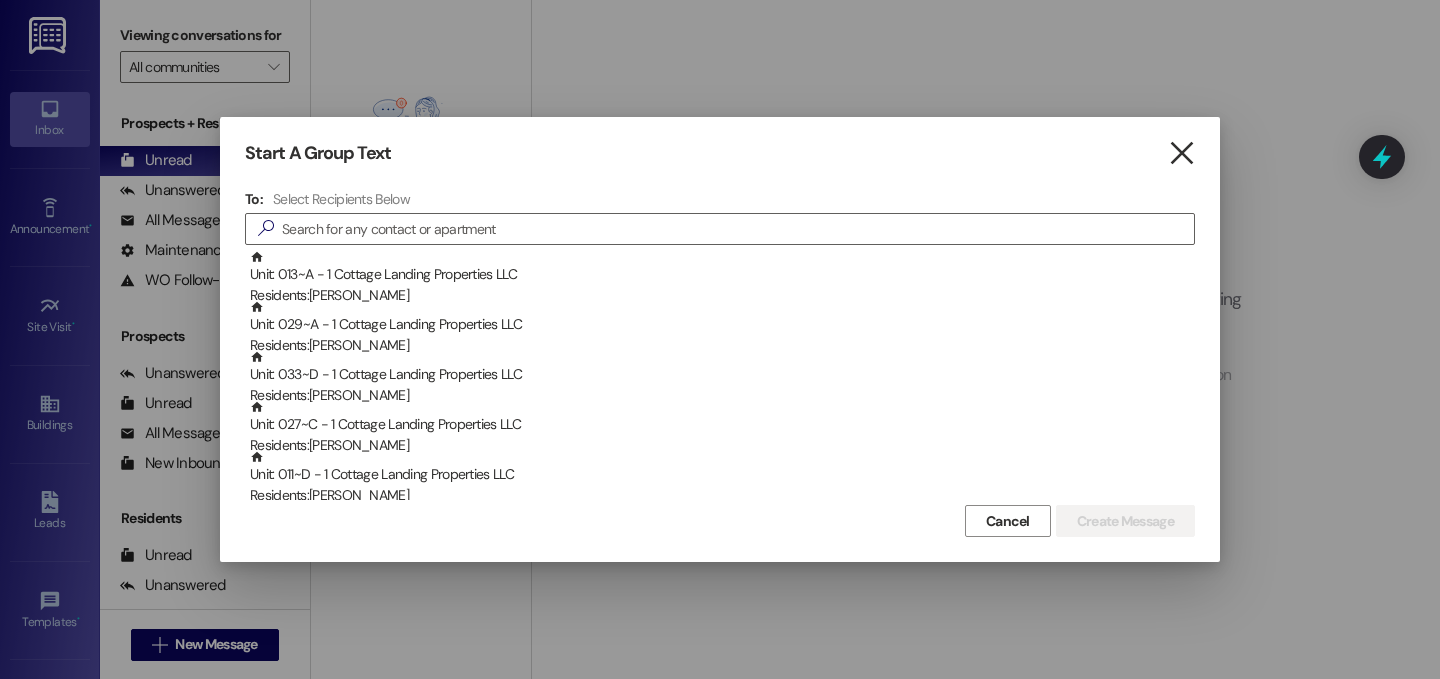 click on "" at bounding box center [1181, 153] 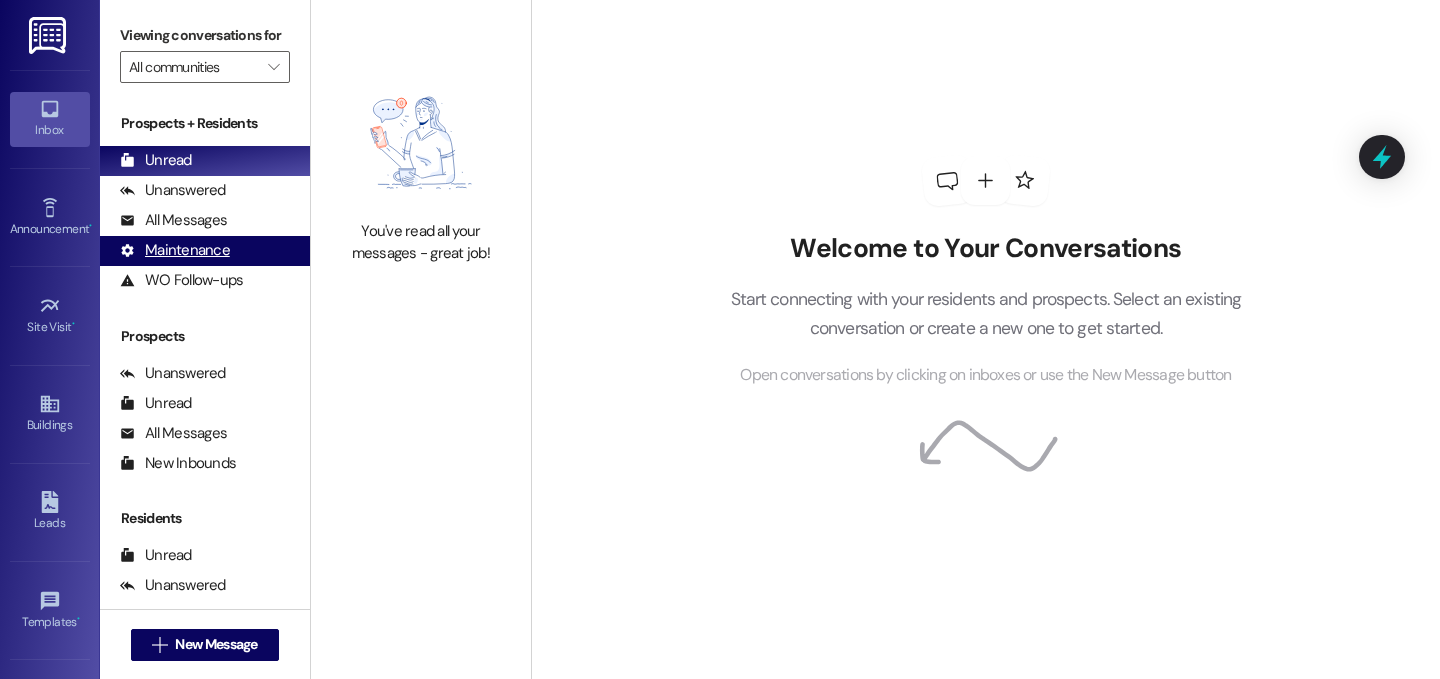 click on "Maintenance (undefined)" at bounding box center (205, 251) 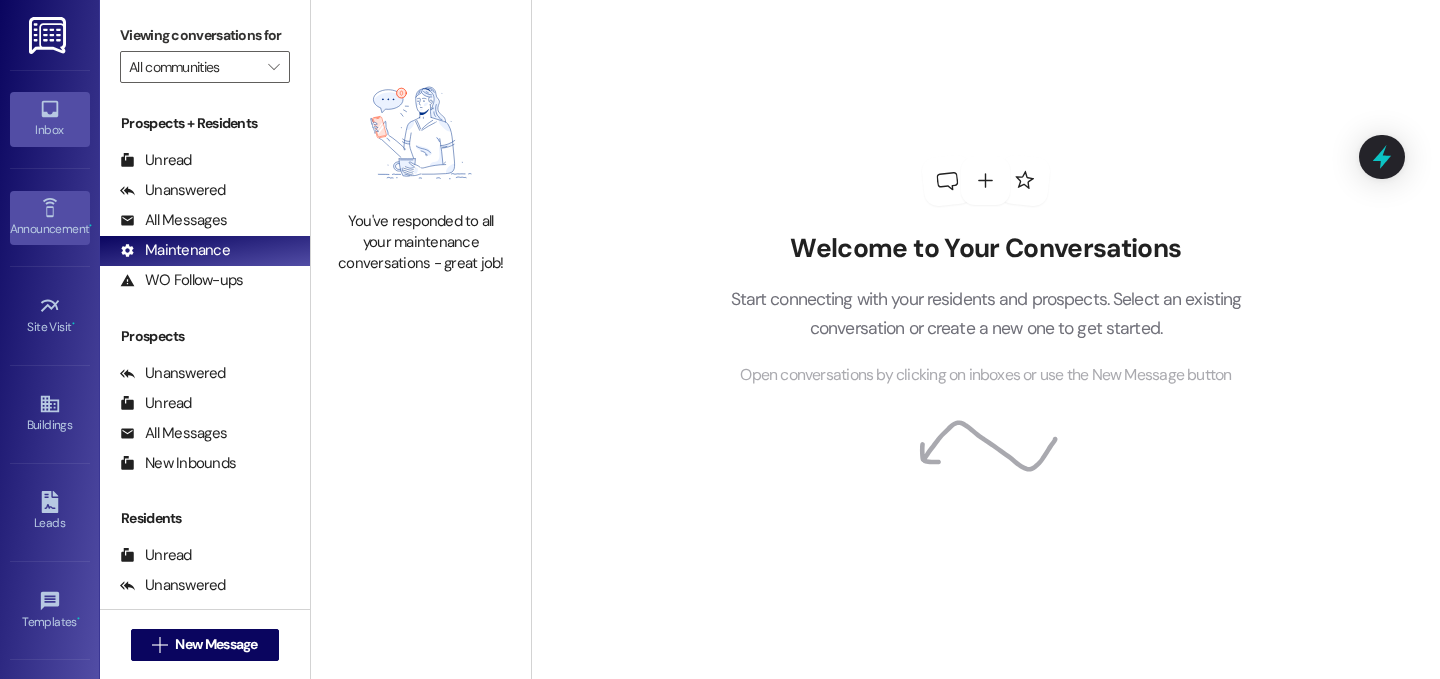 click on "Announcement   •" at bounding box center (50, 229) 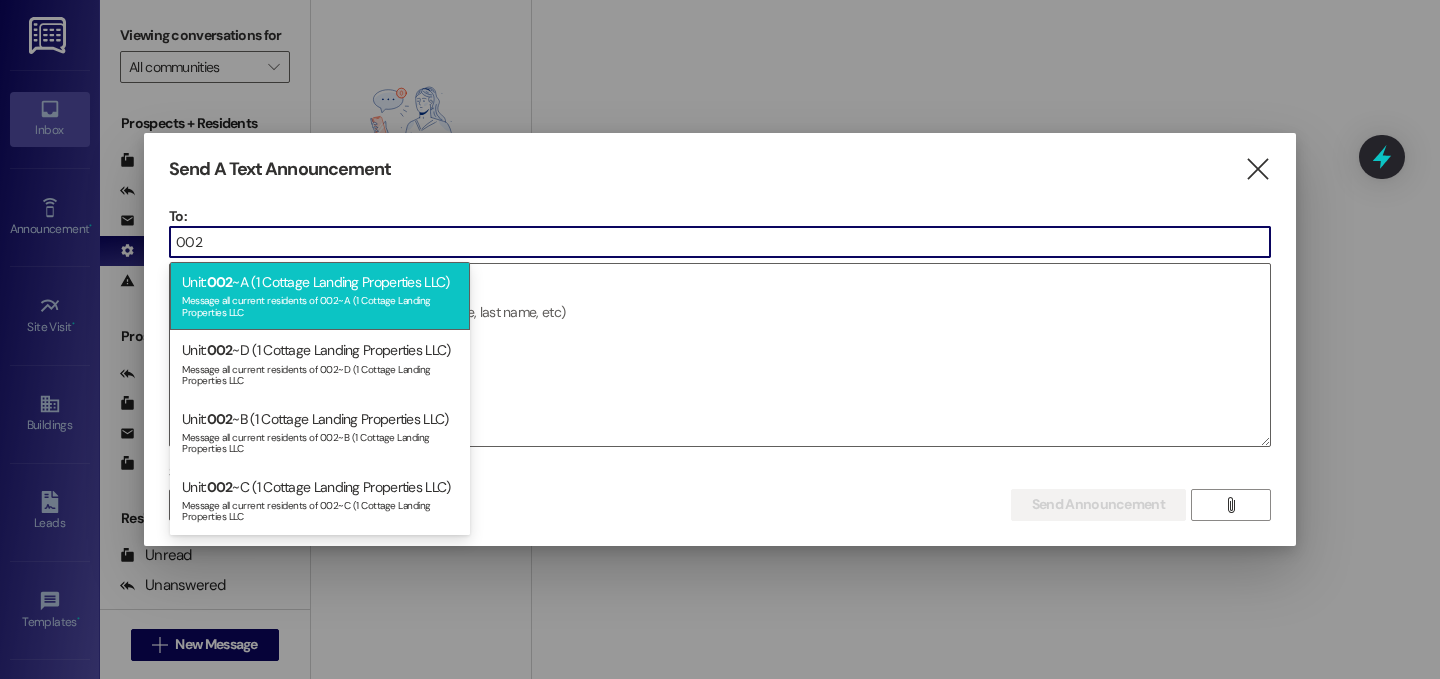 type on "002" 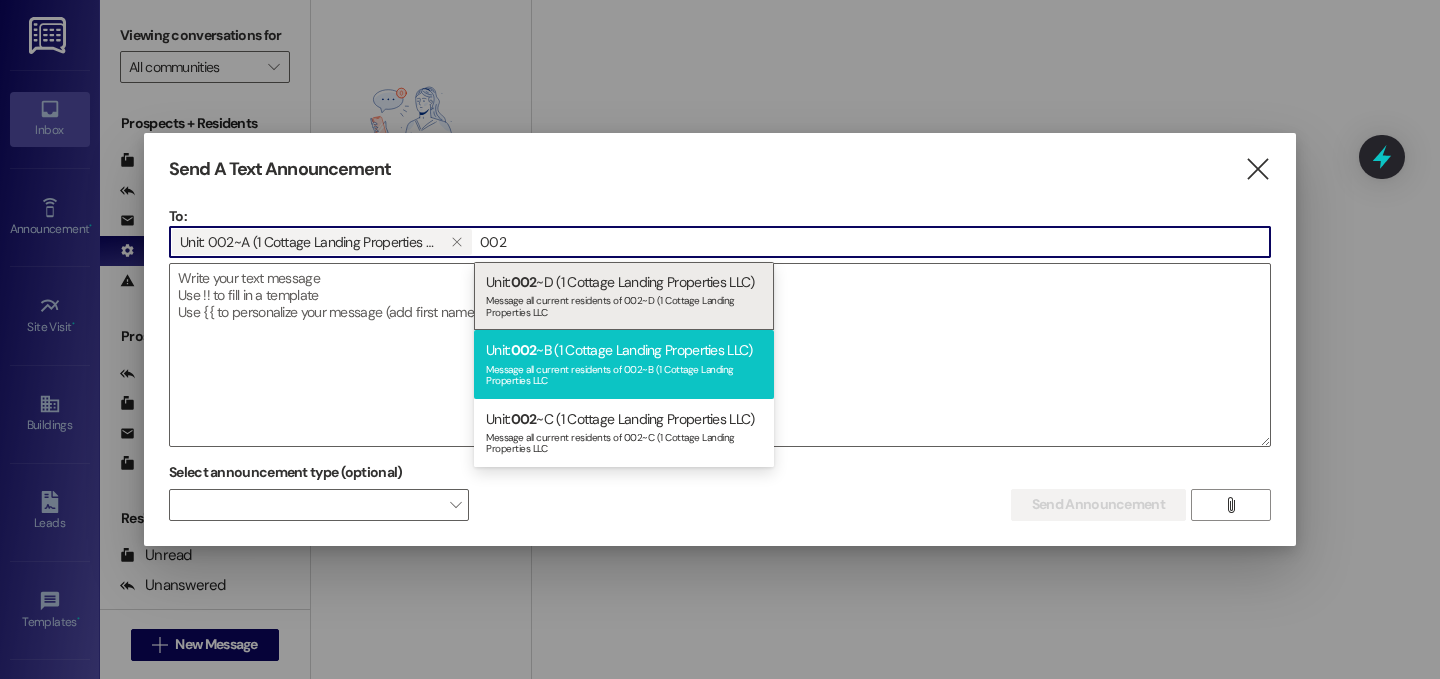 type on "002" 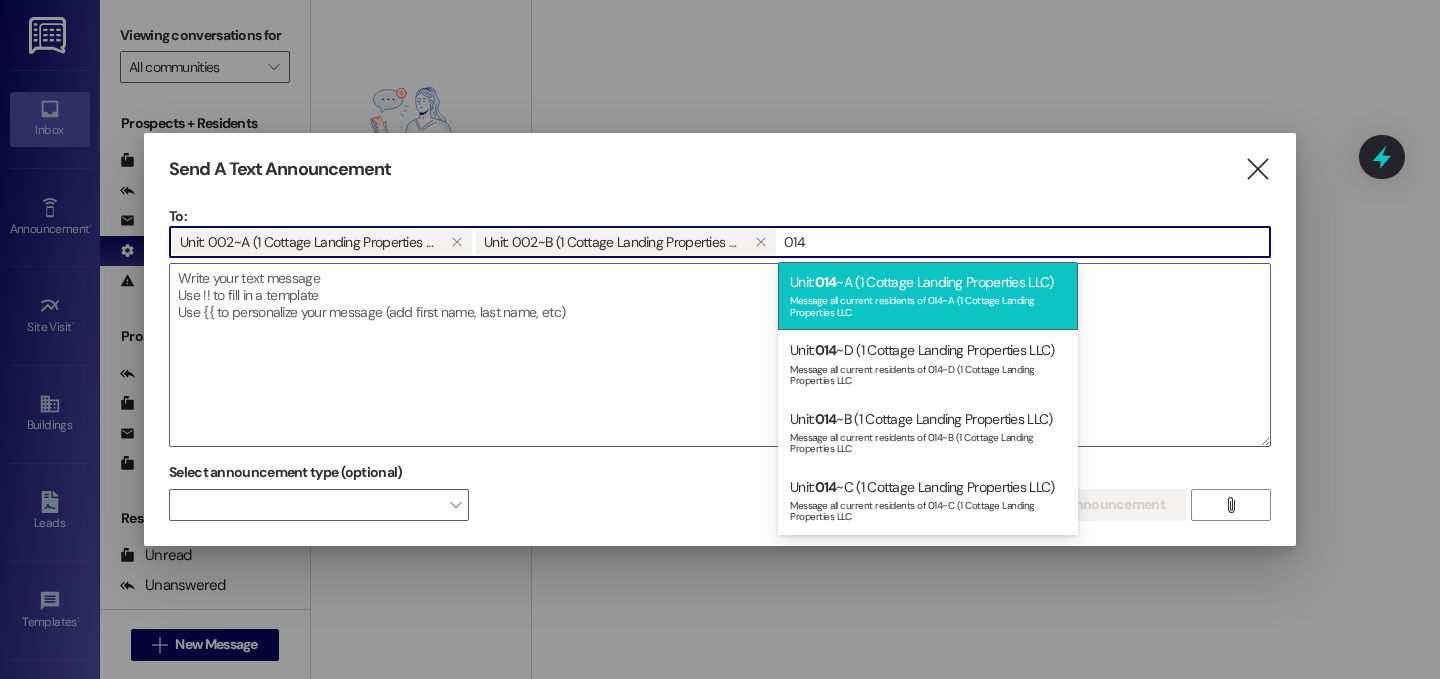 type on "014" 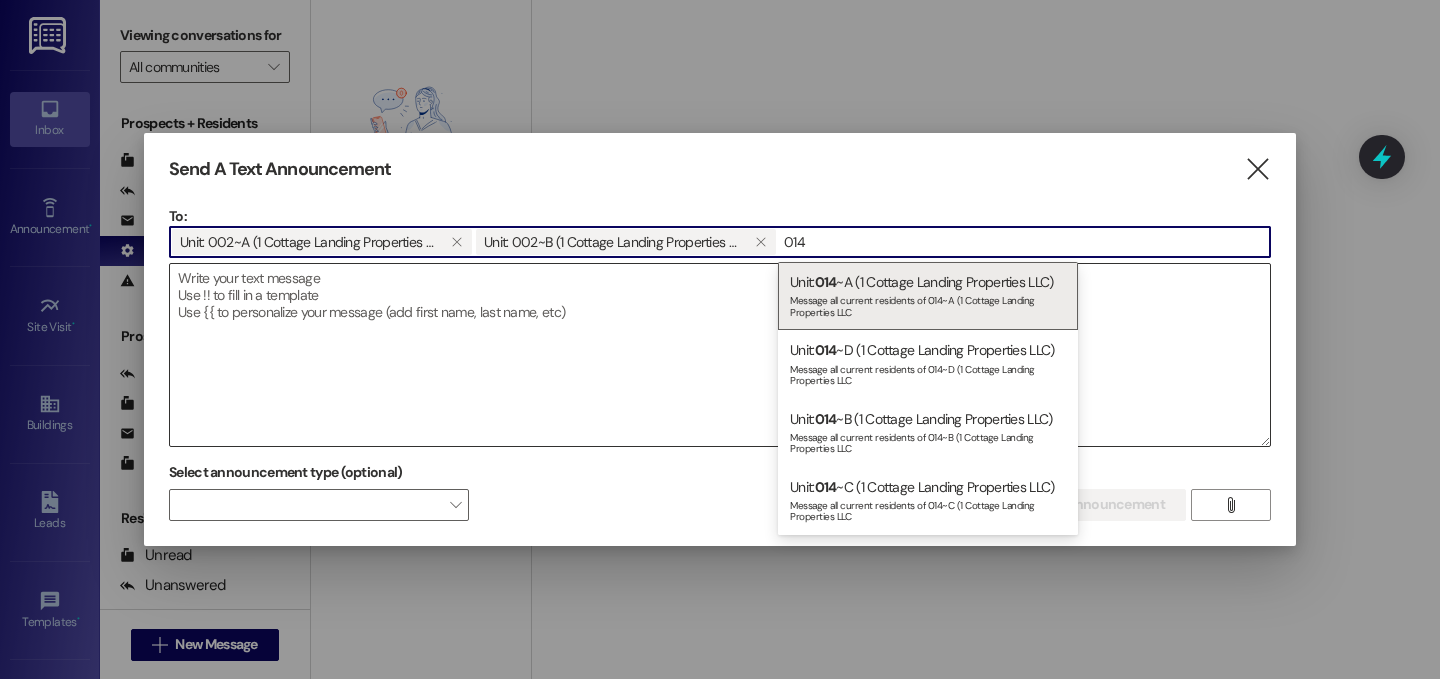 click on "Message all current residents of 014~A (1 Cottage Landing Properties LLC" at bounding box center (928, 304) 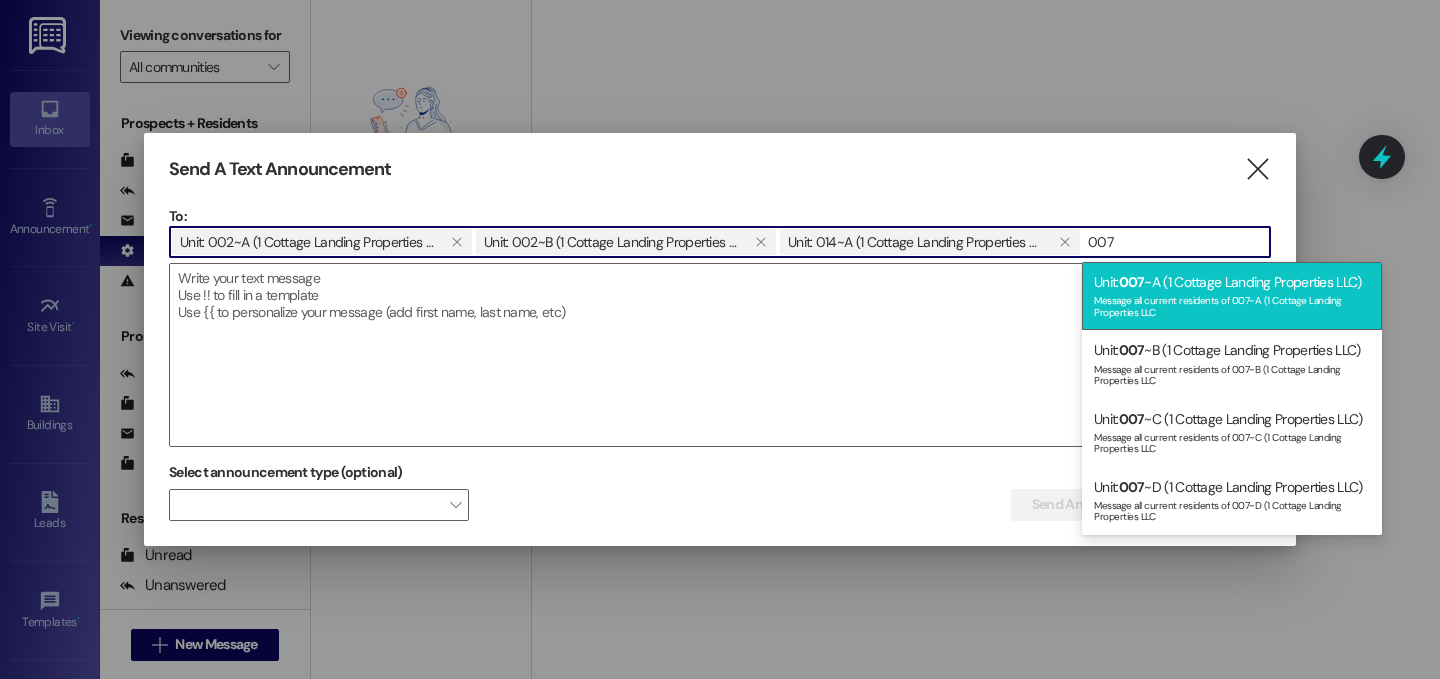 type on "007" 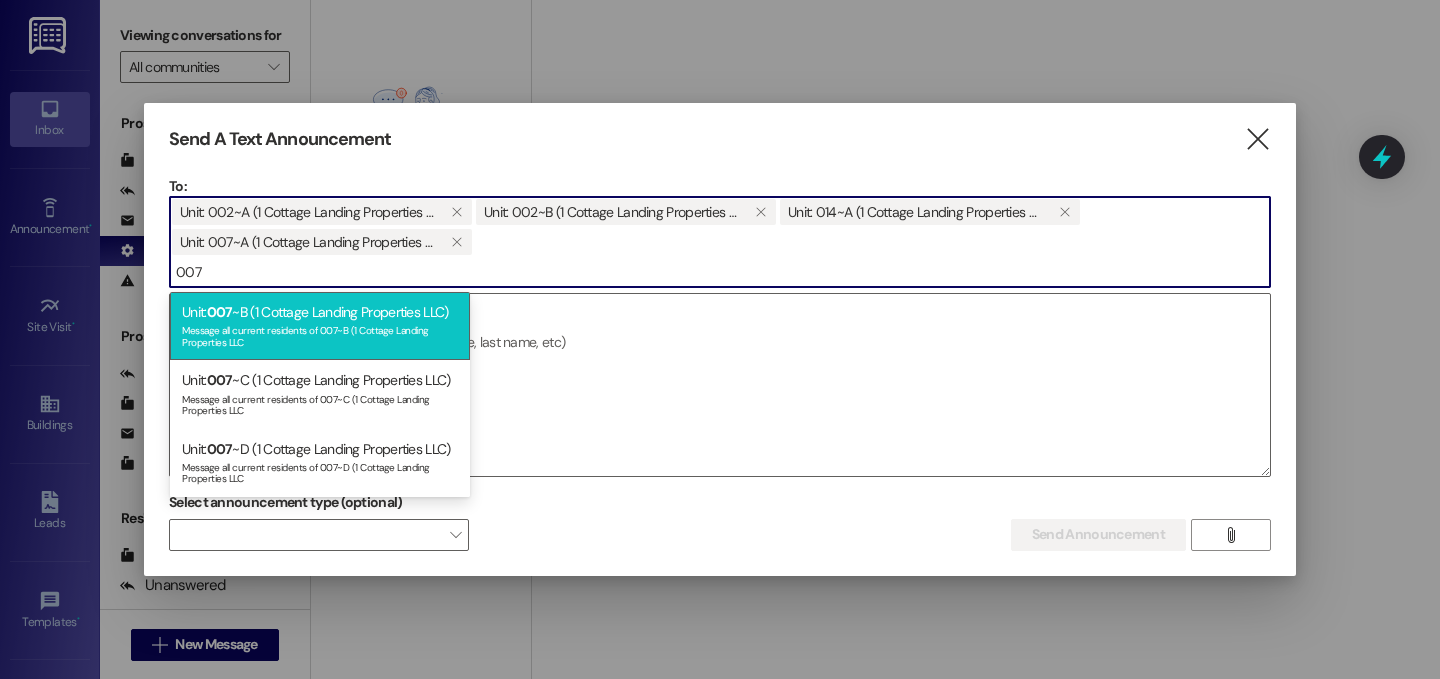 type on "007" 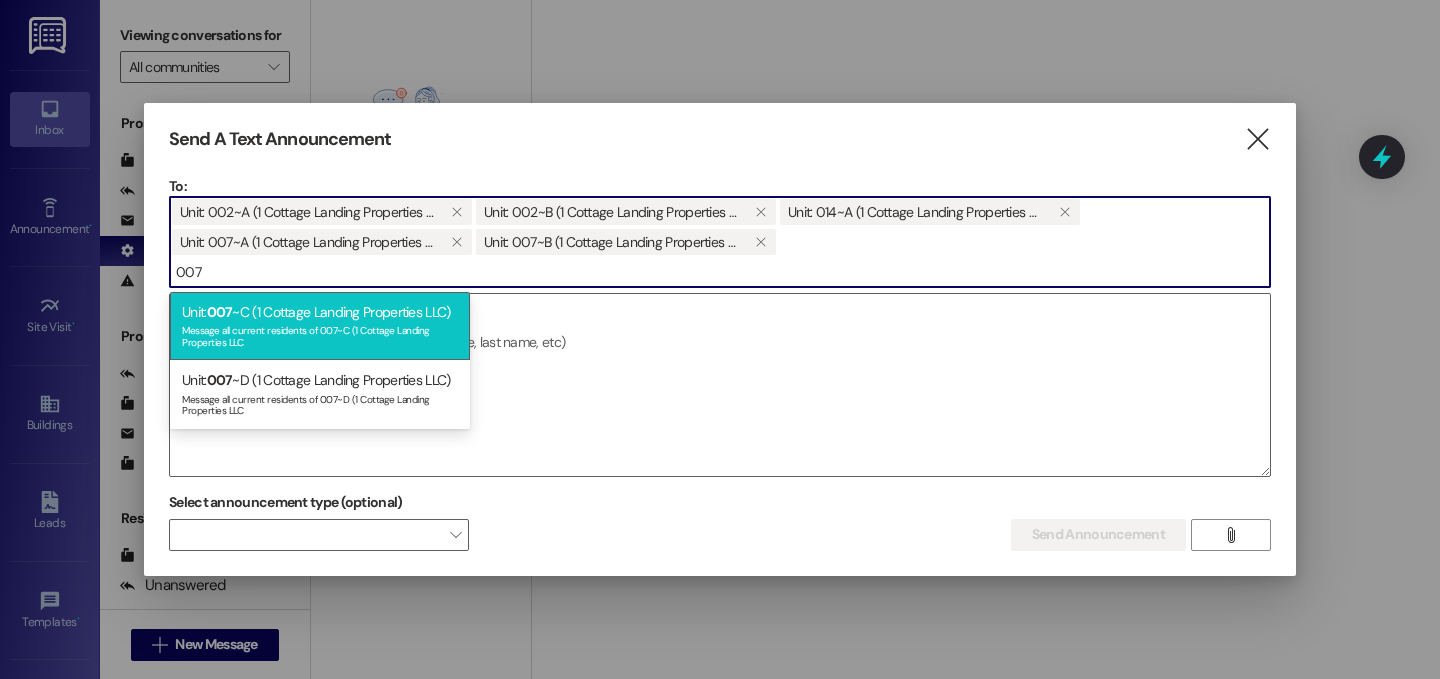 type on "007" 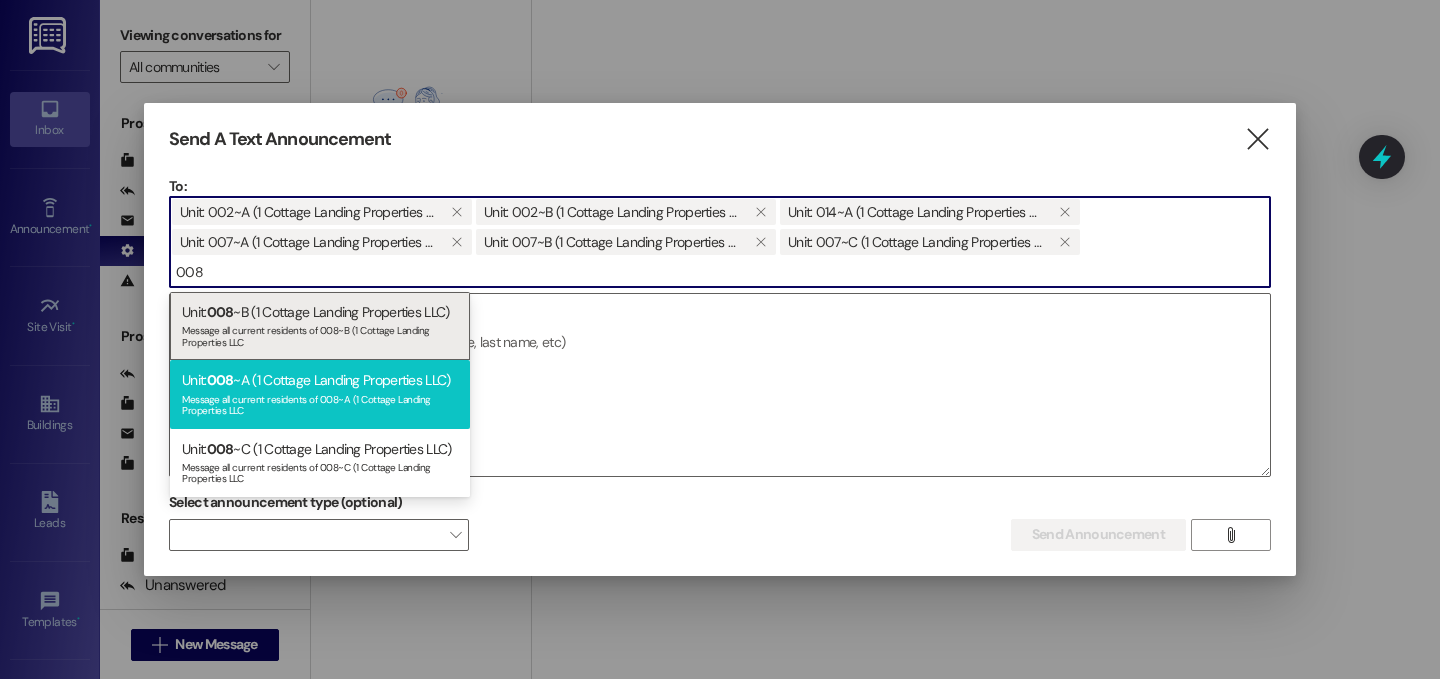 type on "008" 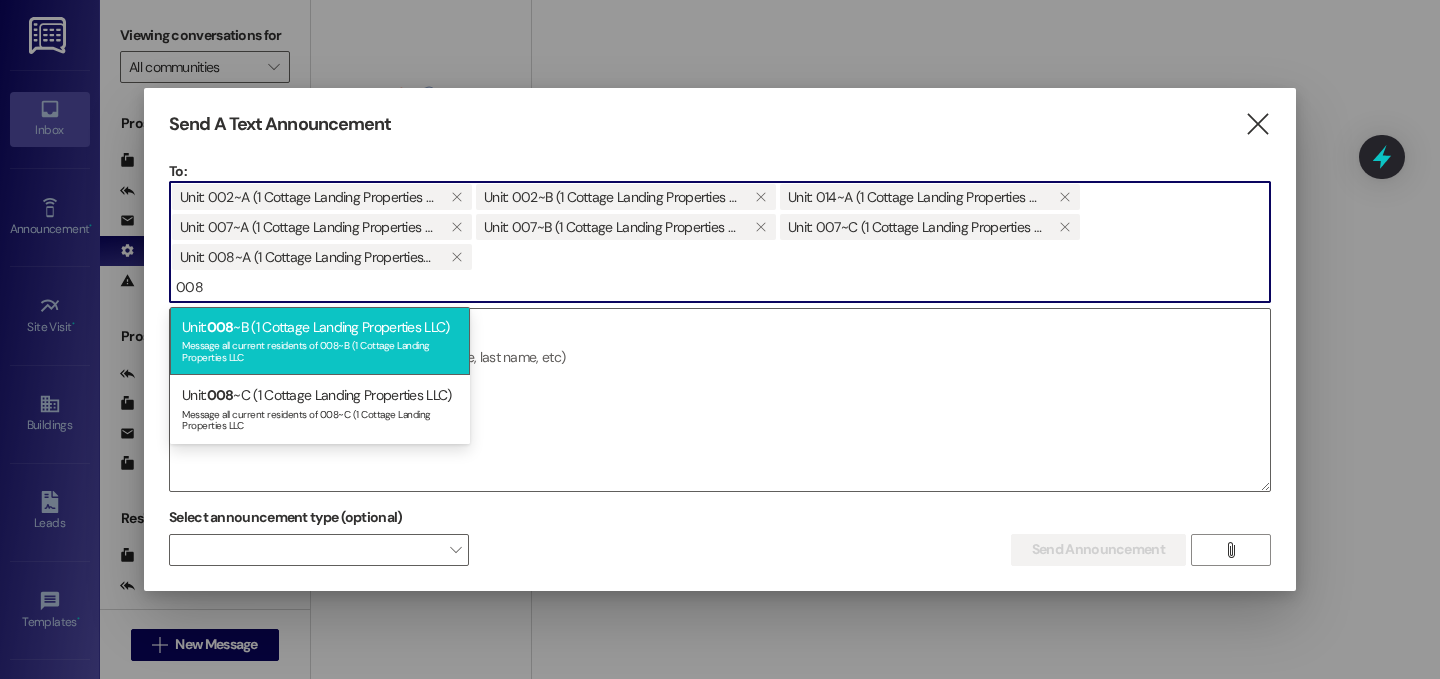 type on "008" 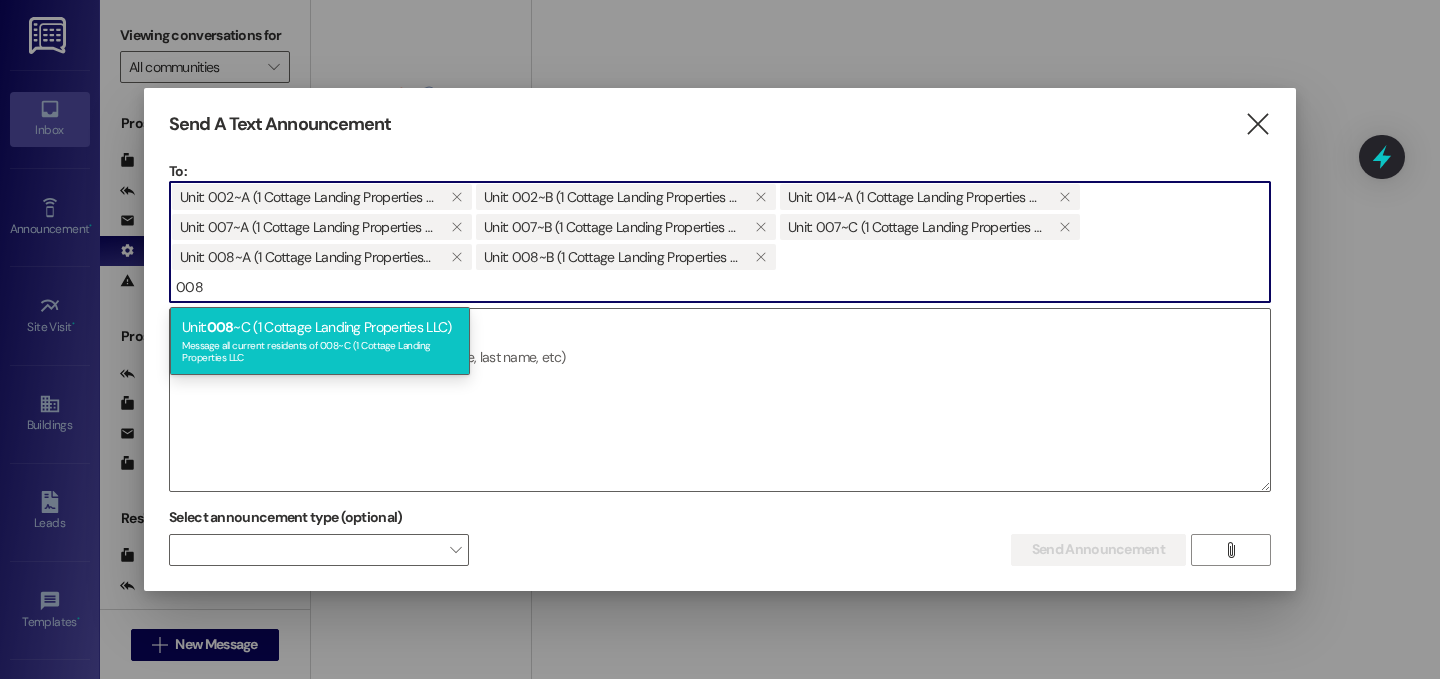 type on "008" 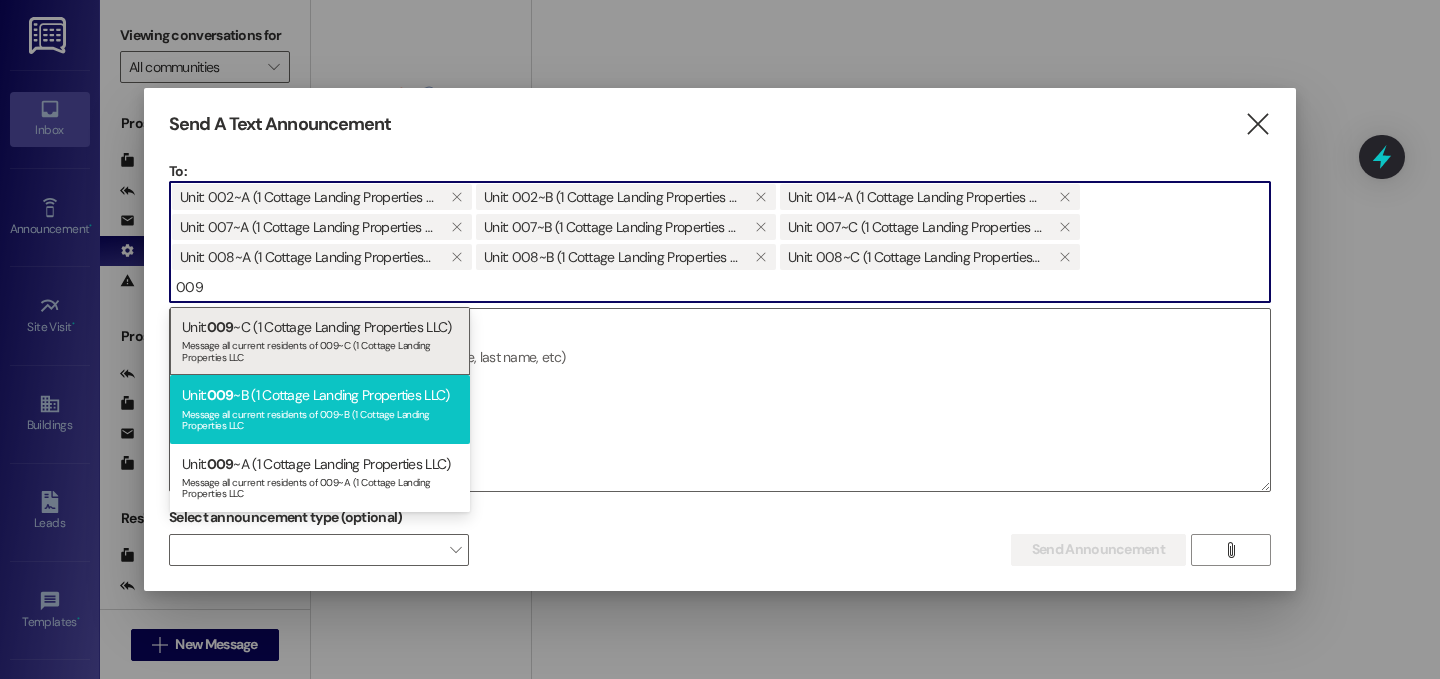 type on "009" 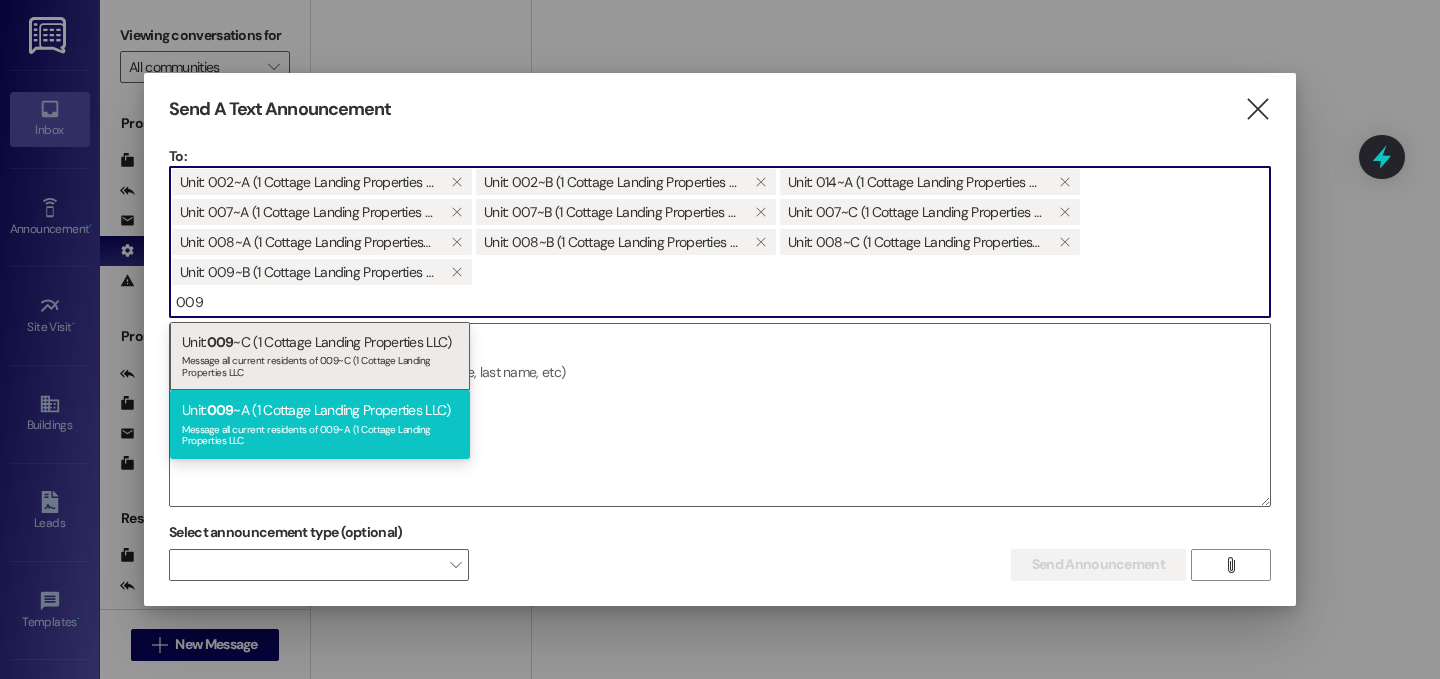 type on "009" 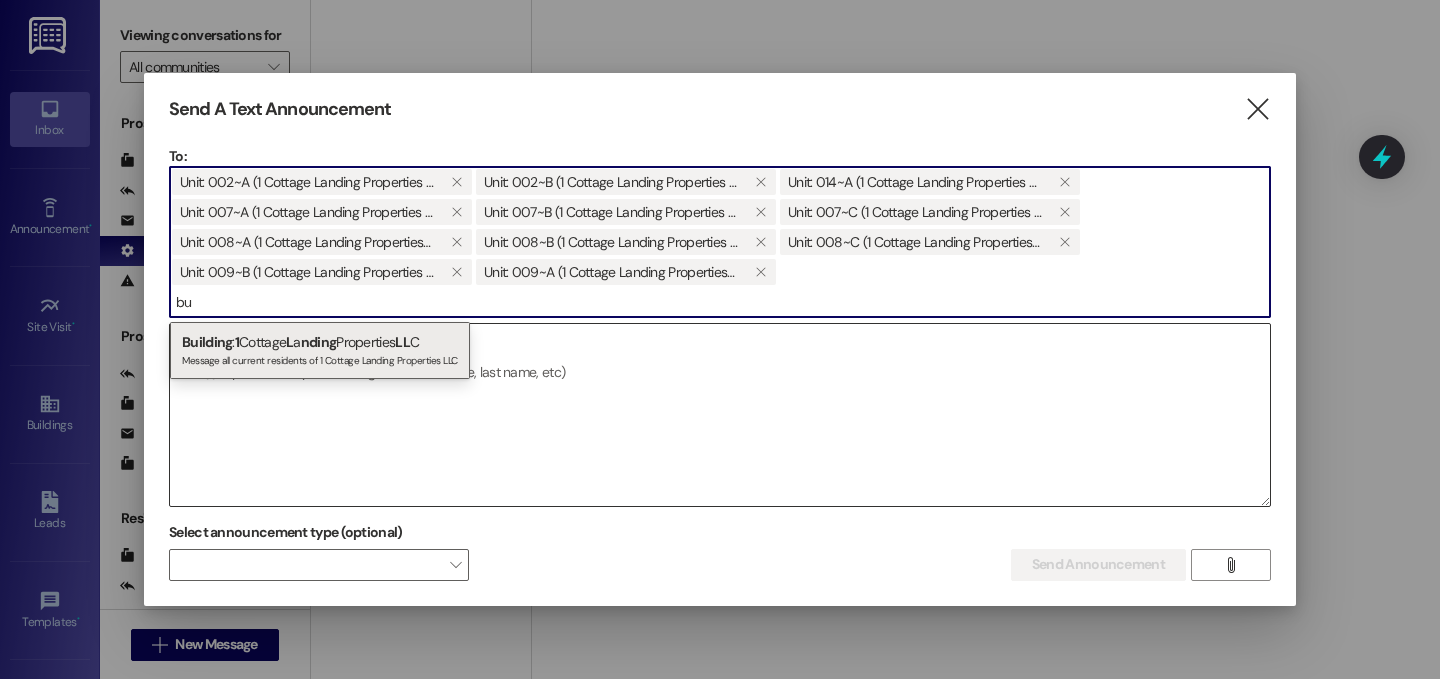 type on "b" 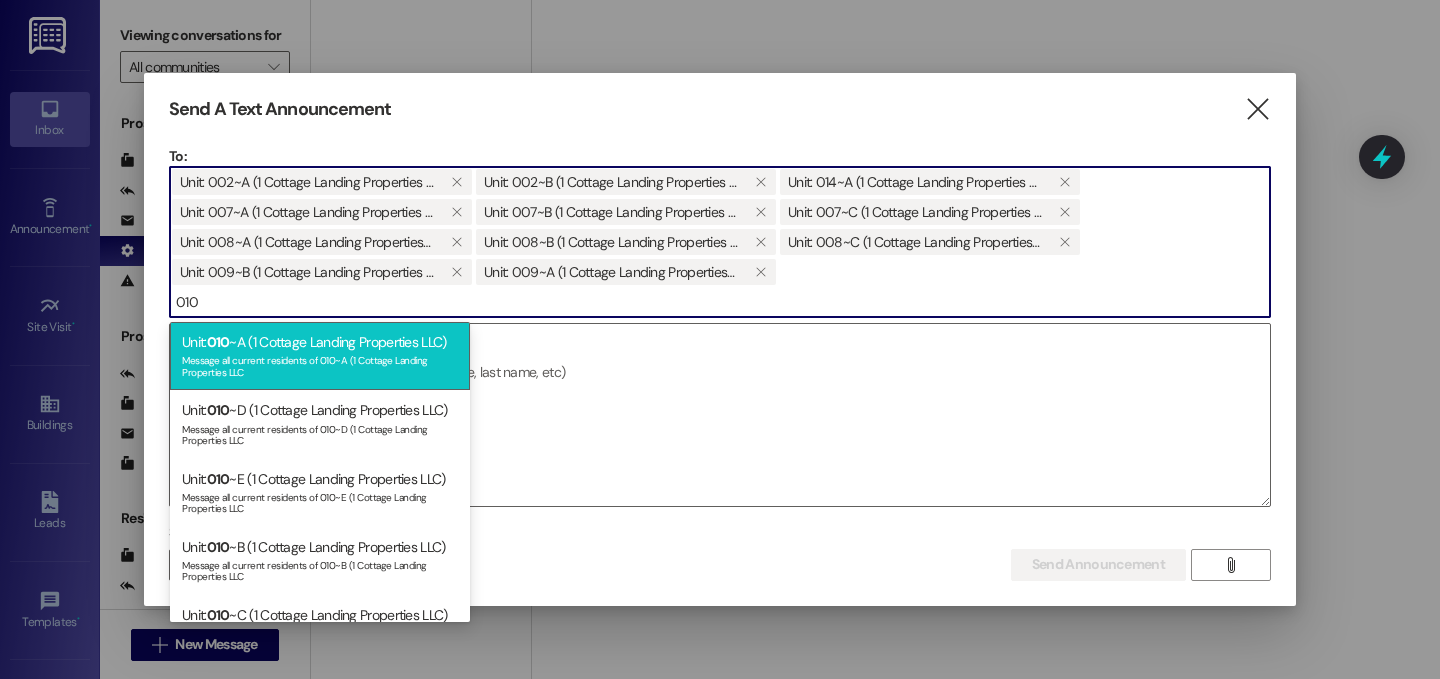 type on "010" 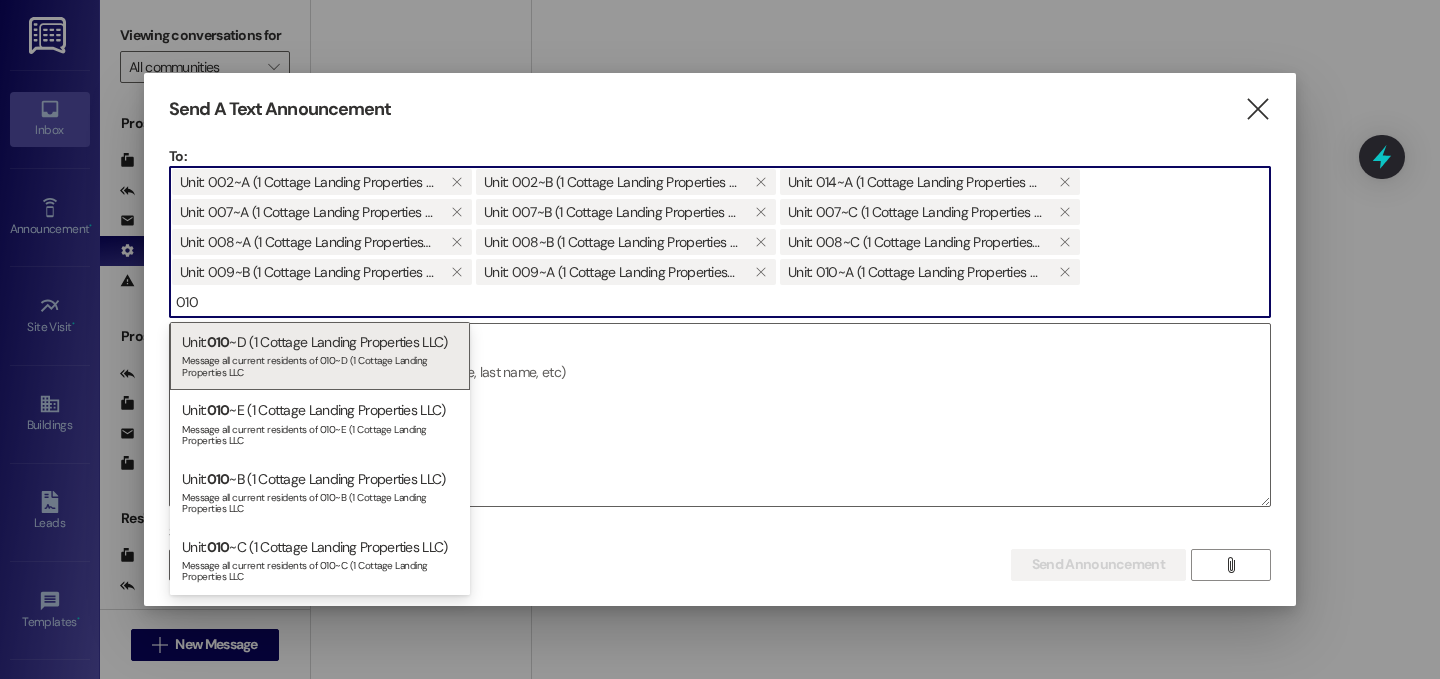 type on "010" 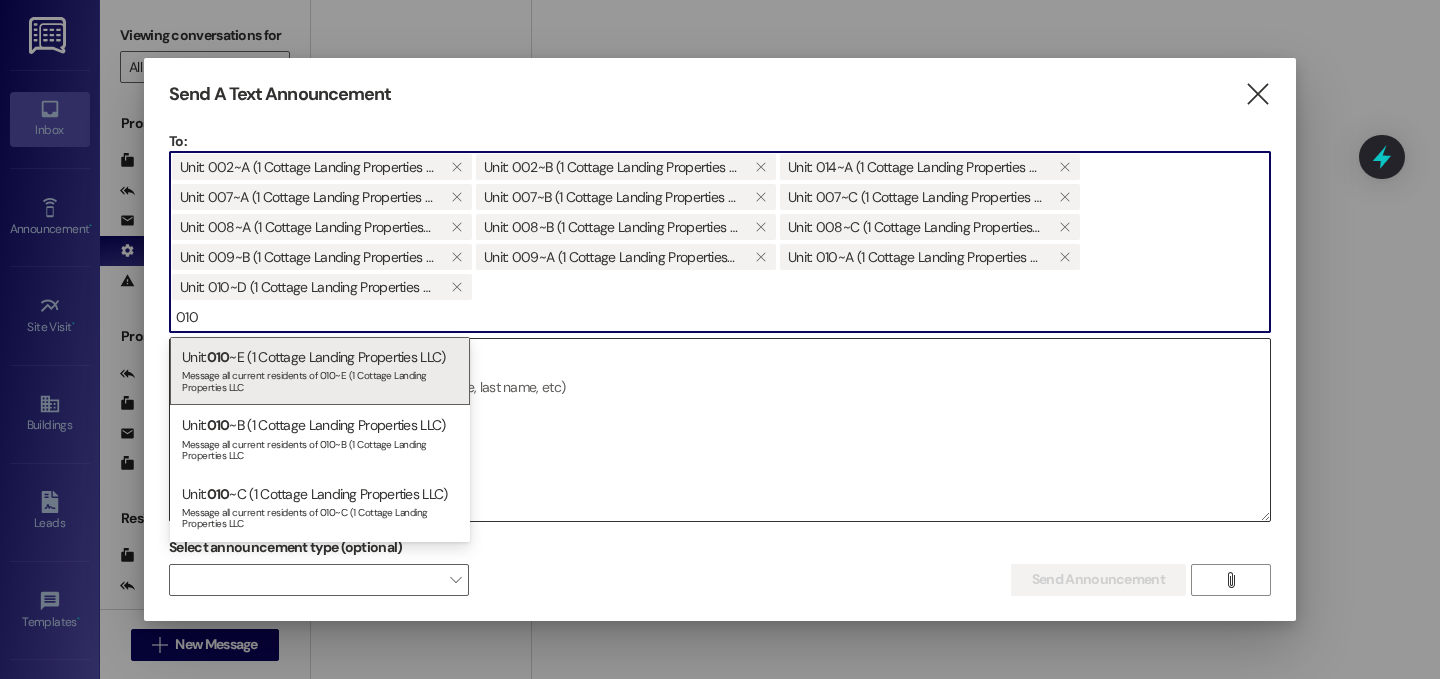 type on "010" 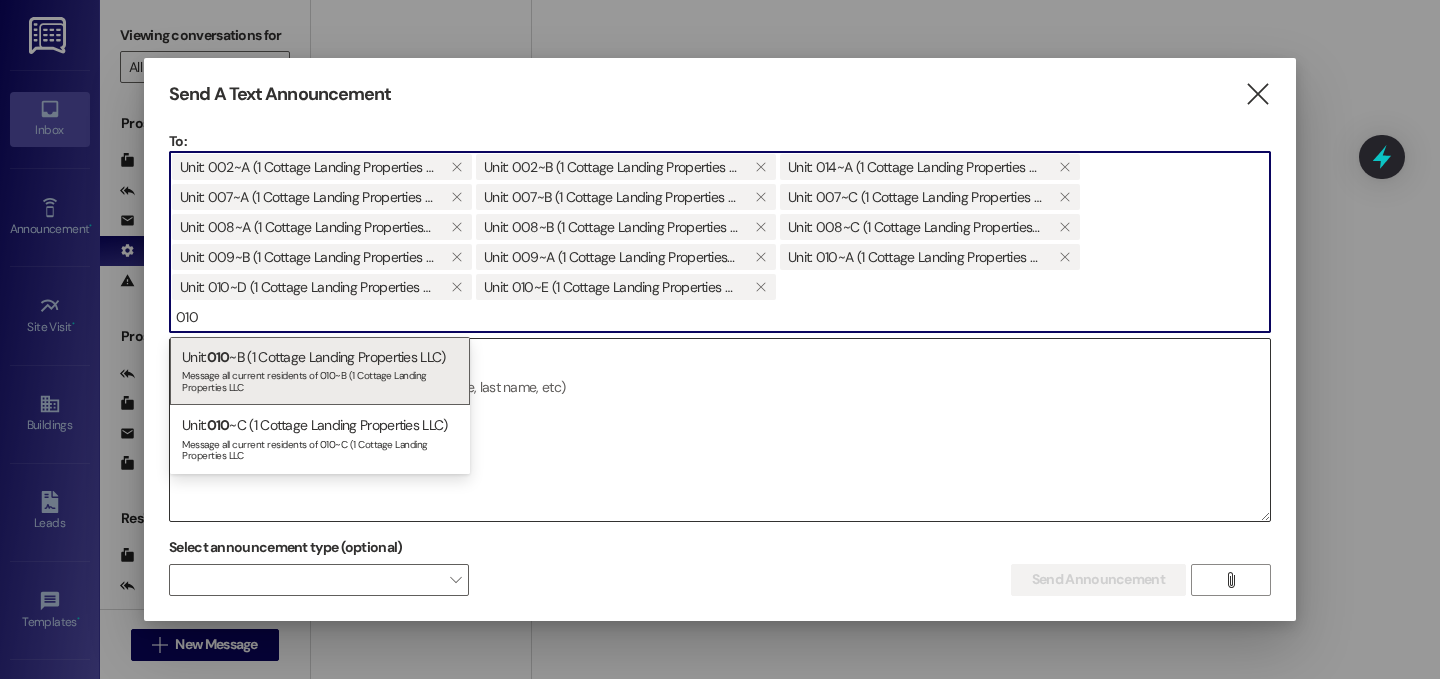 type on "010" 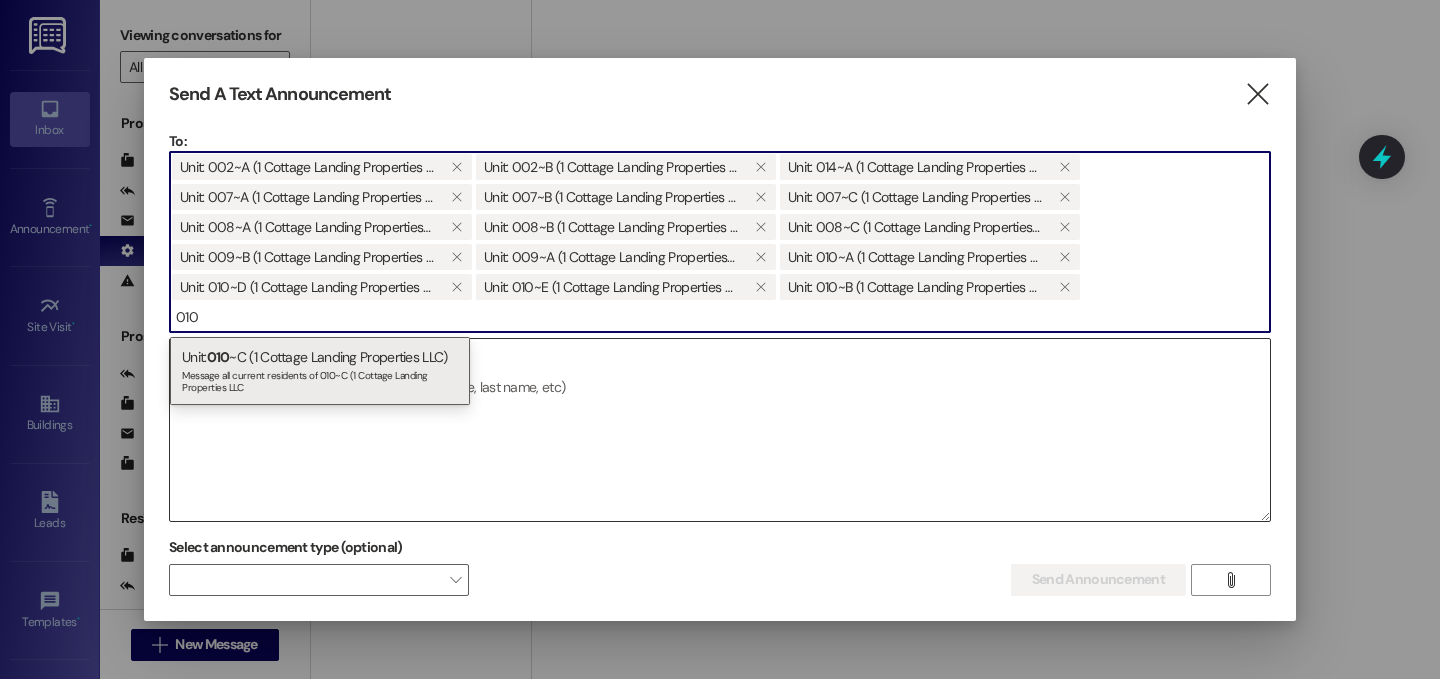 type on "010" 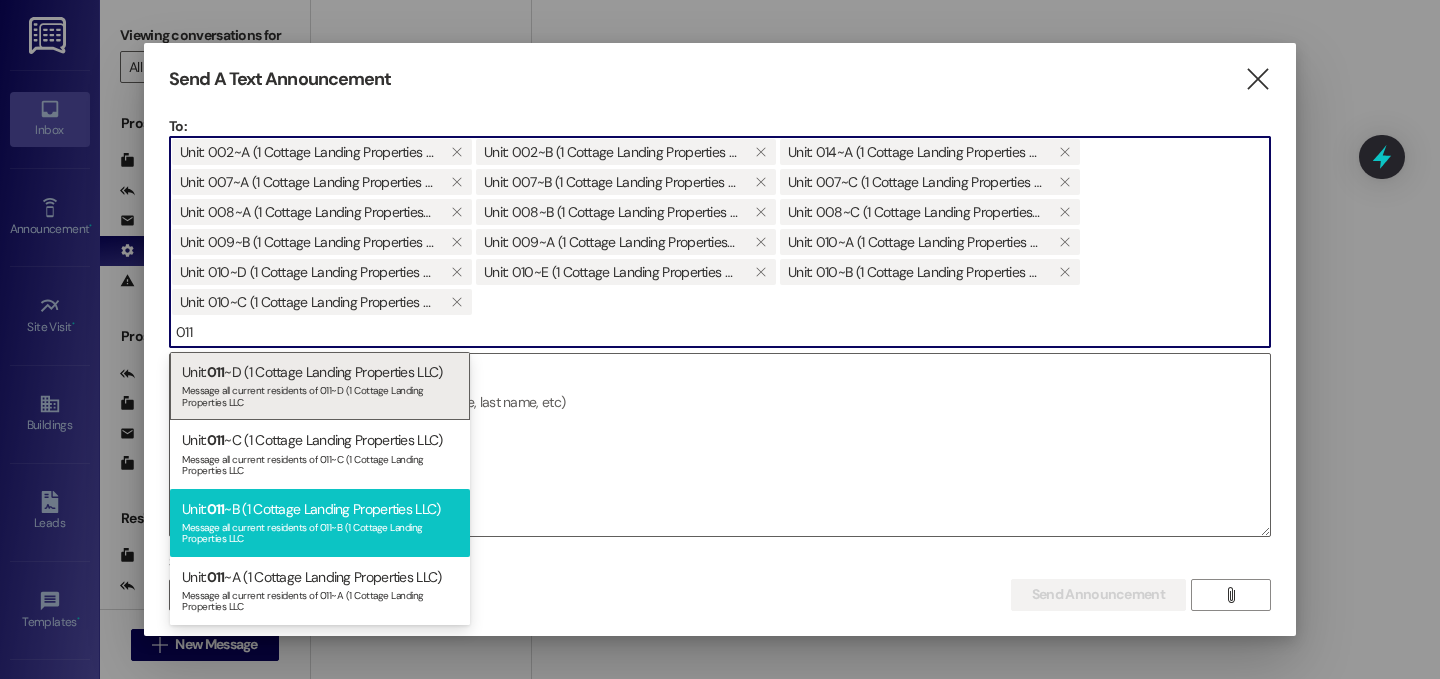 type on "011" 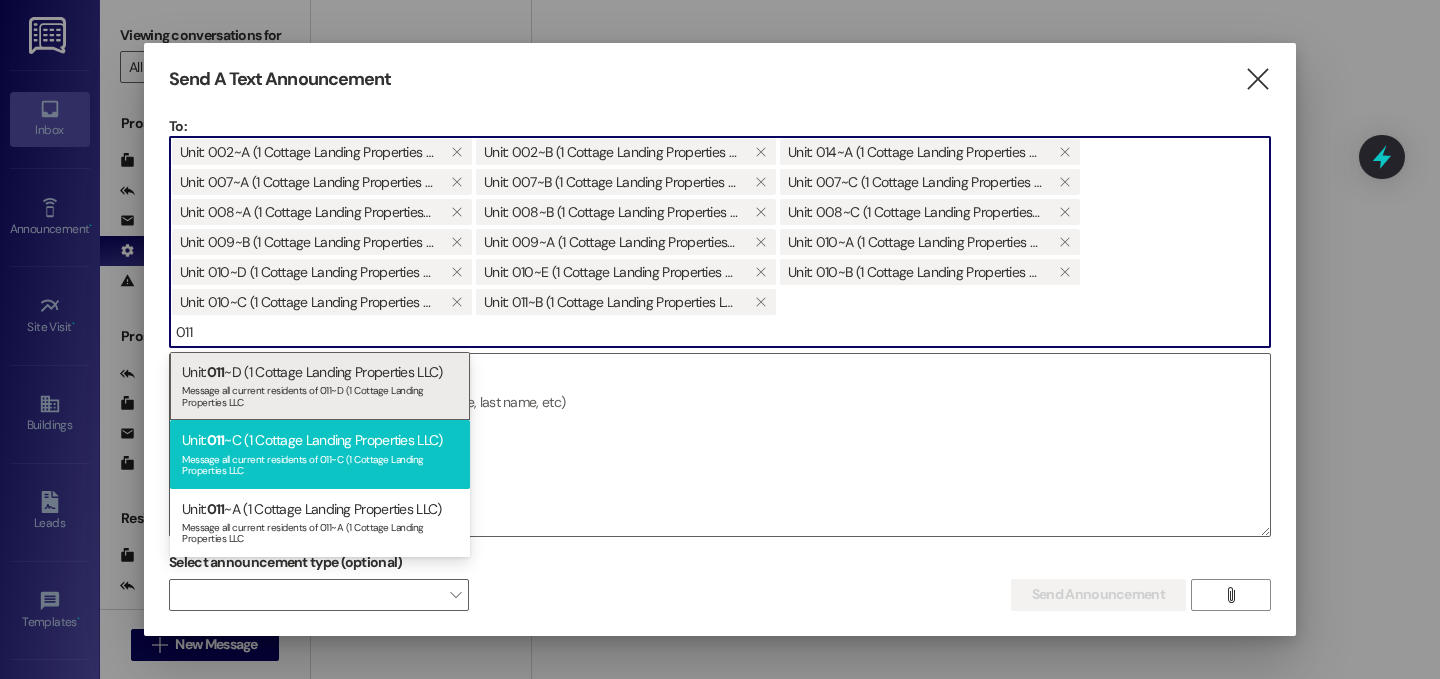 type on "011" 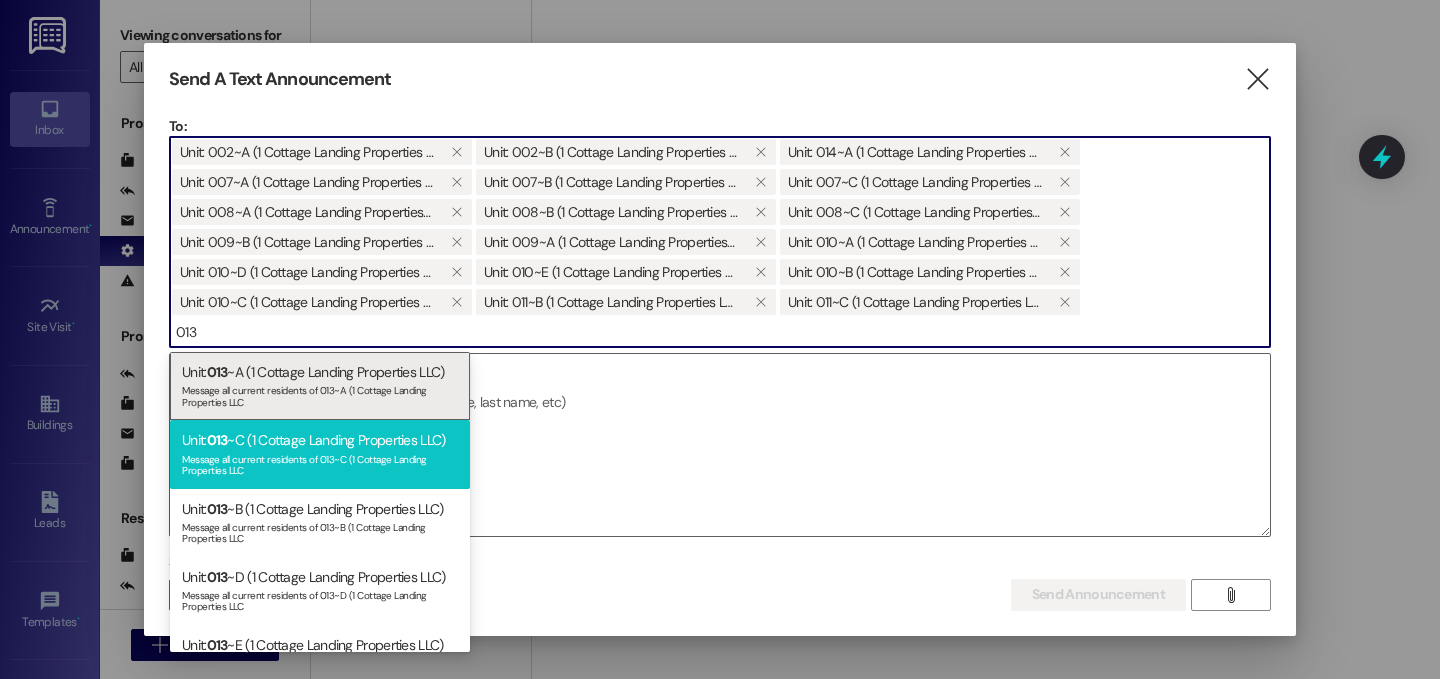 type on "013" 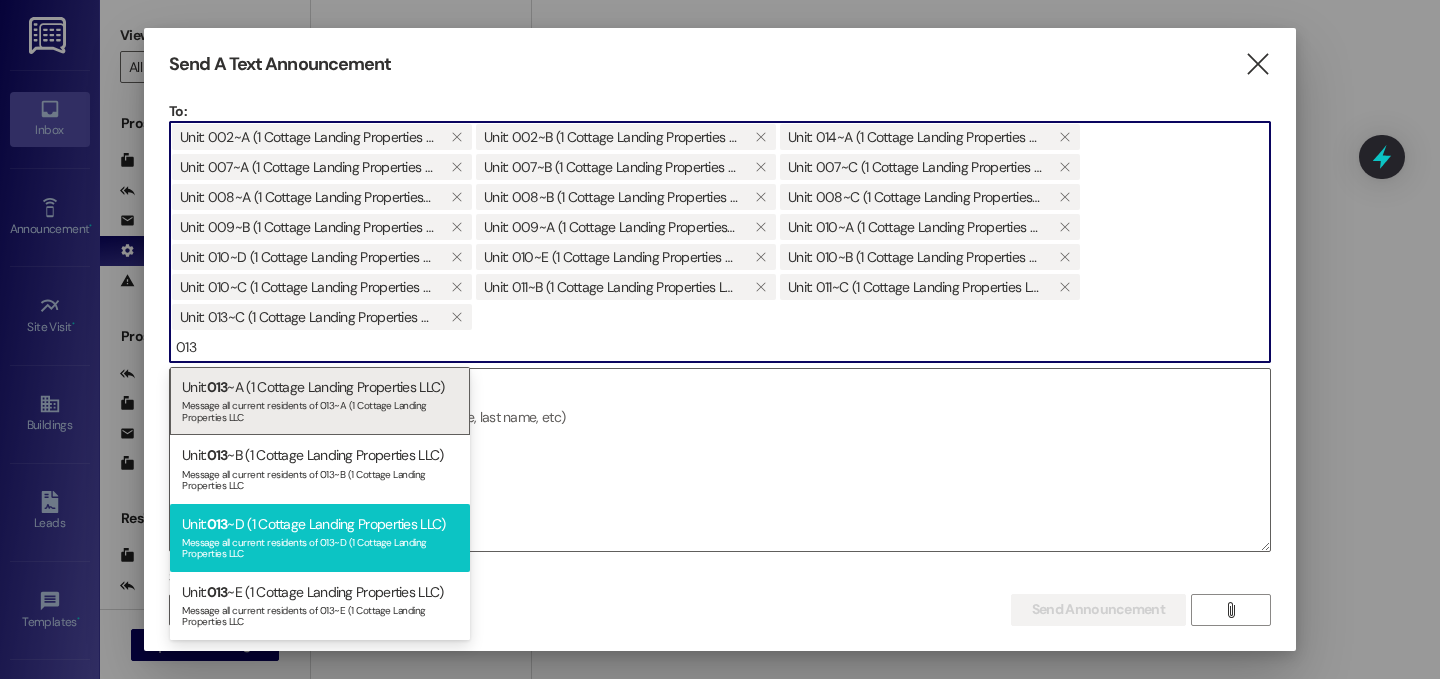 type on "013" 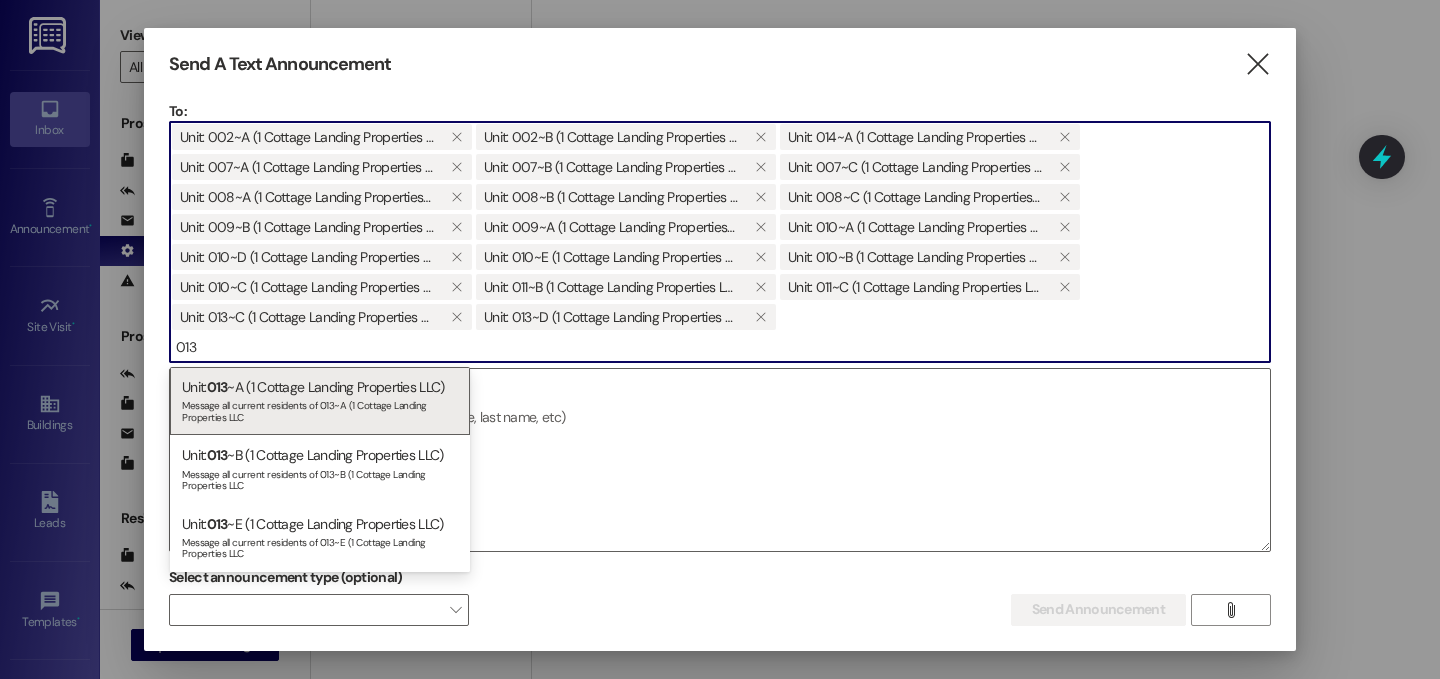 type on "013" 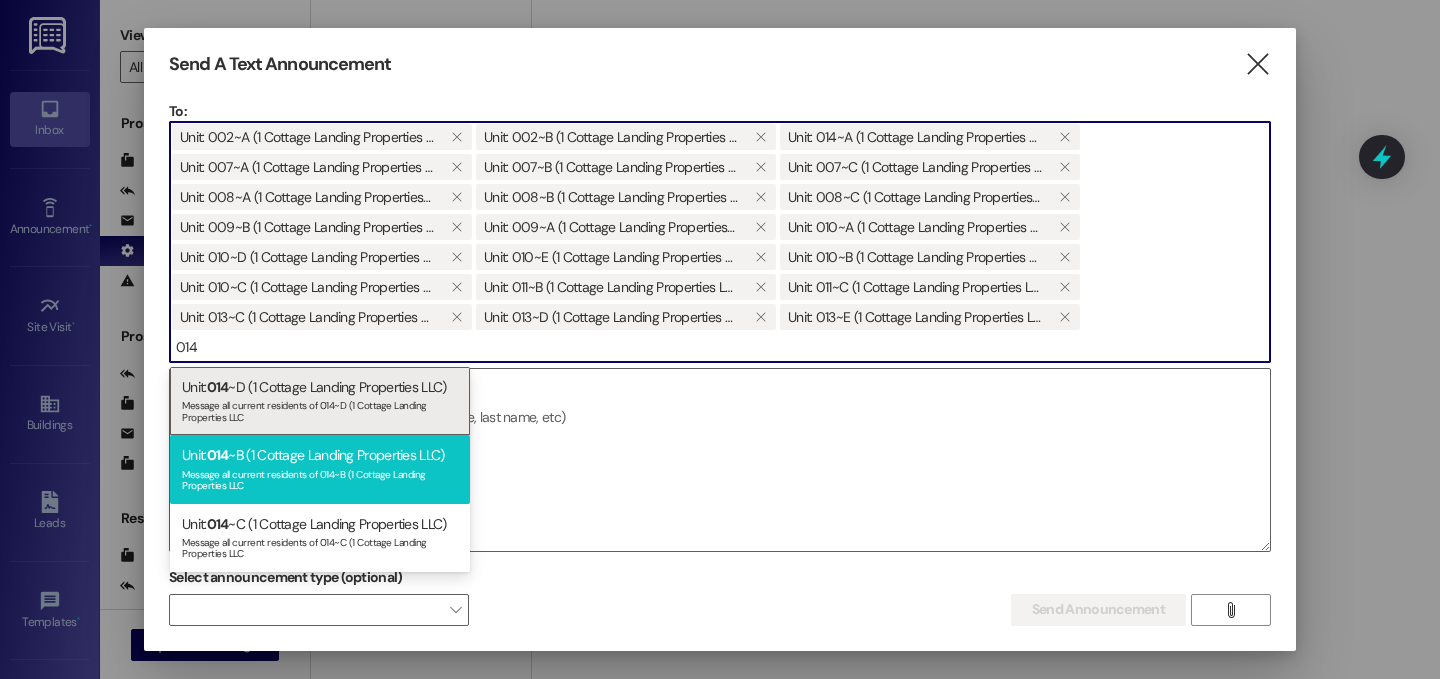 type on "014" 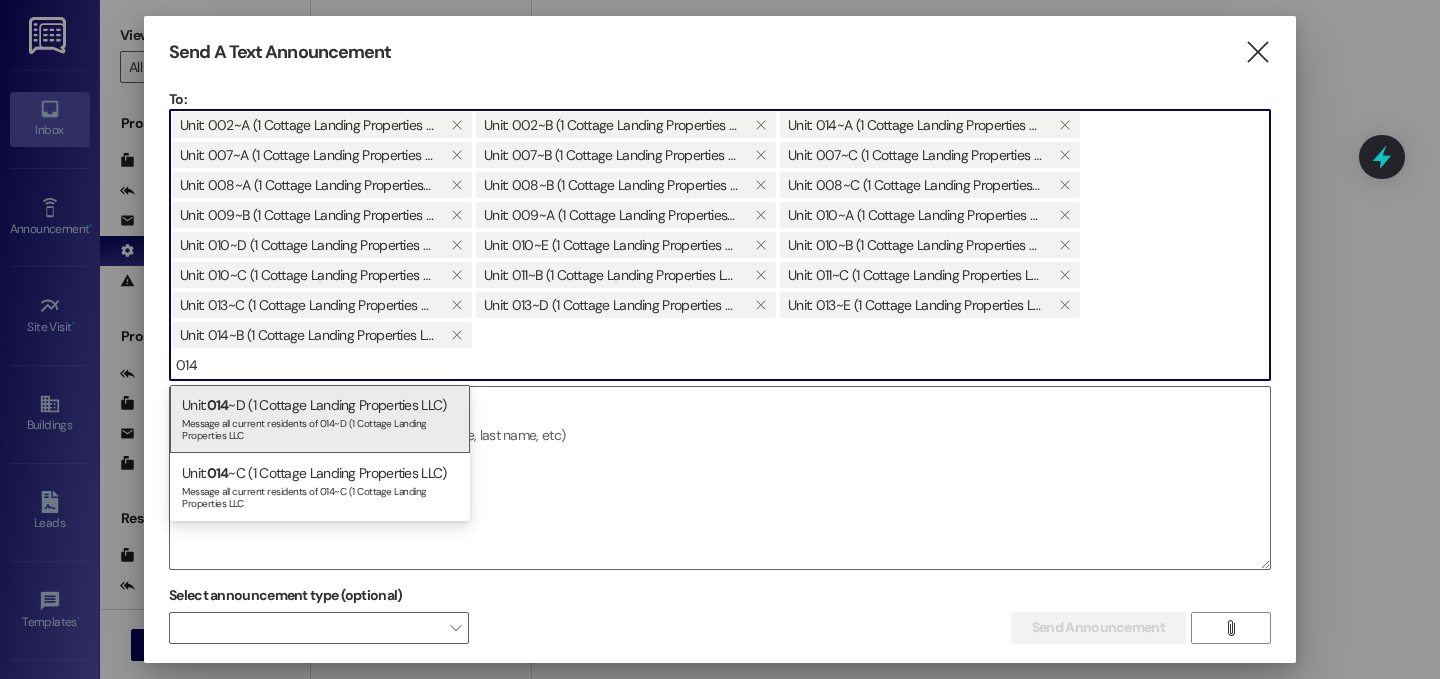 type on "014" 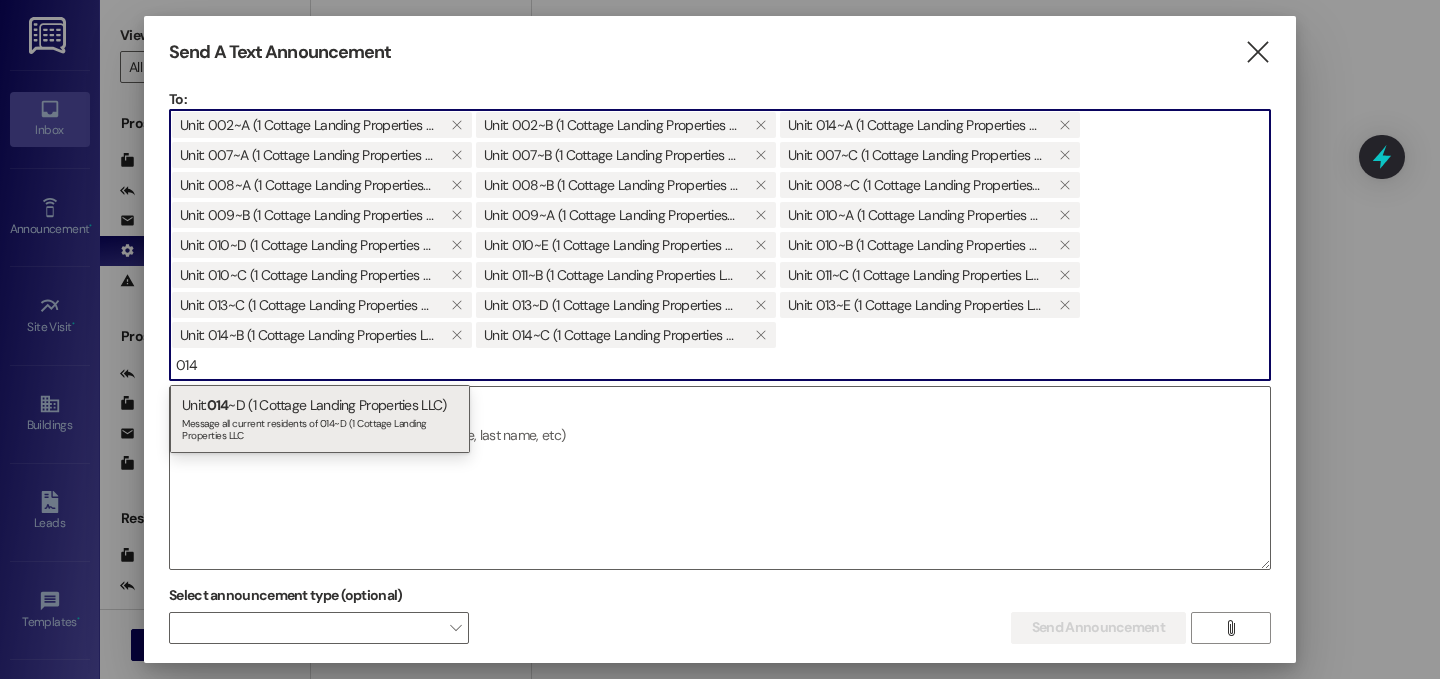 type on "014" 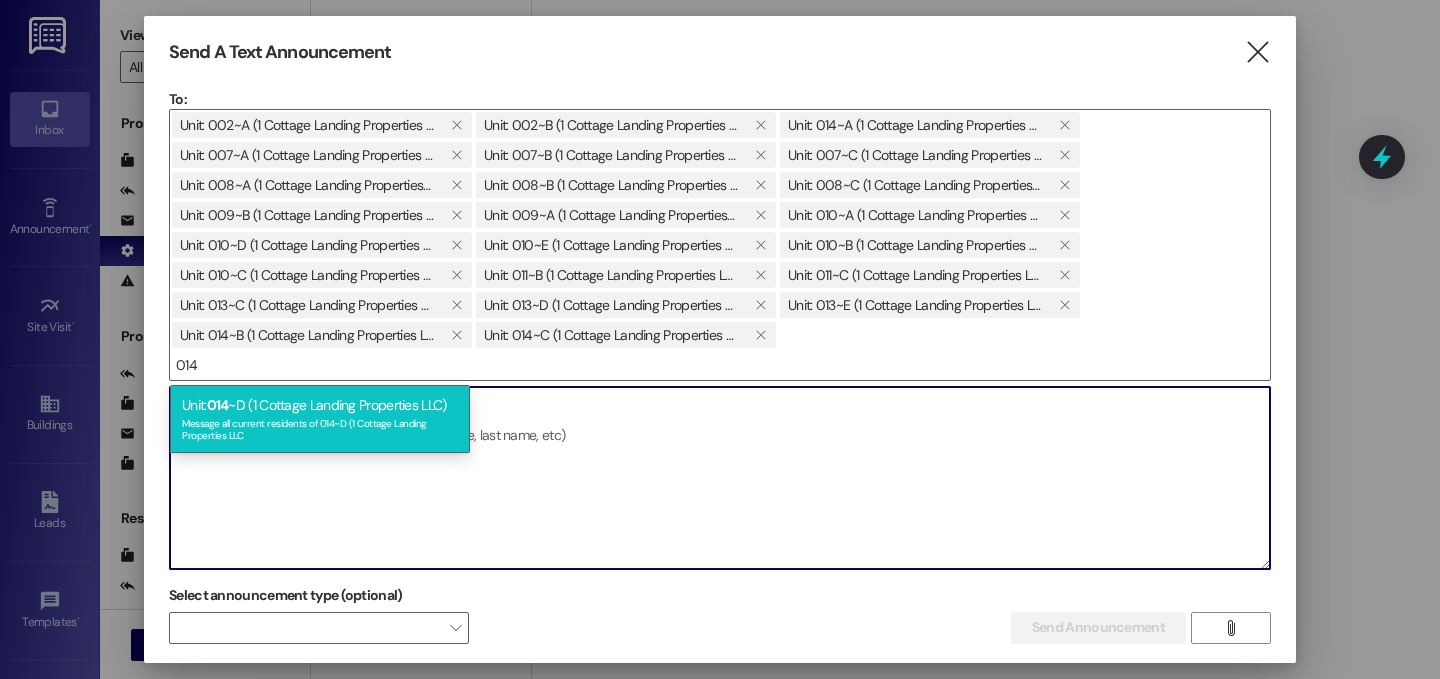 click on "Message all current residents of 014~D (1 Cottage Landing Properties LLC" at bounding box center [320, 427] 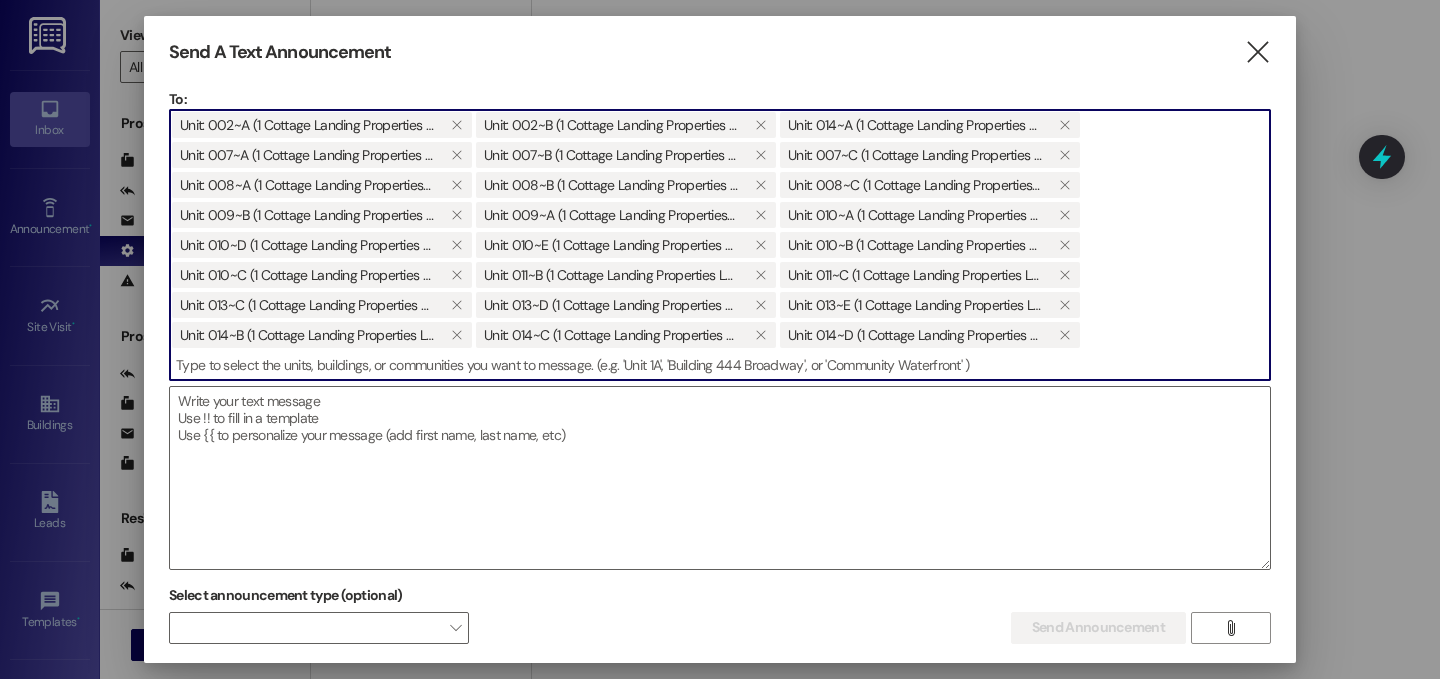 click at bounding box center (720, 365) 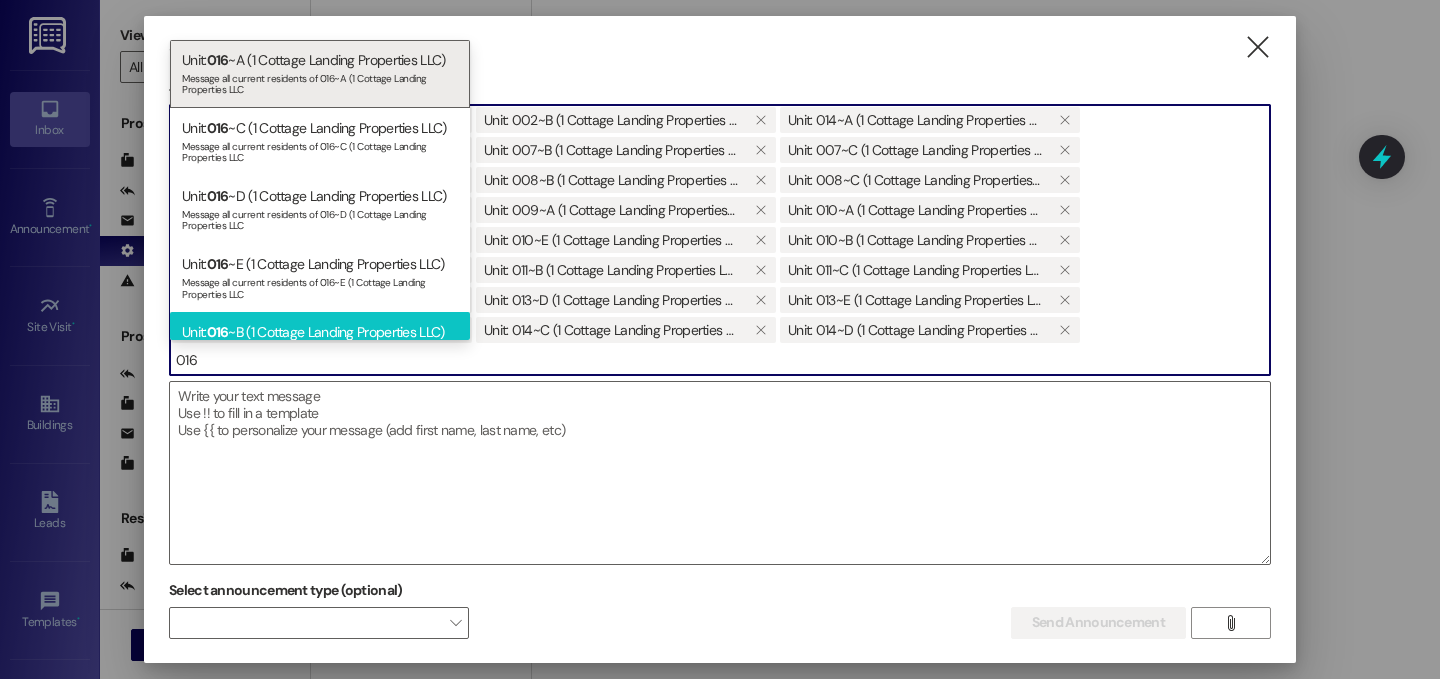 type on "016" 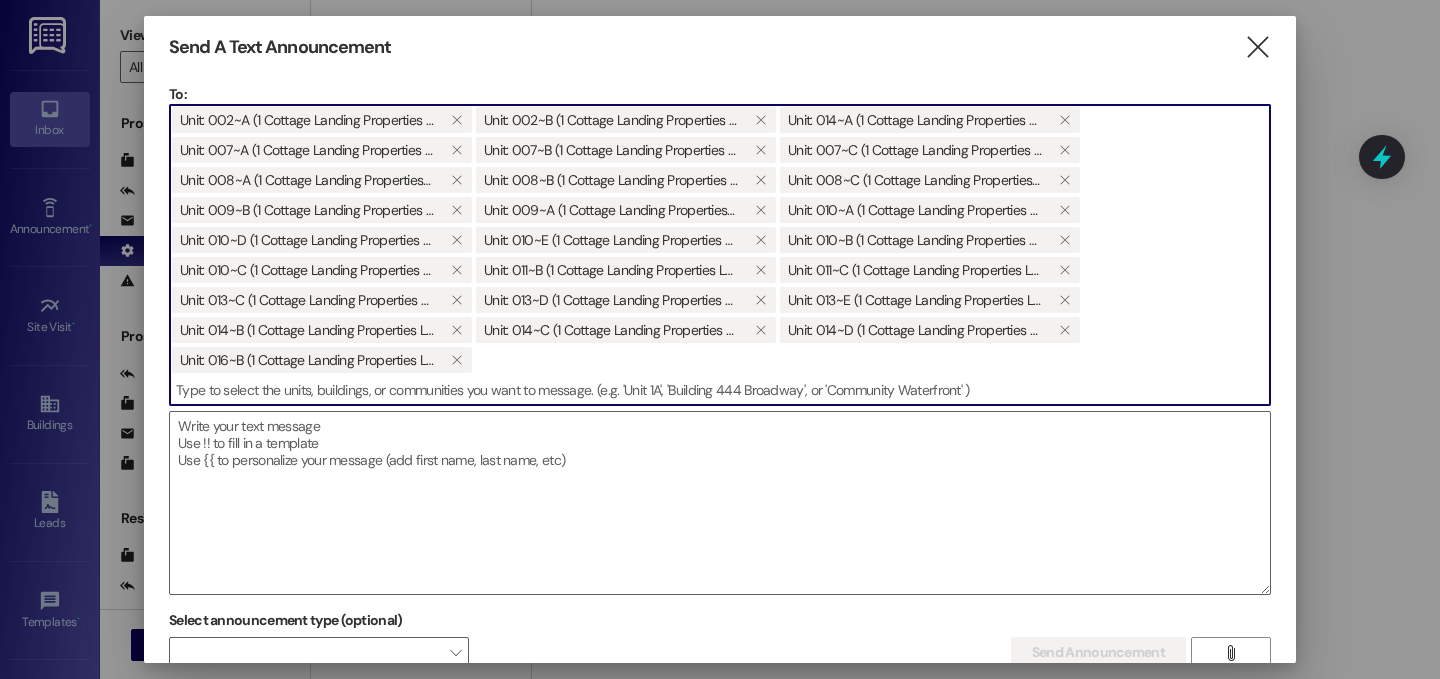 scroll, scrollTop: 4, scrollLeft: 0, axis: vertical 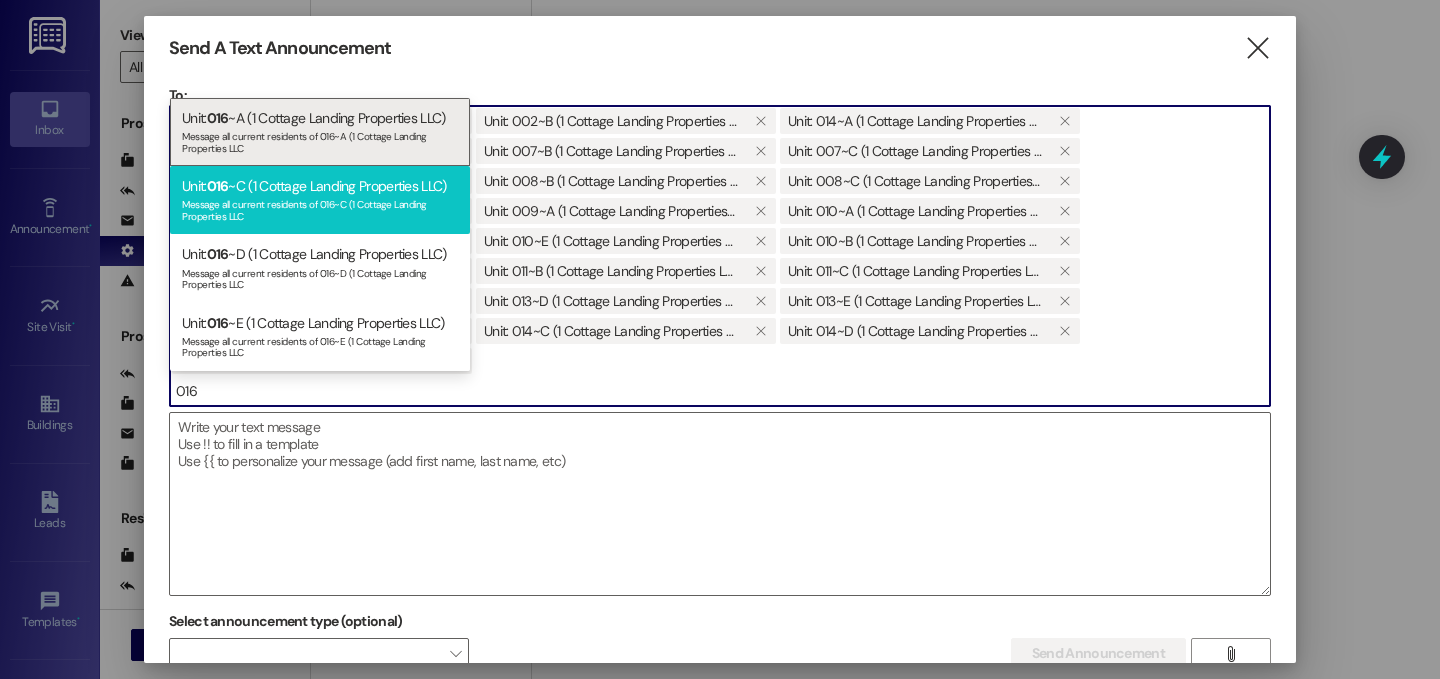 type on "016" 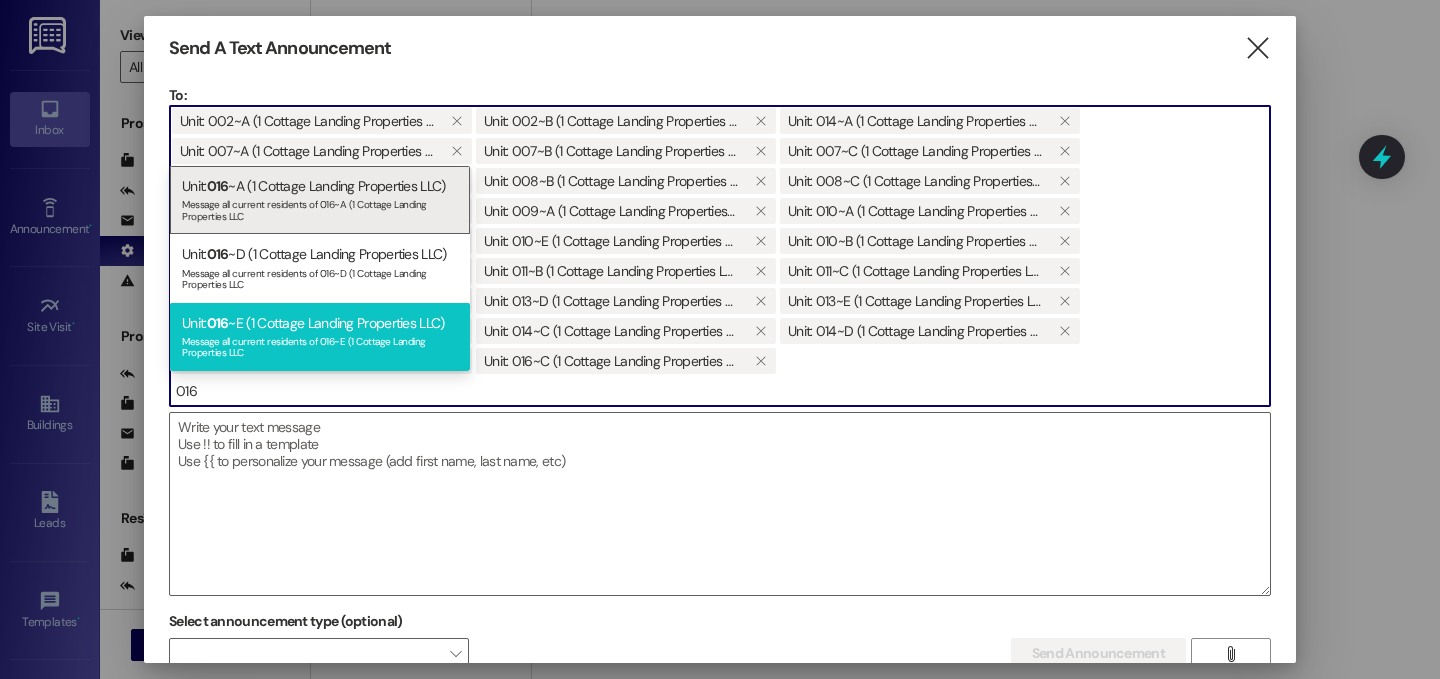 type on "016" 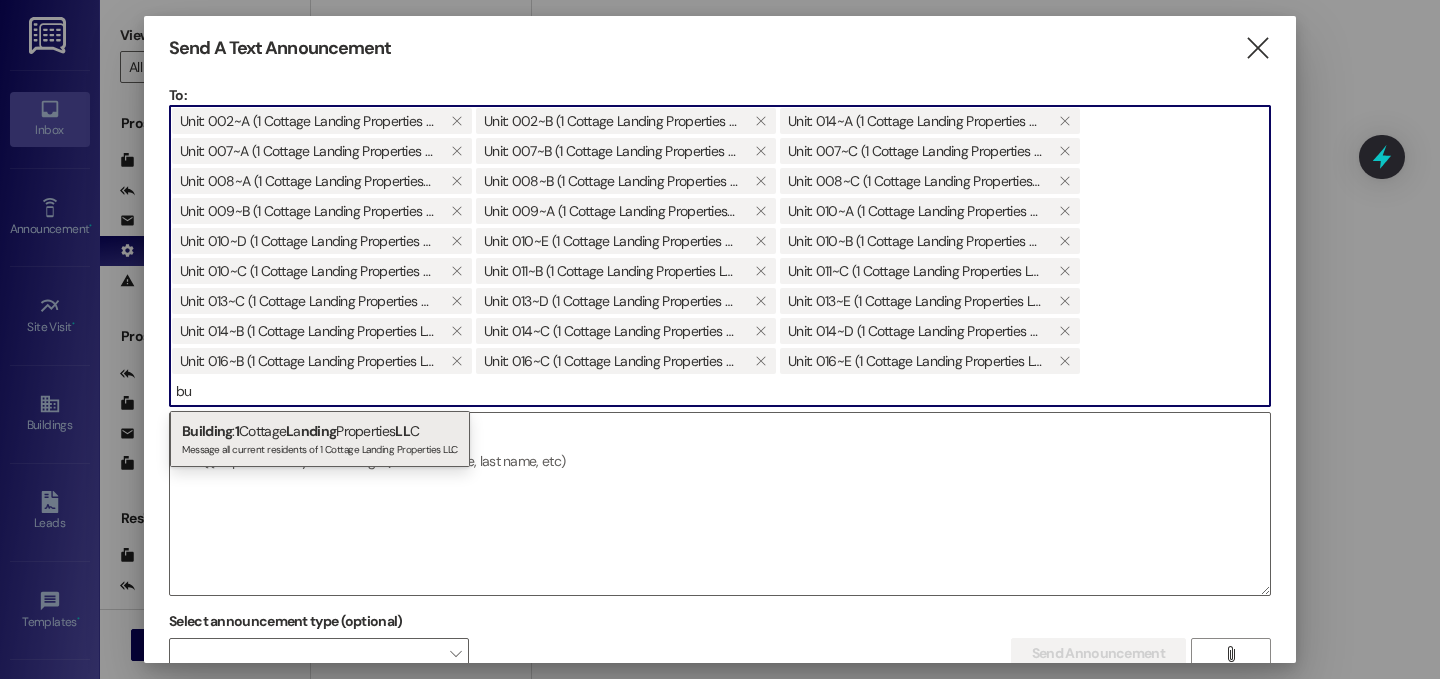 type on "b" 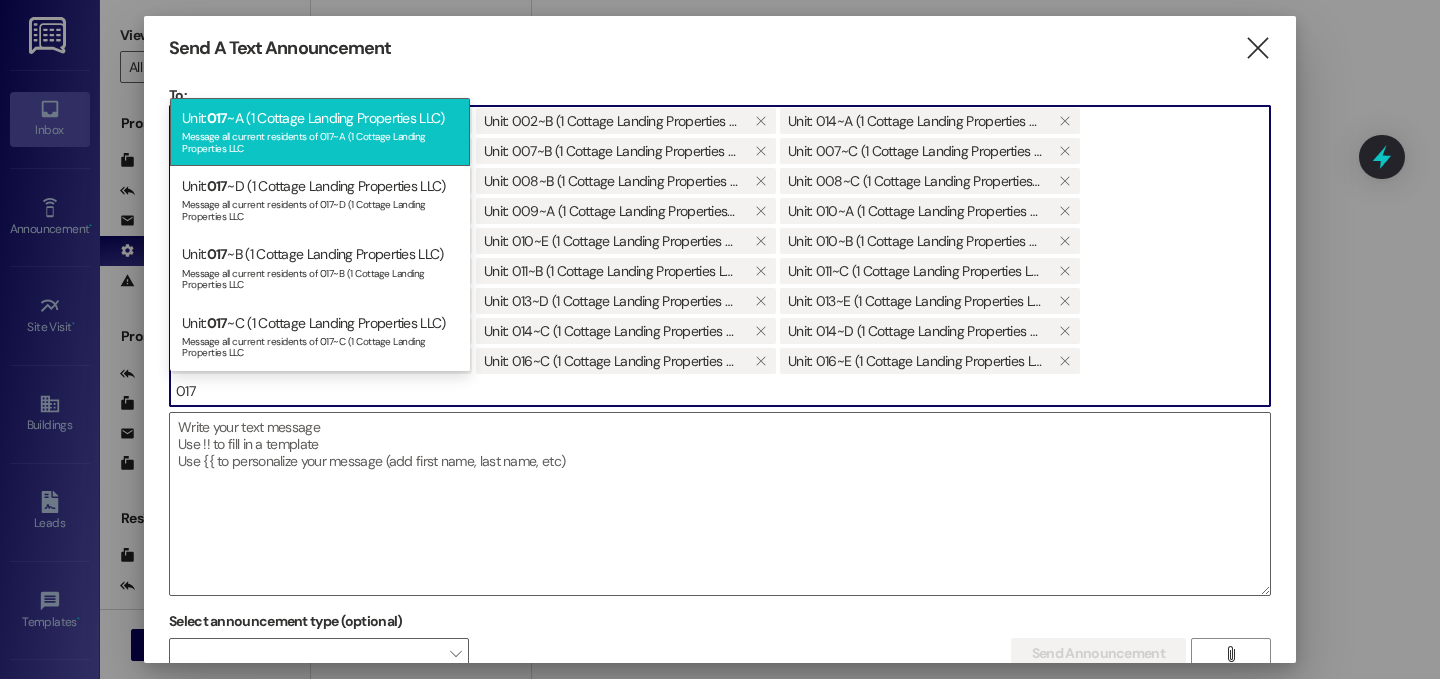 type on "017" 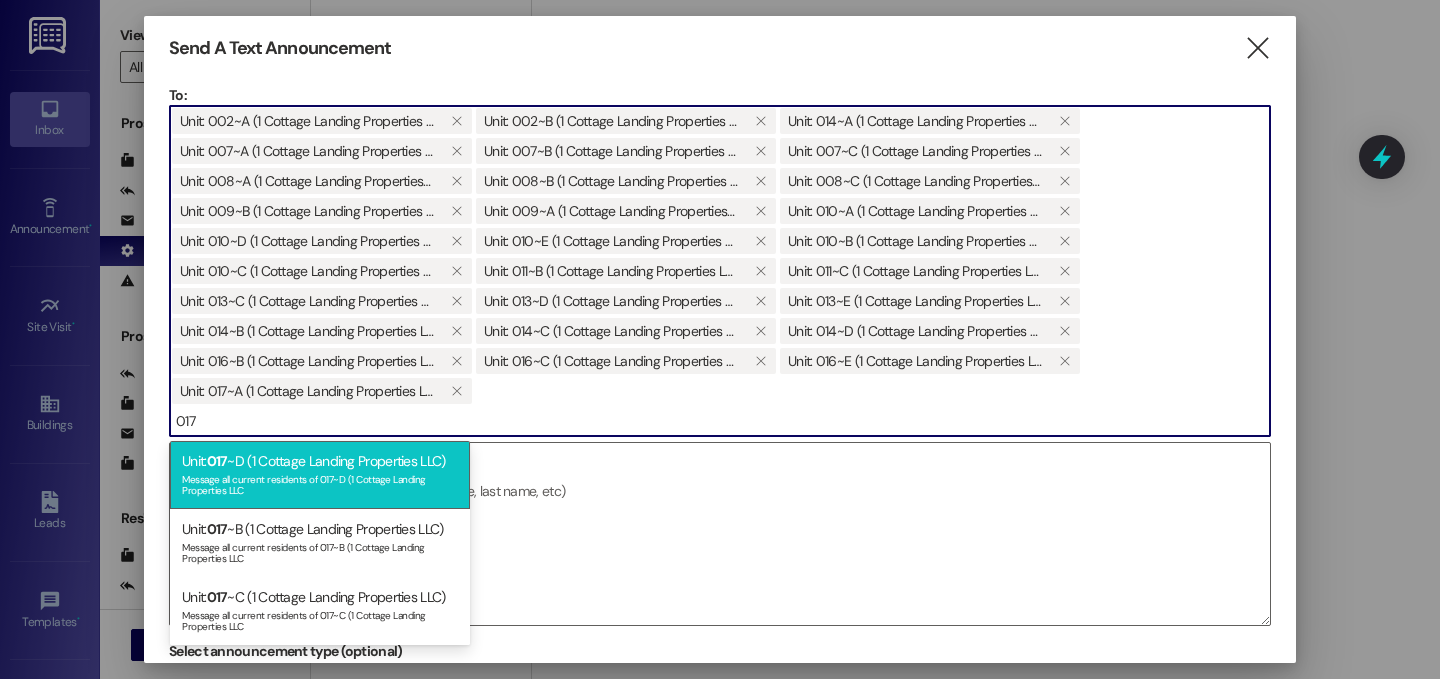 type on "017" 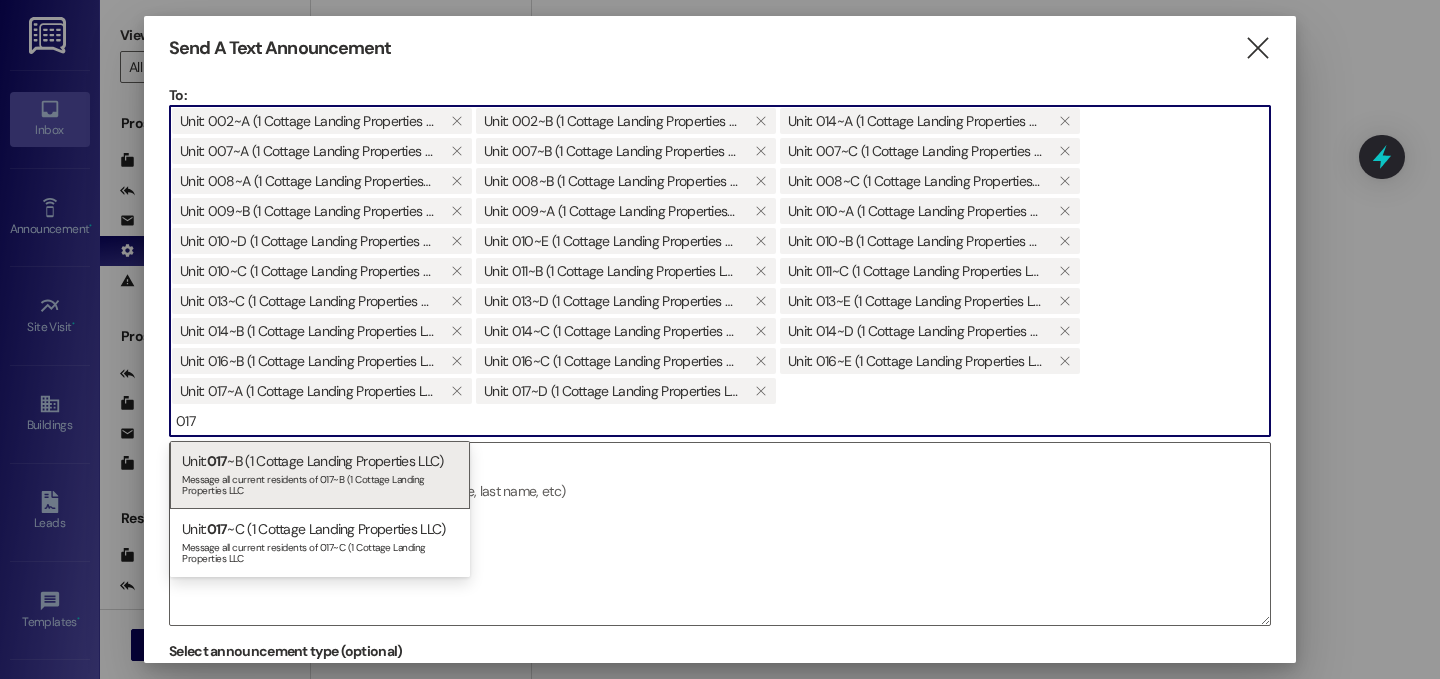type on "017" 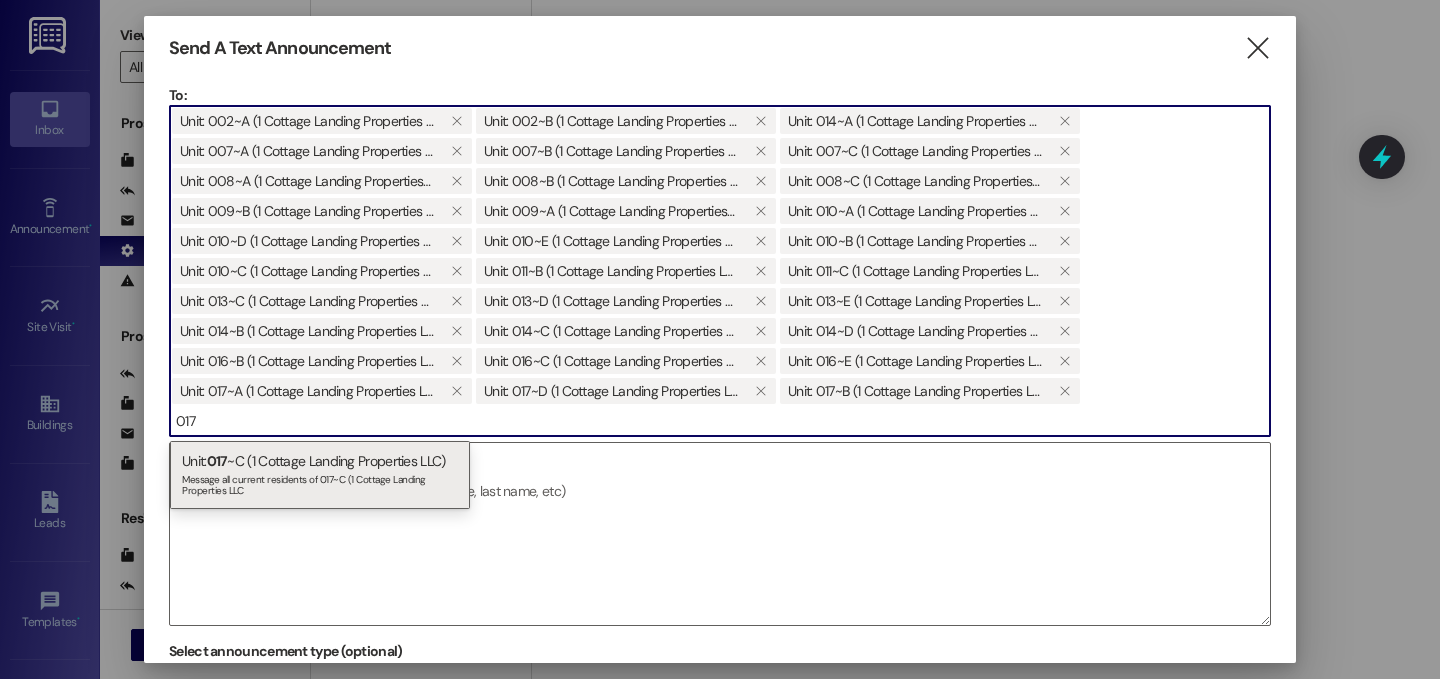 type on "017" 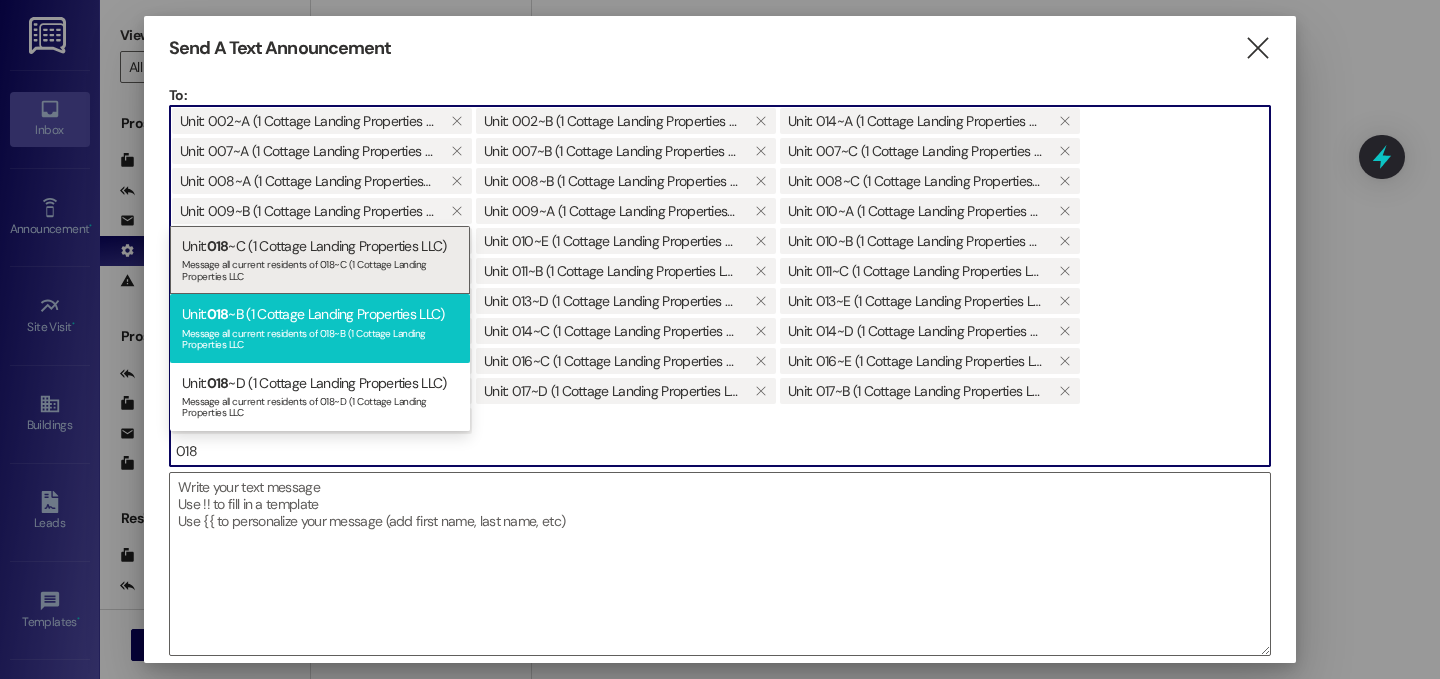 type on "018" 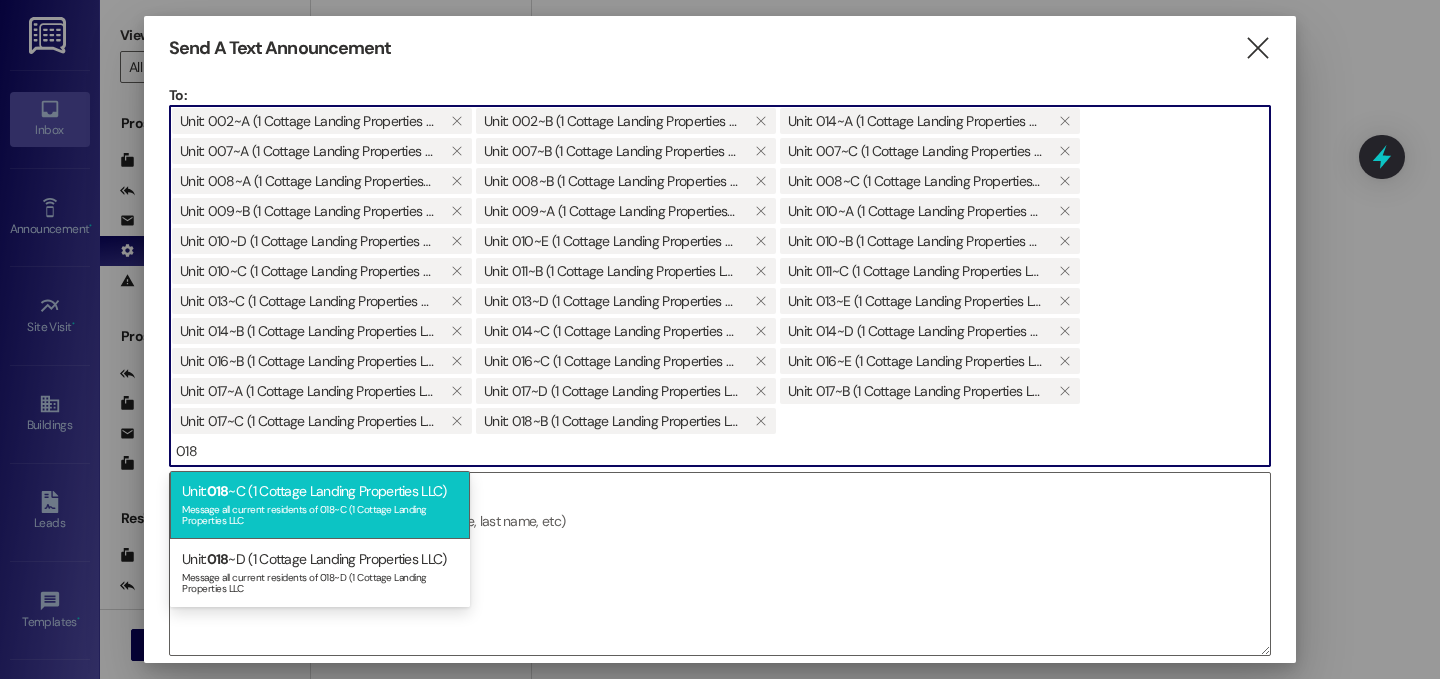 type on "018" 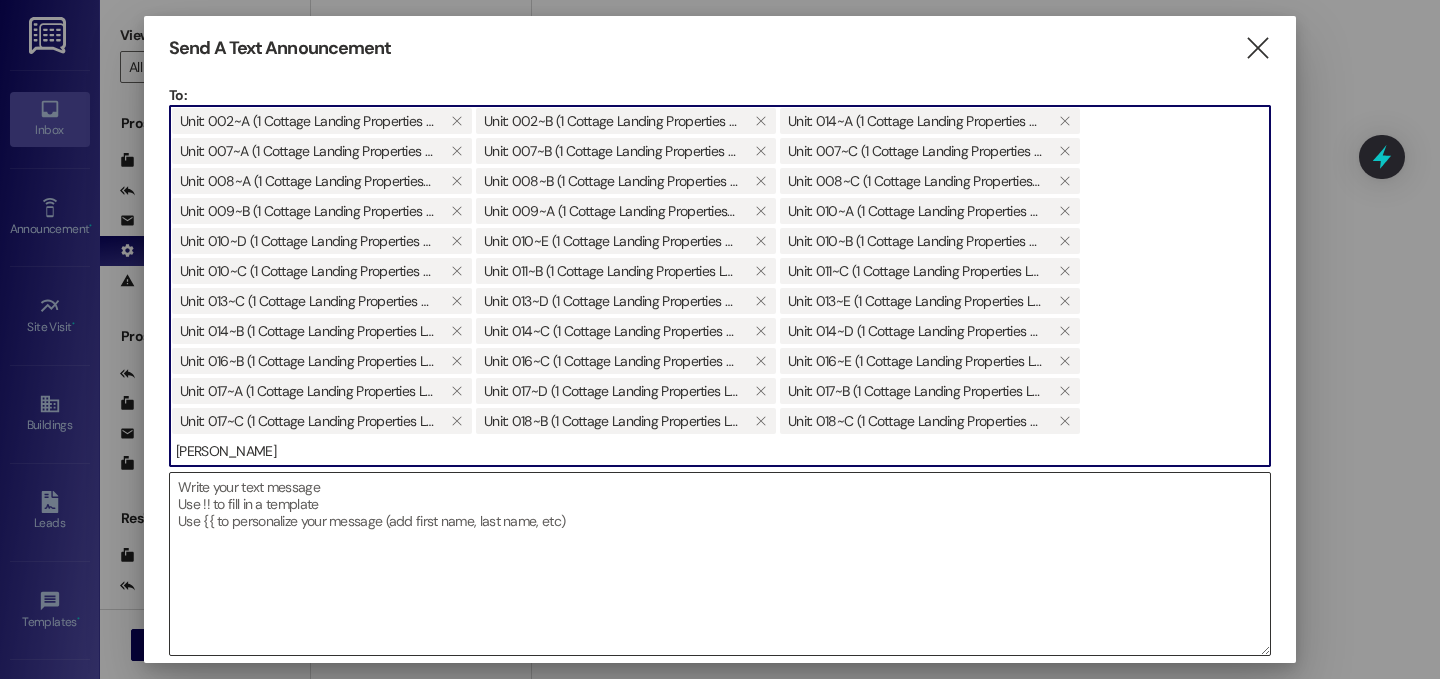 type on "[PERSON_NAME]" 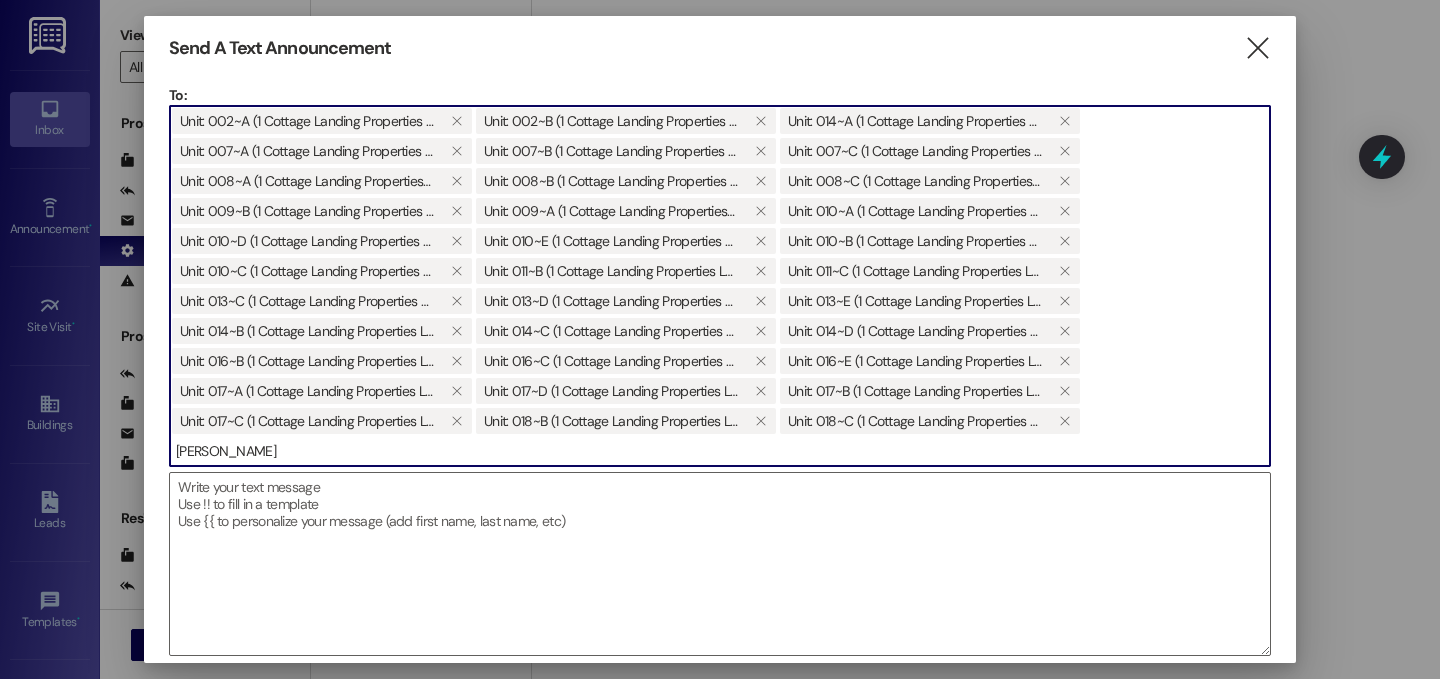 drag, startPoint x: 307, startPoint y: 447, endPoint x: 0, endPoint y: 438, distance: 307.1319 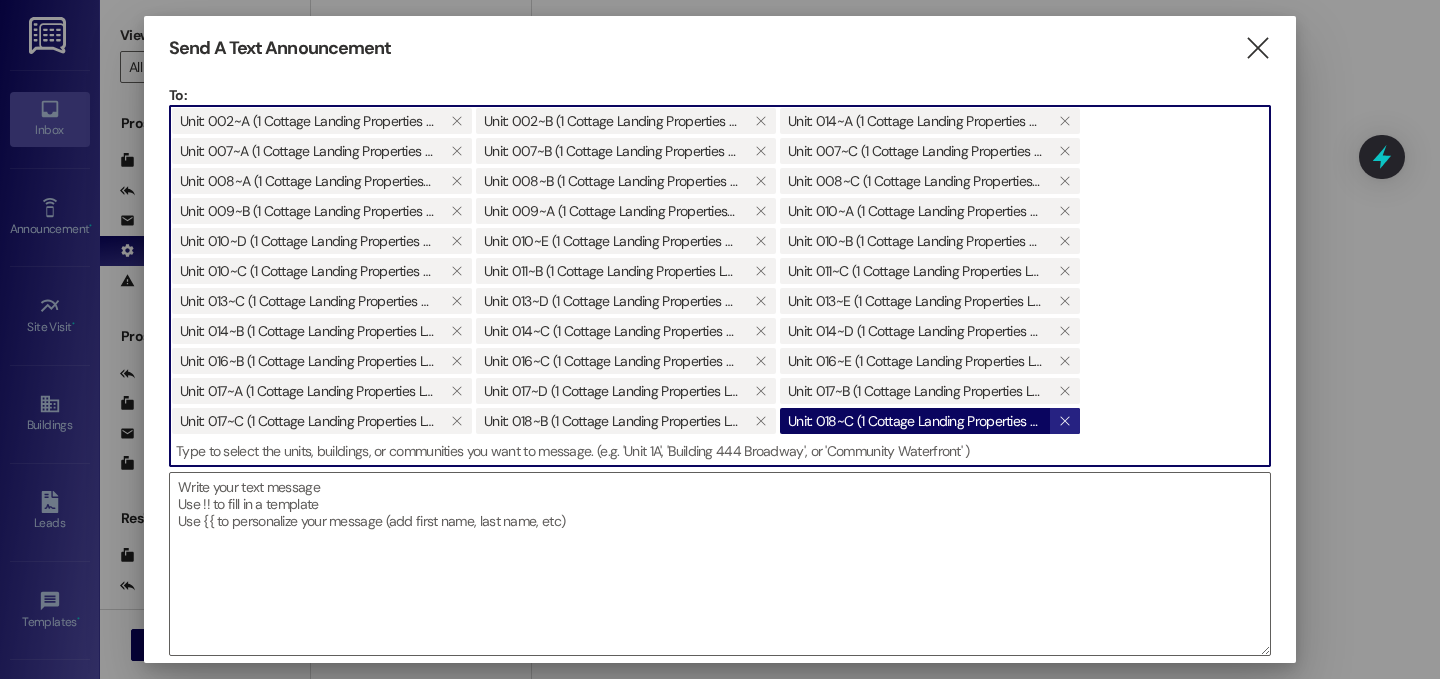 click on "" at bounding box center [1064, 421] 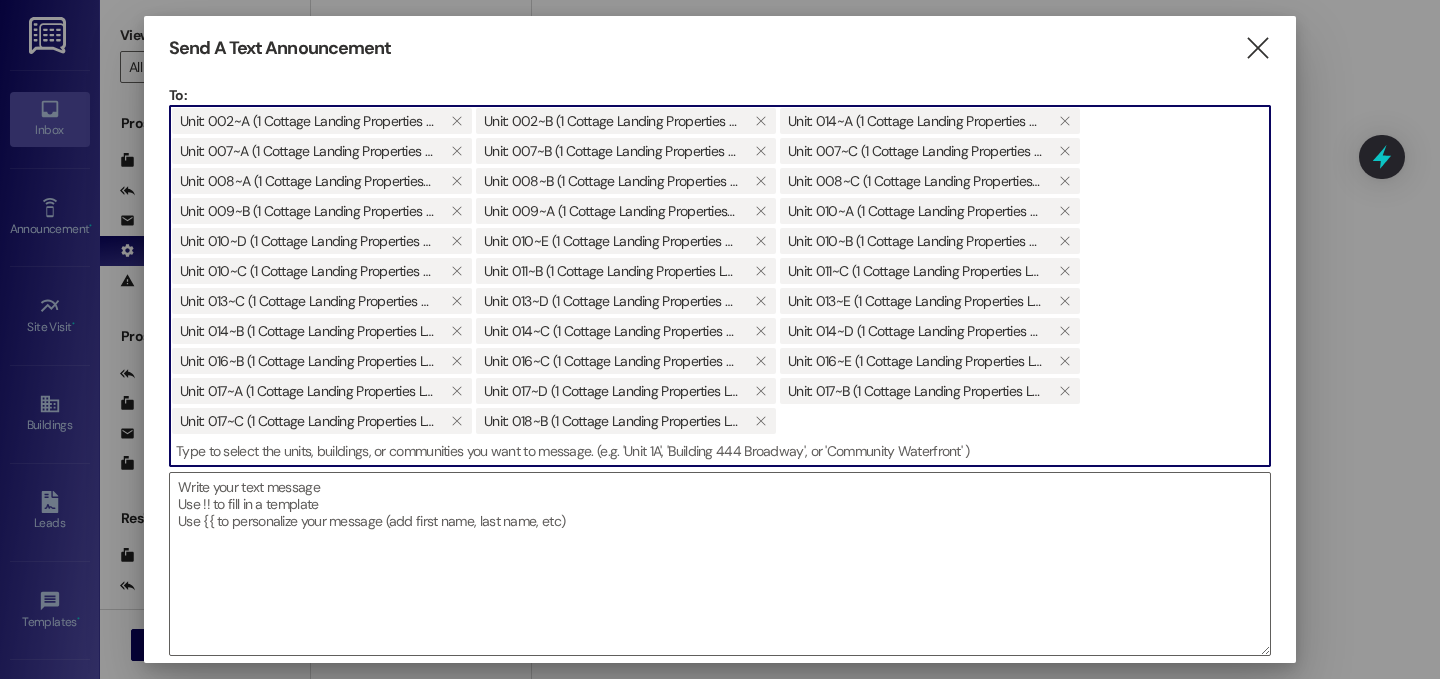 click on "Unit: 002~A (1 Cottage Landing Properties LLC)  Unit: 002~B (1 Cottage Landing Properties LLC)  Unit: 014~A (1 Cottage Landing Properties LLC)  Unit: 007~A (1 Cottage Landing Properties LLC)  Unit: 007~B (1 Cottage Landing Properties LLC)  Unit: 007~C (1 Cottage Landing Properties LLC)  Unit: 008~A (1 Cottage Landing Properties LLC)  Unit: 008~B (1 Cottage Landing Properties LLC)  Unit: 008~C (1 Cottage Landing Properties LLC)  Unit: 009~B (1 Cottage Landing Properties LLC)  Unit: 009~A (1 Cottage Landing Properties LLC)  Unit: 010~A (1 Cottage Landing Properties LLC)  Unit: 010~D (1 Cottage Landing Properties LLC)  Unit: 010~E (1 Cottage Landing Properties LLC)  Unit: 010~B (1 Cottage Landing Properties LLC)  Unit: 010~C (1 Cottage Landing Properties LLC)  Unit: 011~B (1 Cottage Landing Properties LLC)  Unit: 011~C ([GEOGRAPHIC_DATA] Properties LLC)  Unit: 013~C (1 Cottage Landing Properties LLC)  Unit: 013~D (1 Cottage Landing Properties LLC)  " at bounding box center (720, 271) 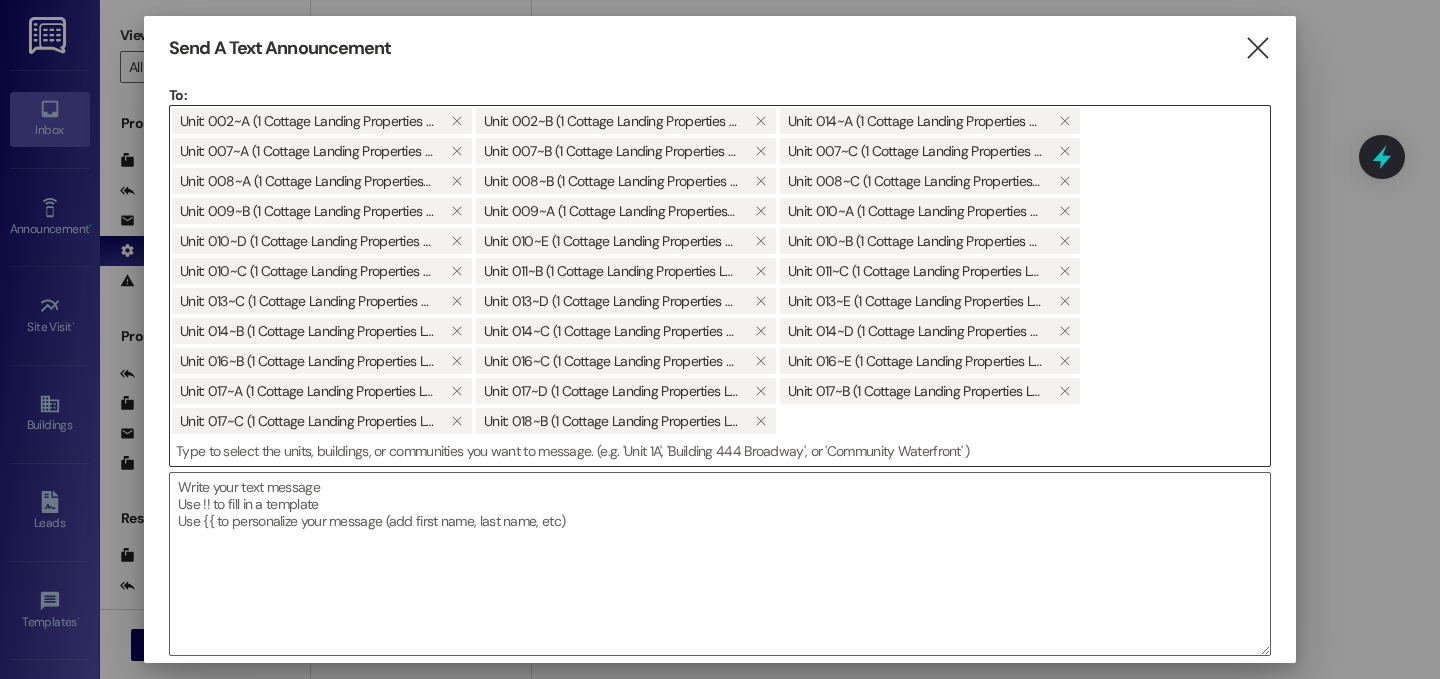 click at bounding box center (720, 451) 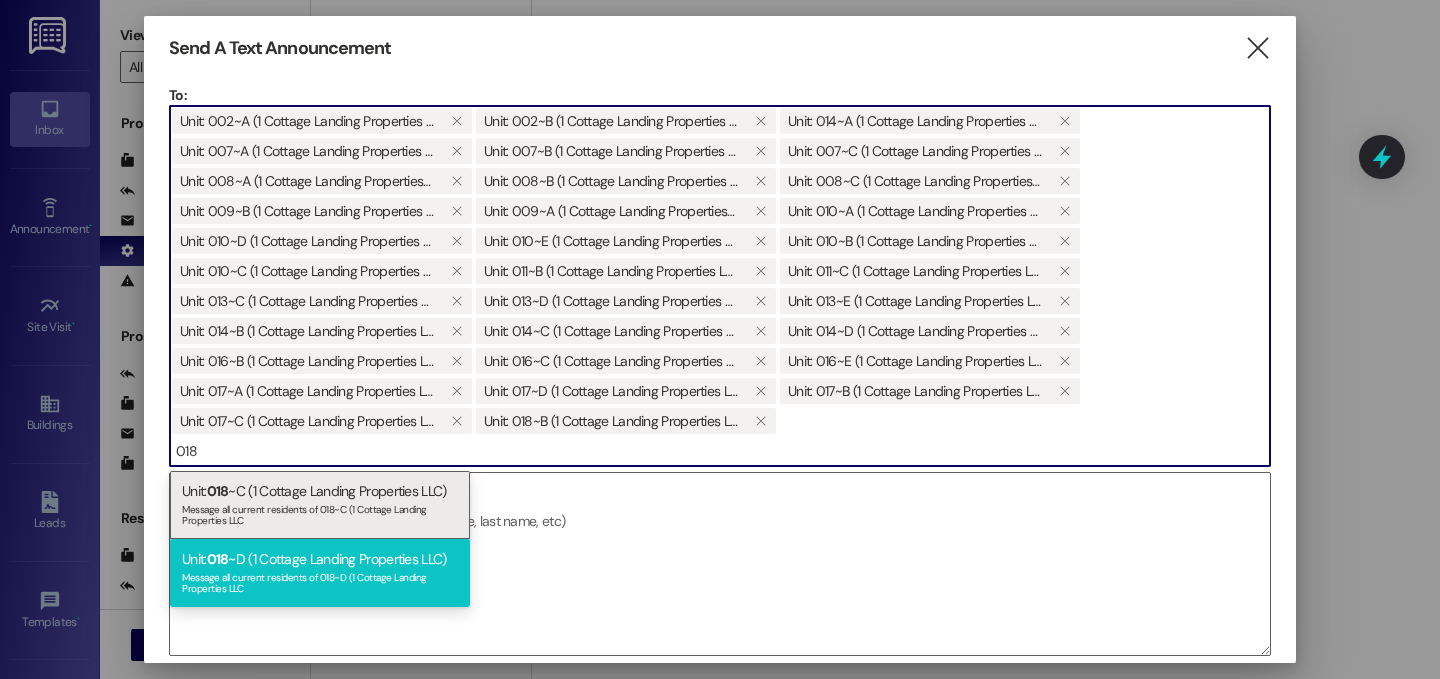 type on "018" 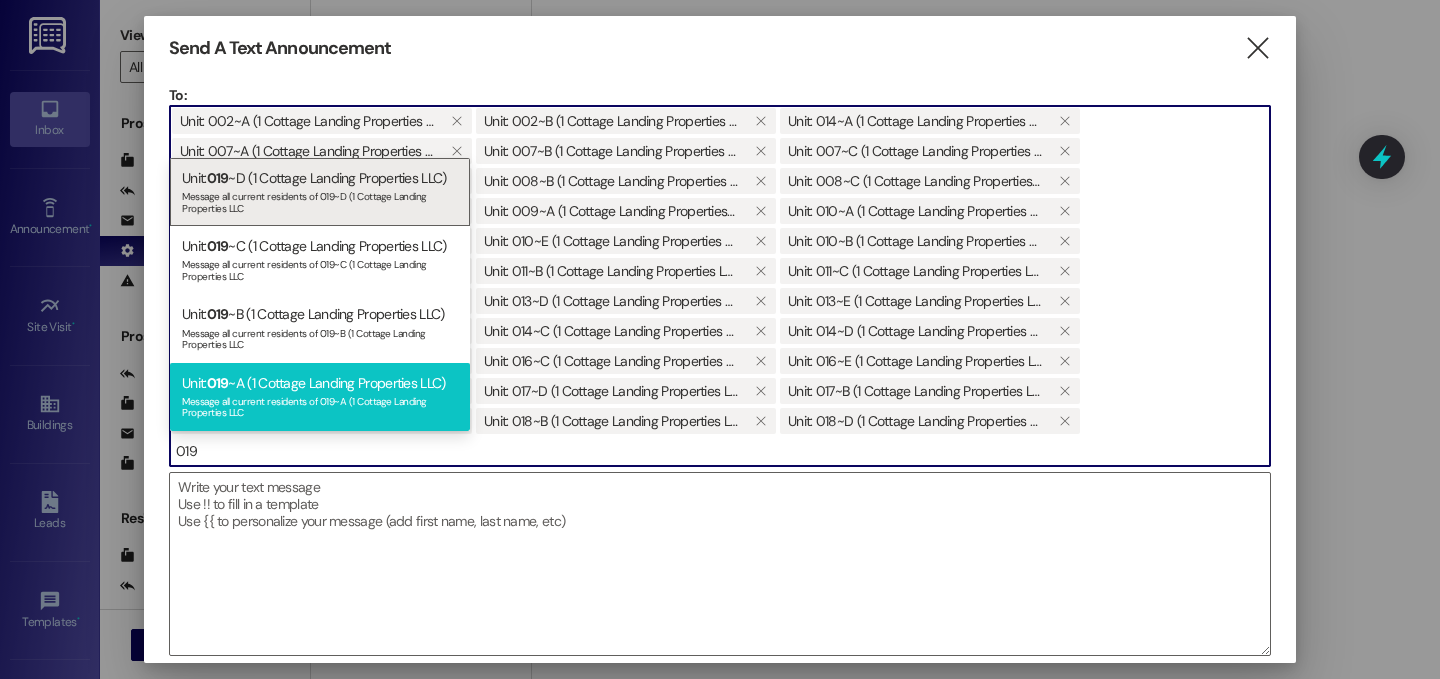 type on "019" 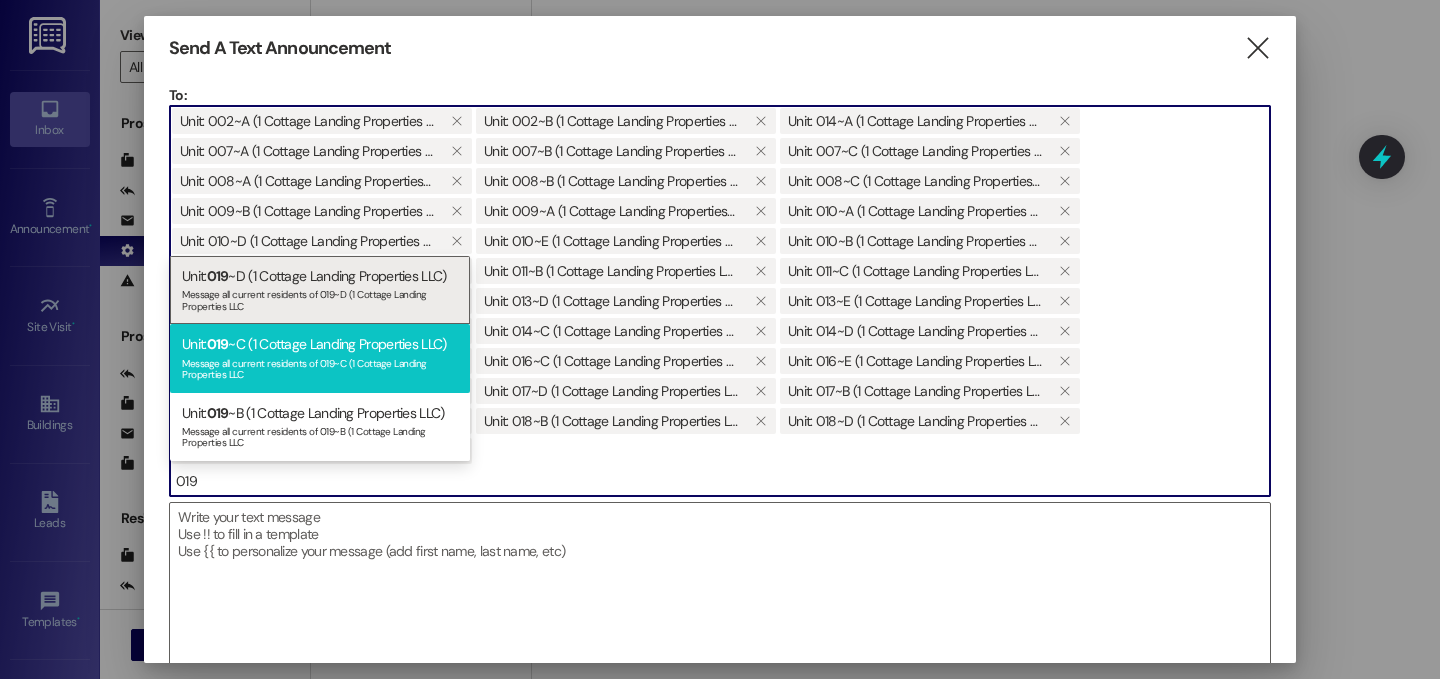 type on "019" 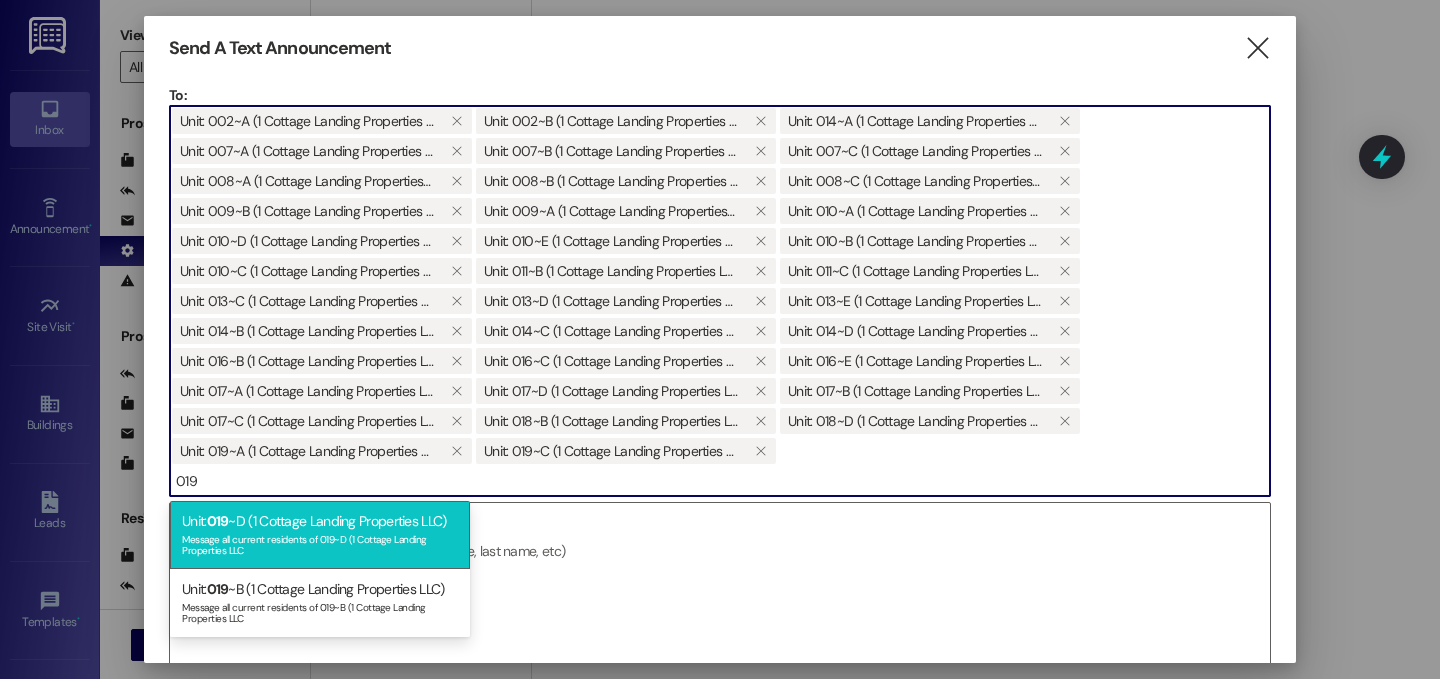 type on "019" 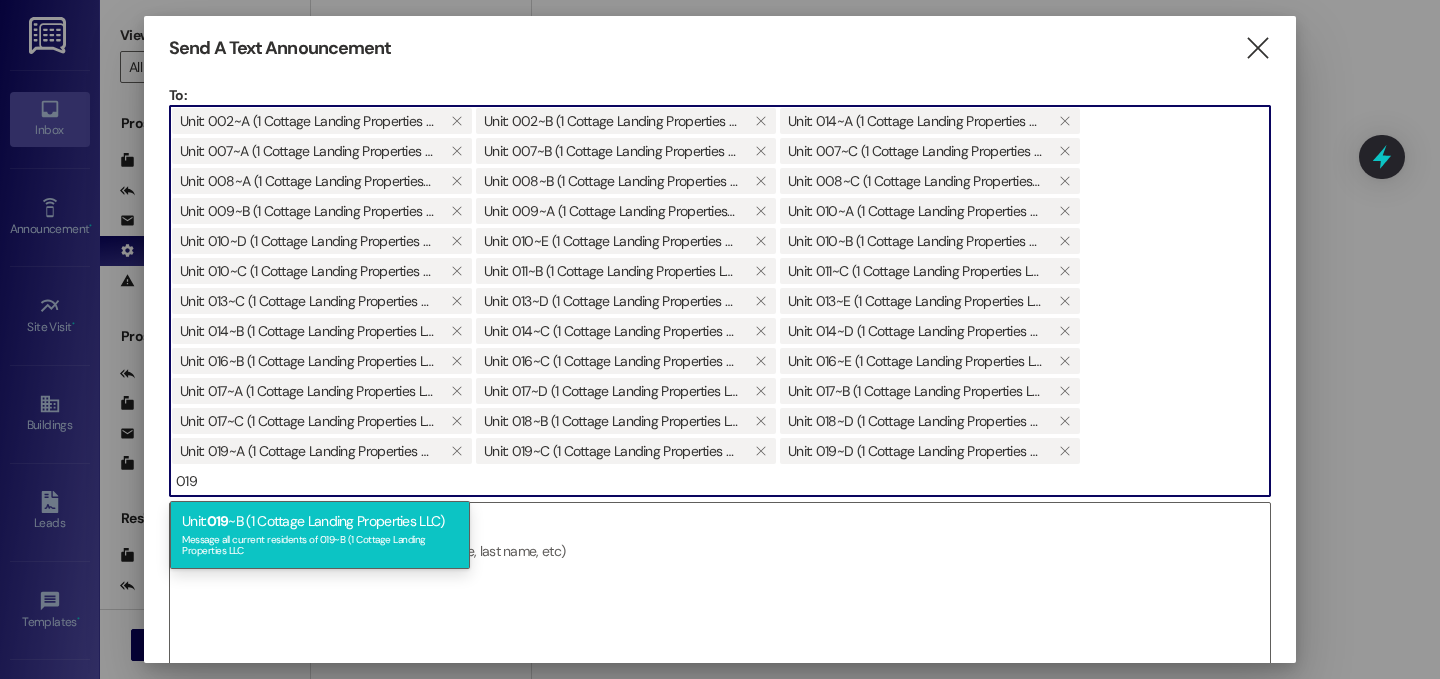 type on "019" 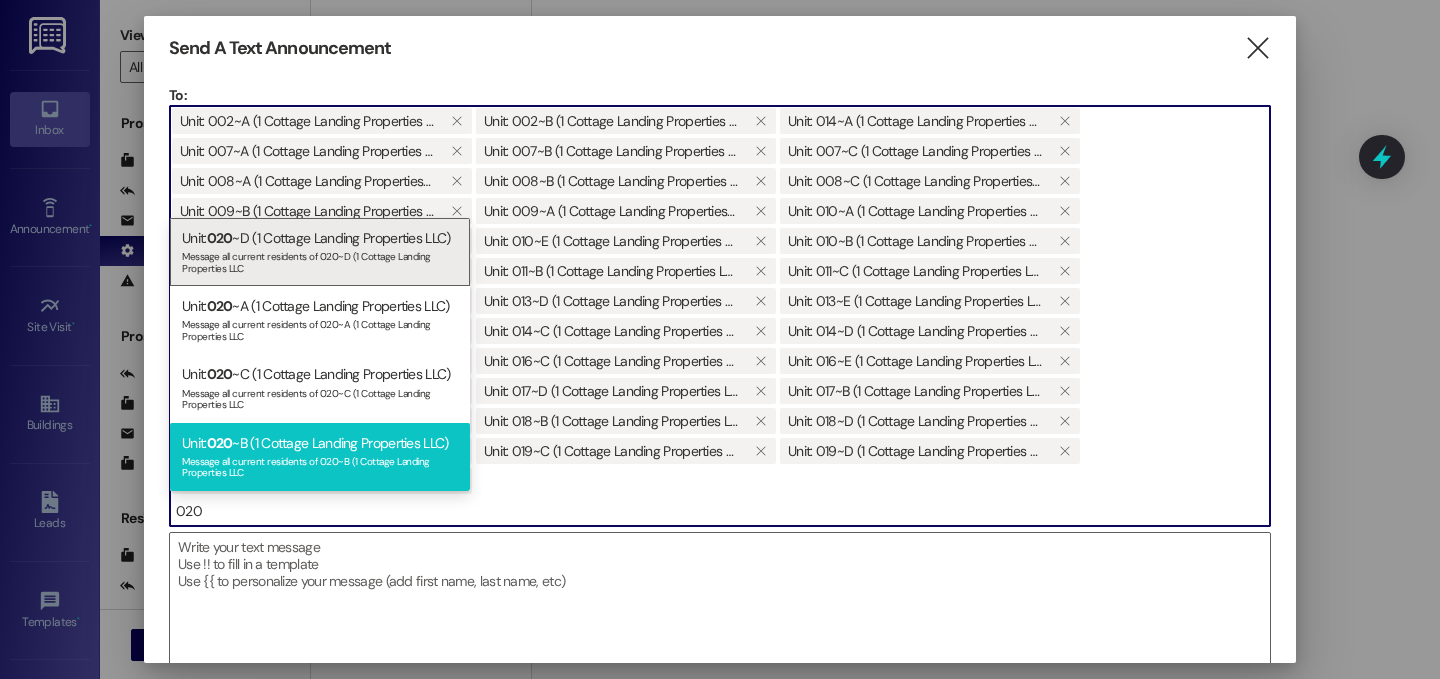 type on "020" 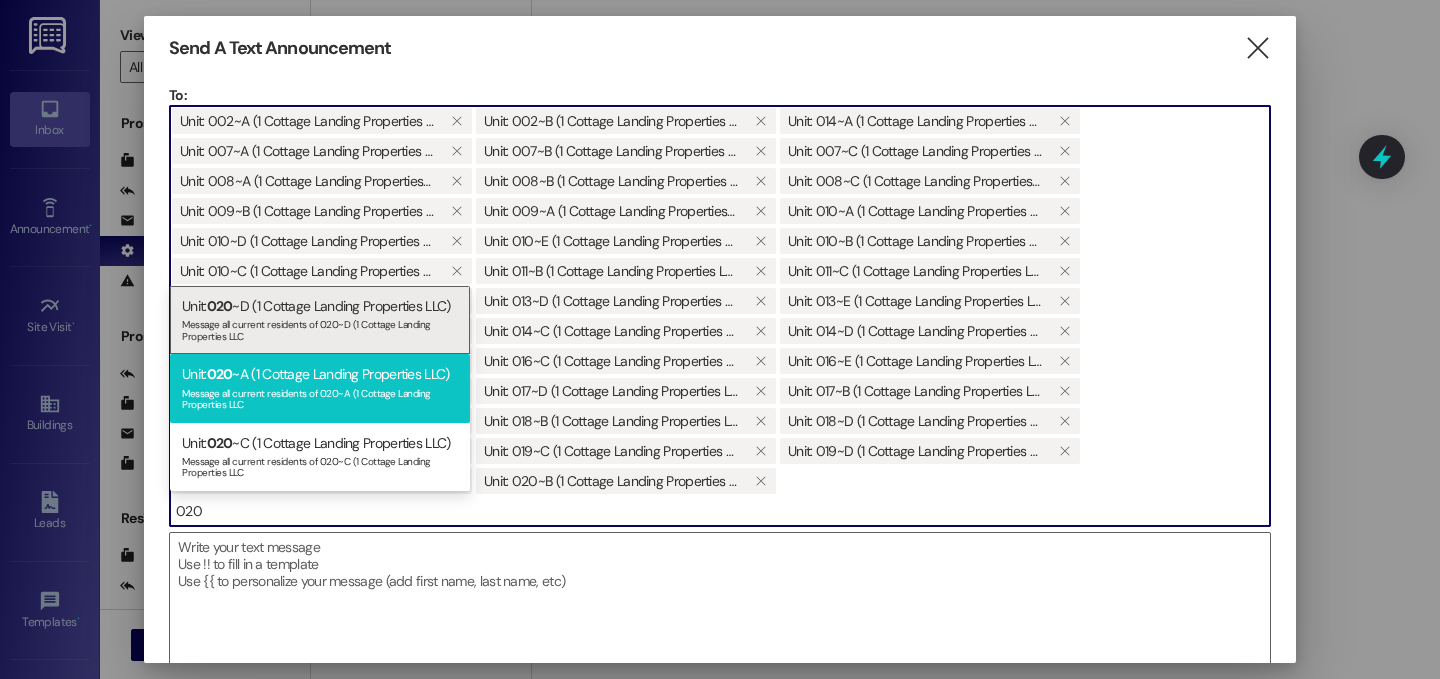 type on "020" 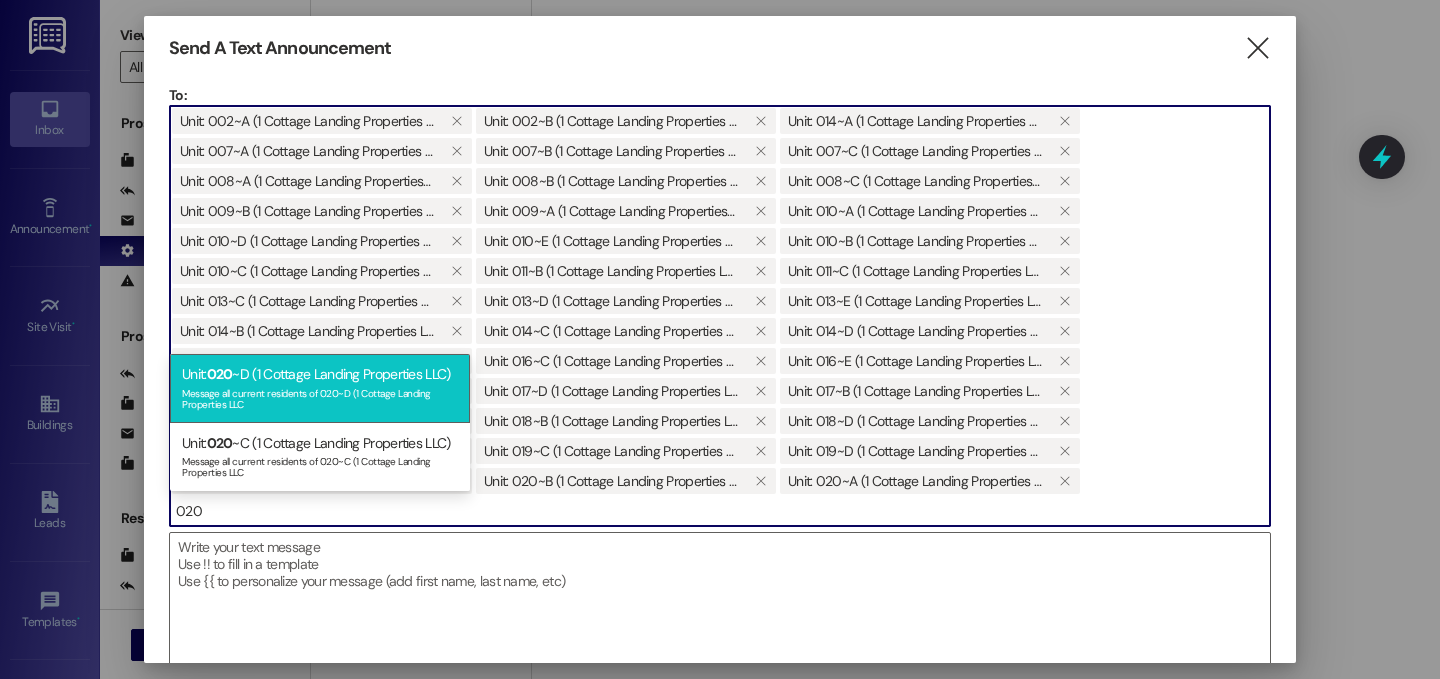 type on "020" 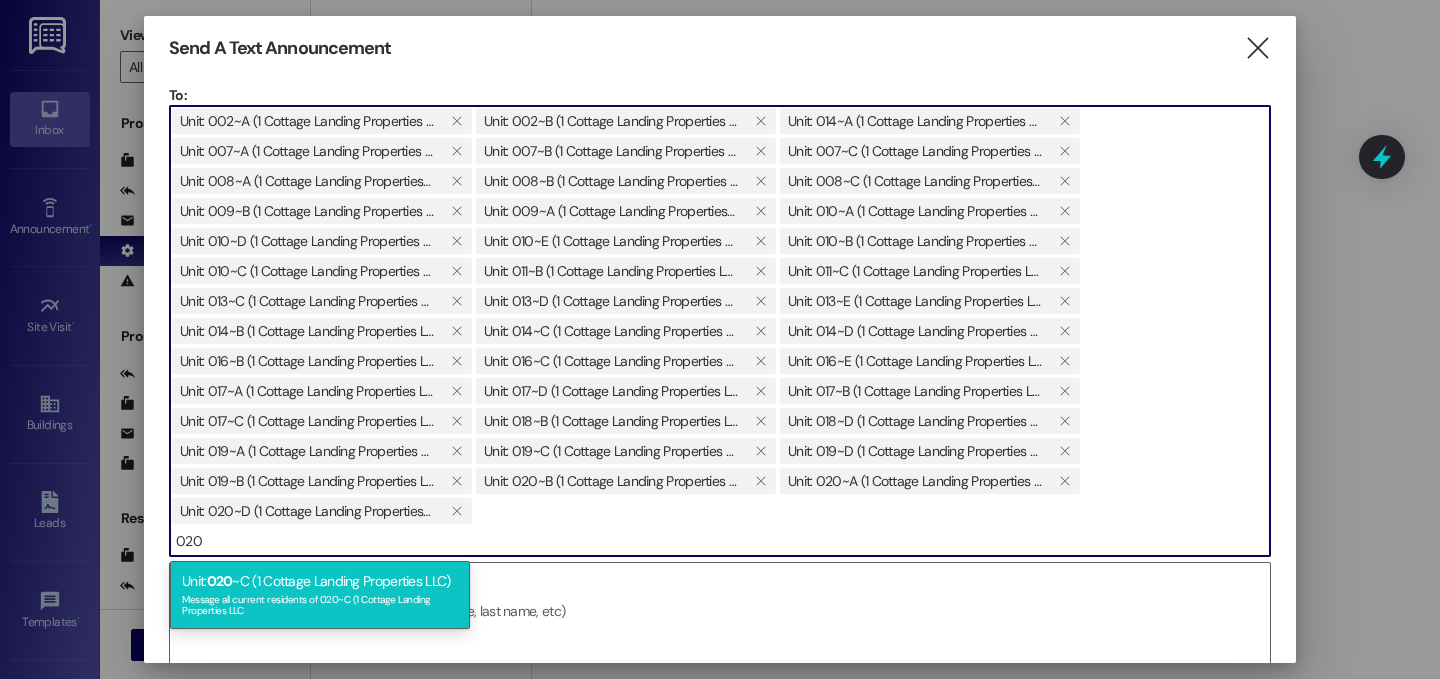 type on "020" 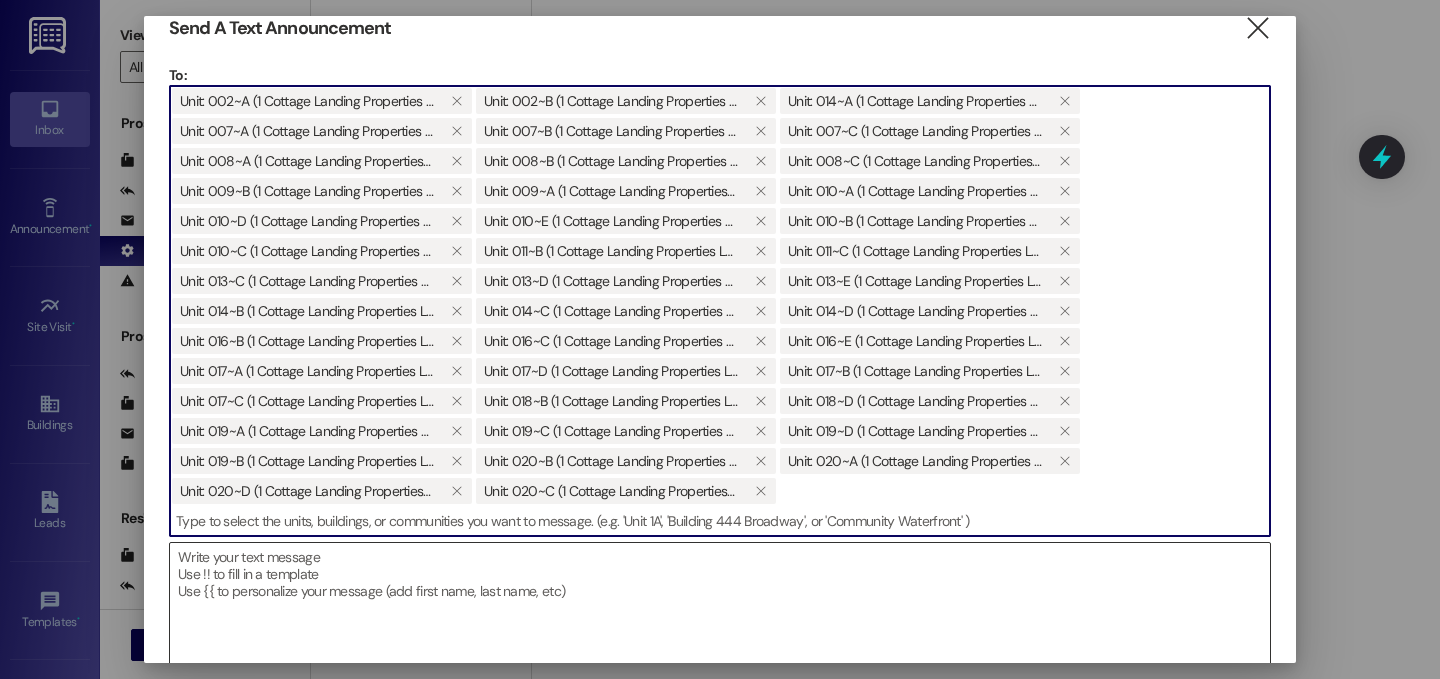 scroll, scrollTop: 32, scrollLeft: 0, axis: vertical 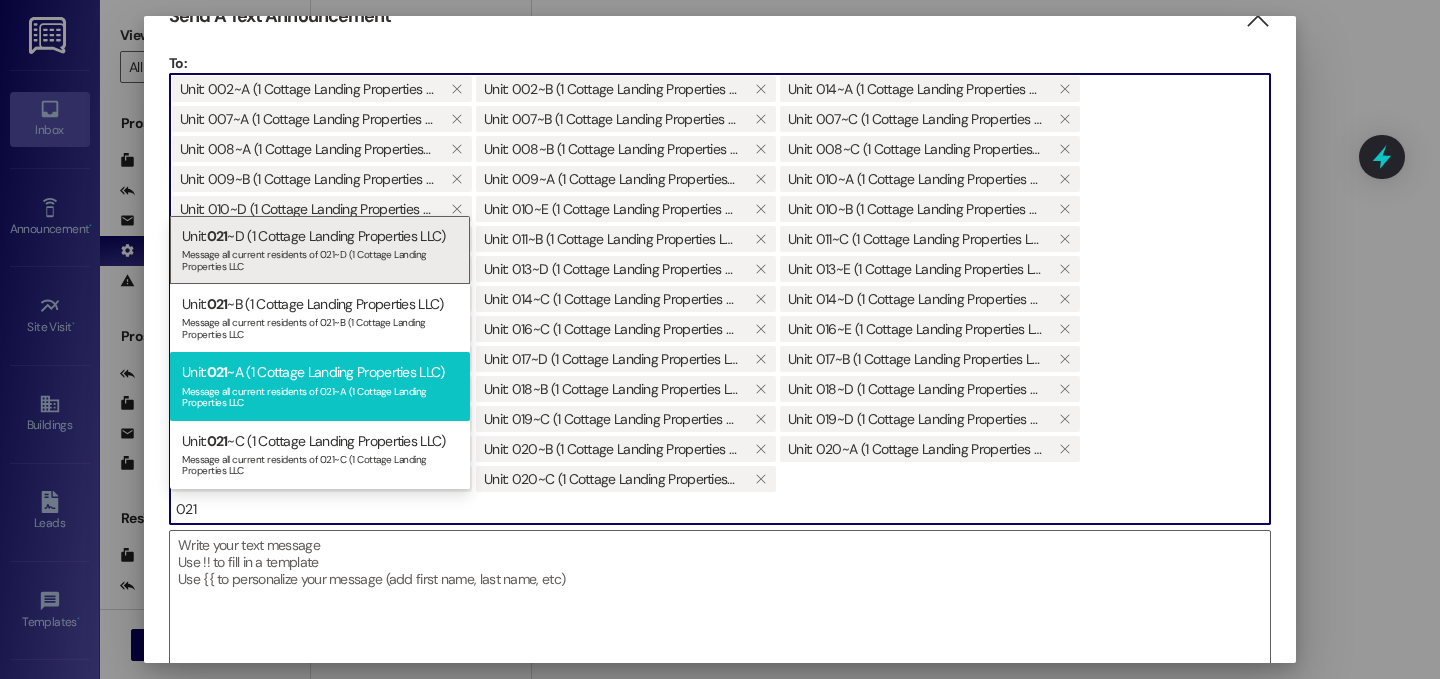 type on "021" 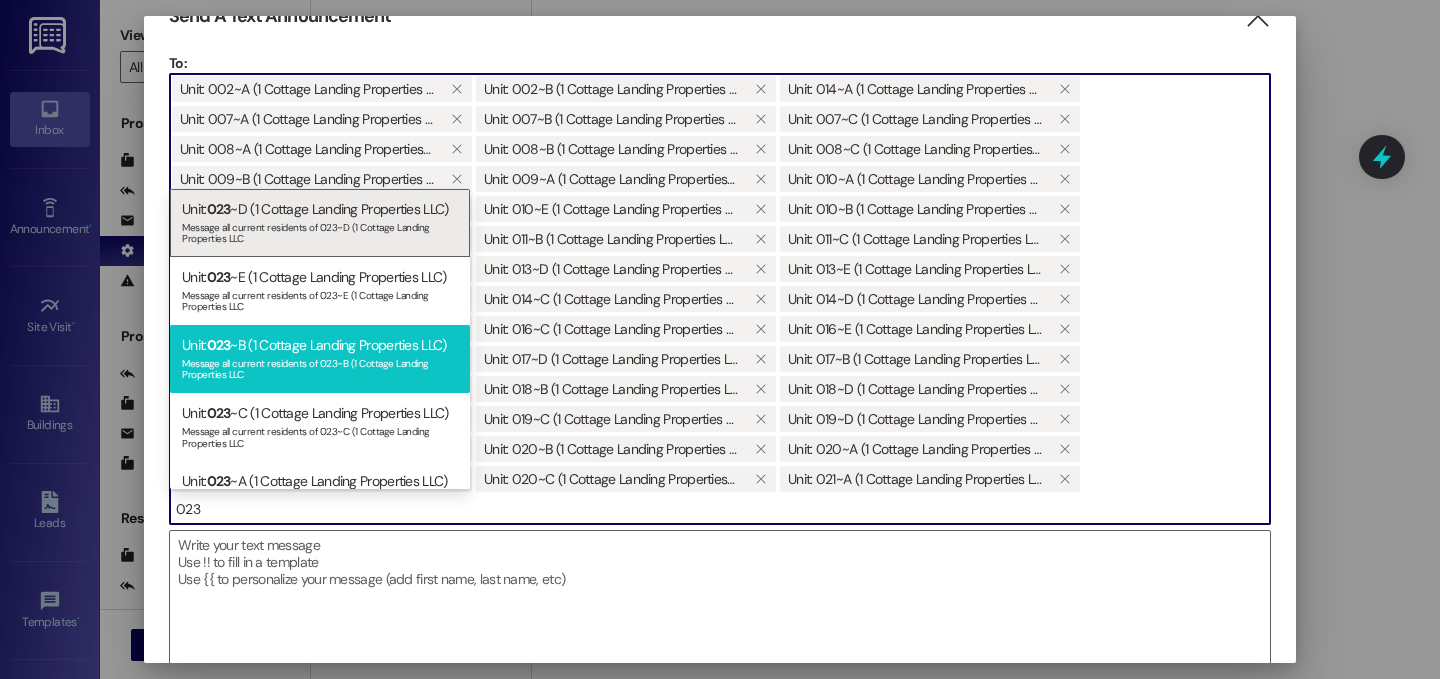 type on "023" 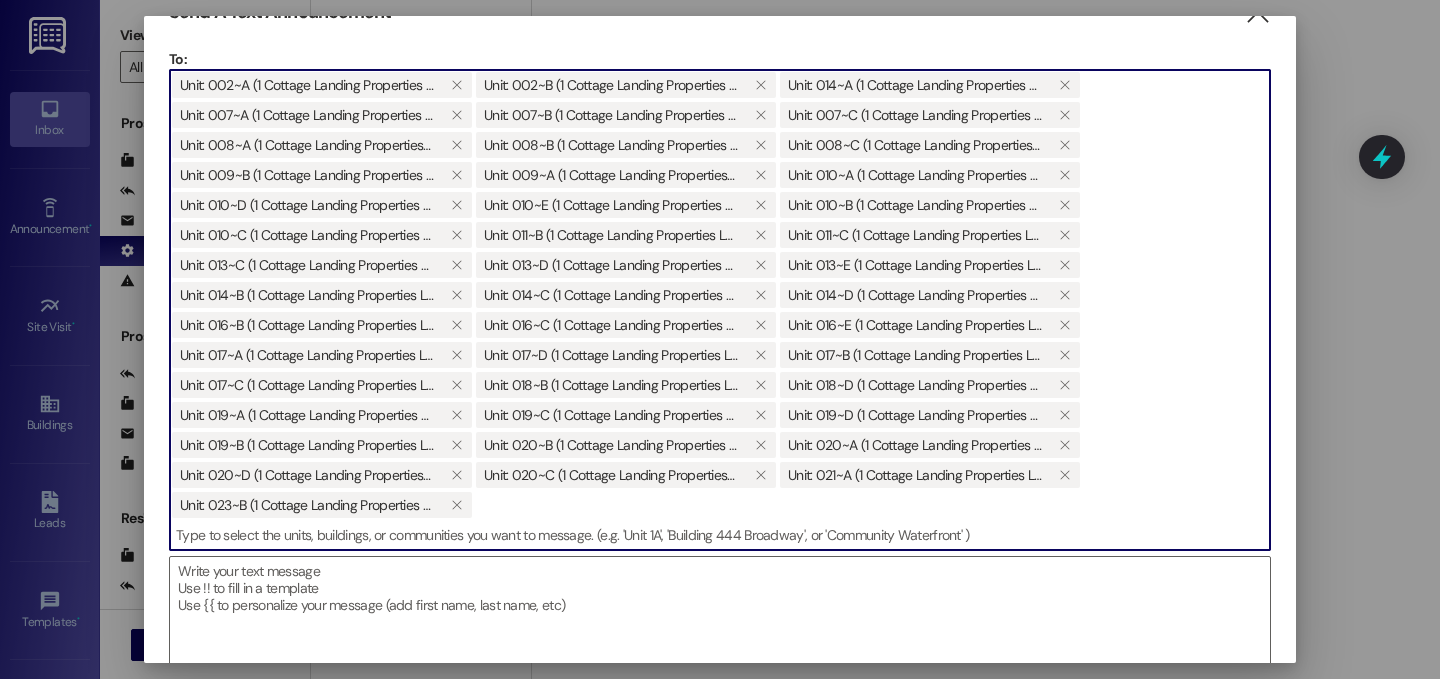 scroll, scrollTop: 47, scrollLeft: 0, axis: vertical 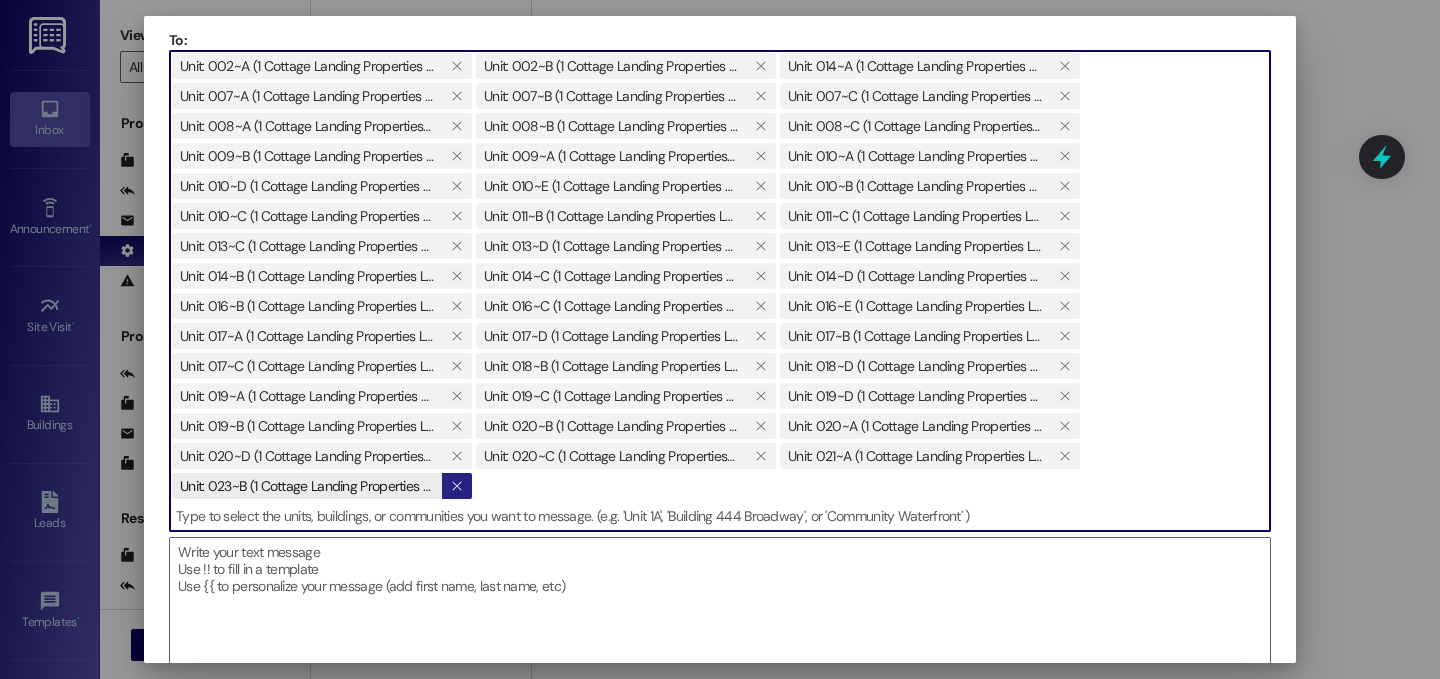 click on "" at bounding box center (456, 486) 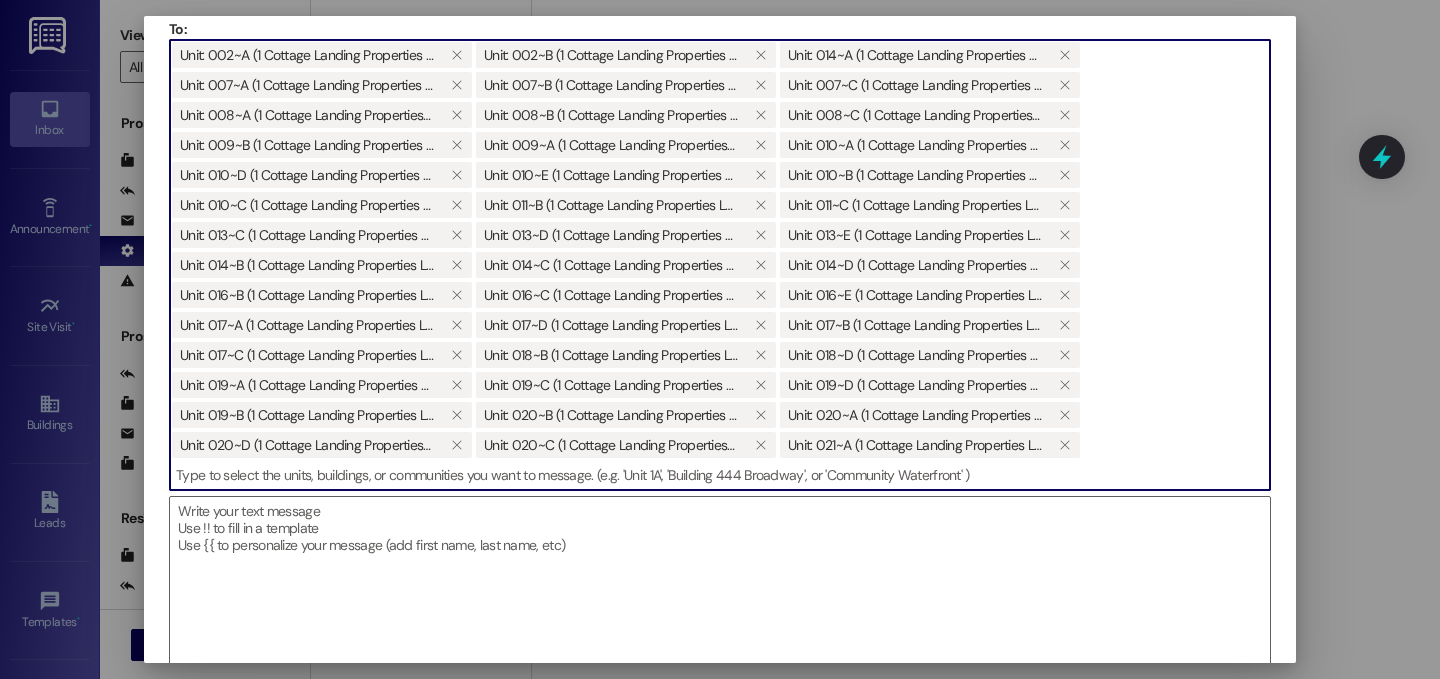 click at bounding box center [720, 475] 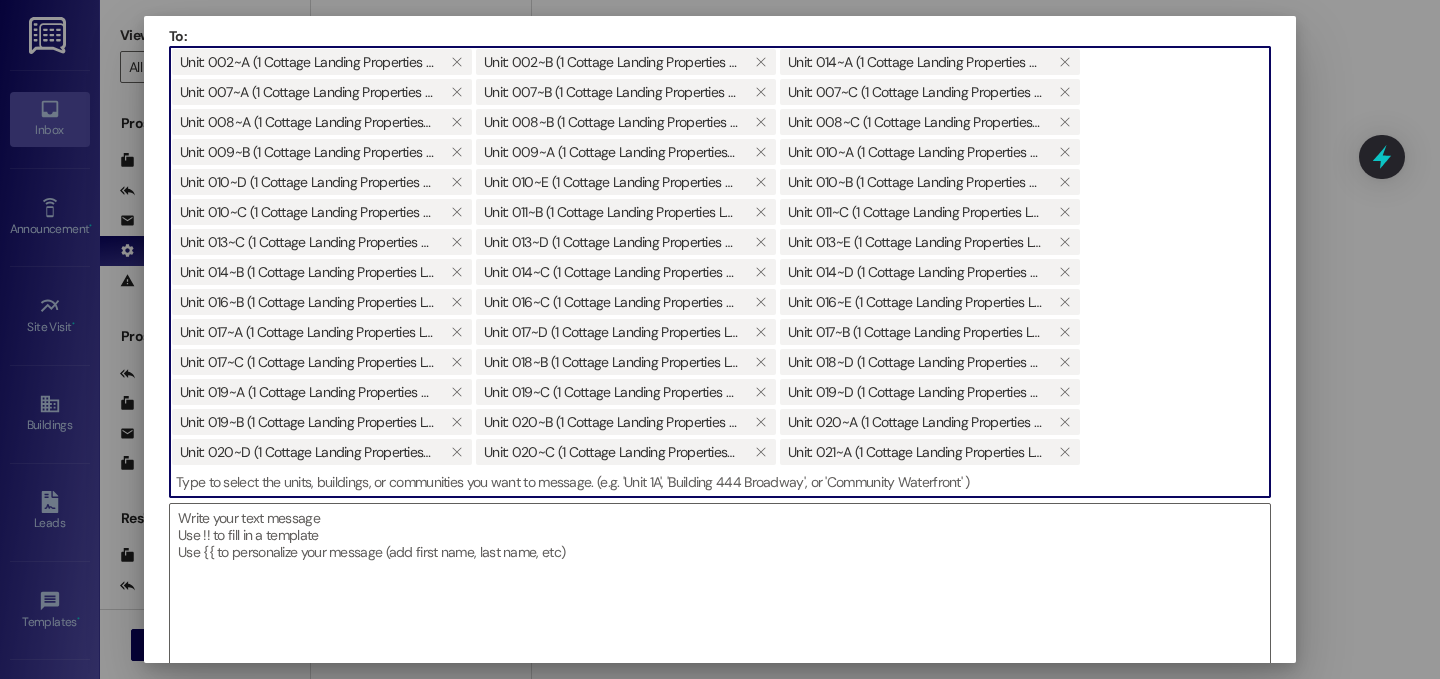 scroll, scrollTop: 77, scrollLeft: 0, axis: vertical 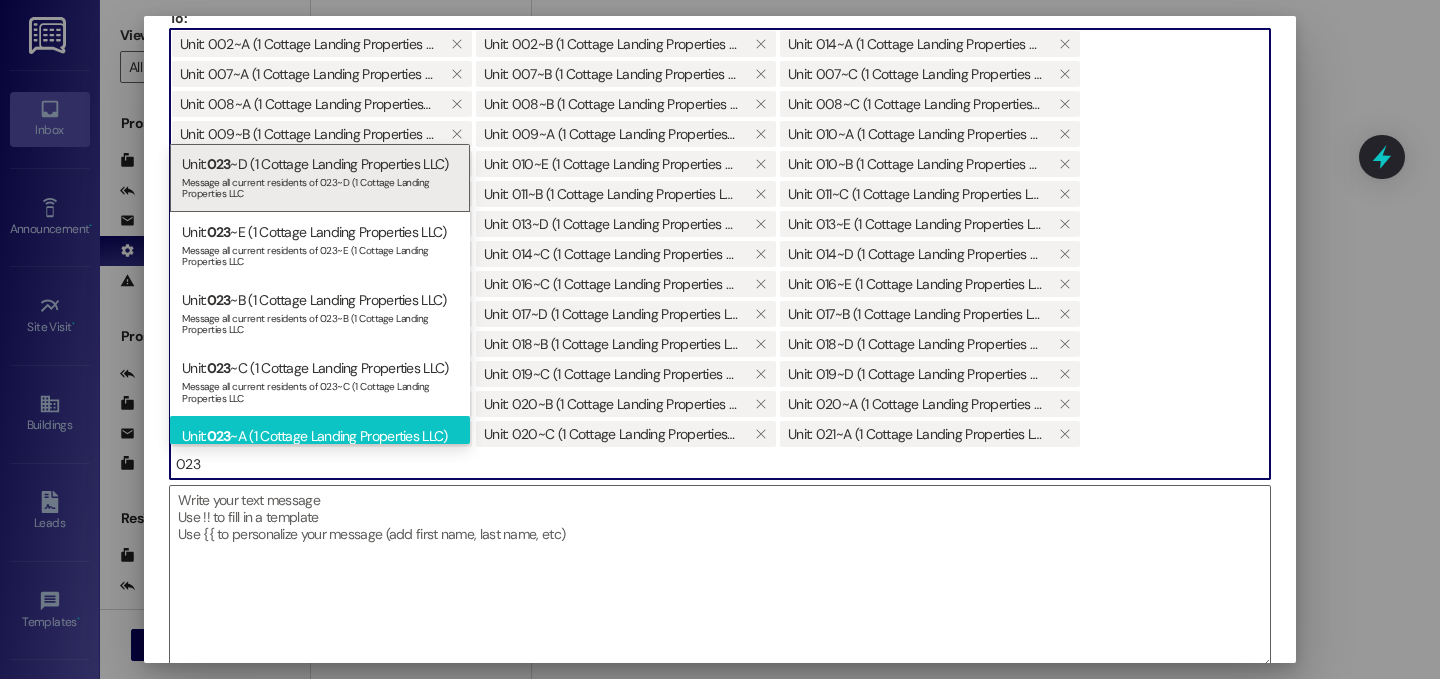 type on "023" 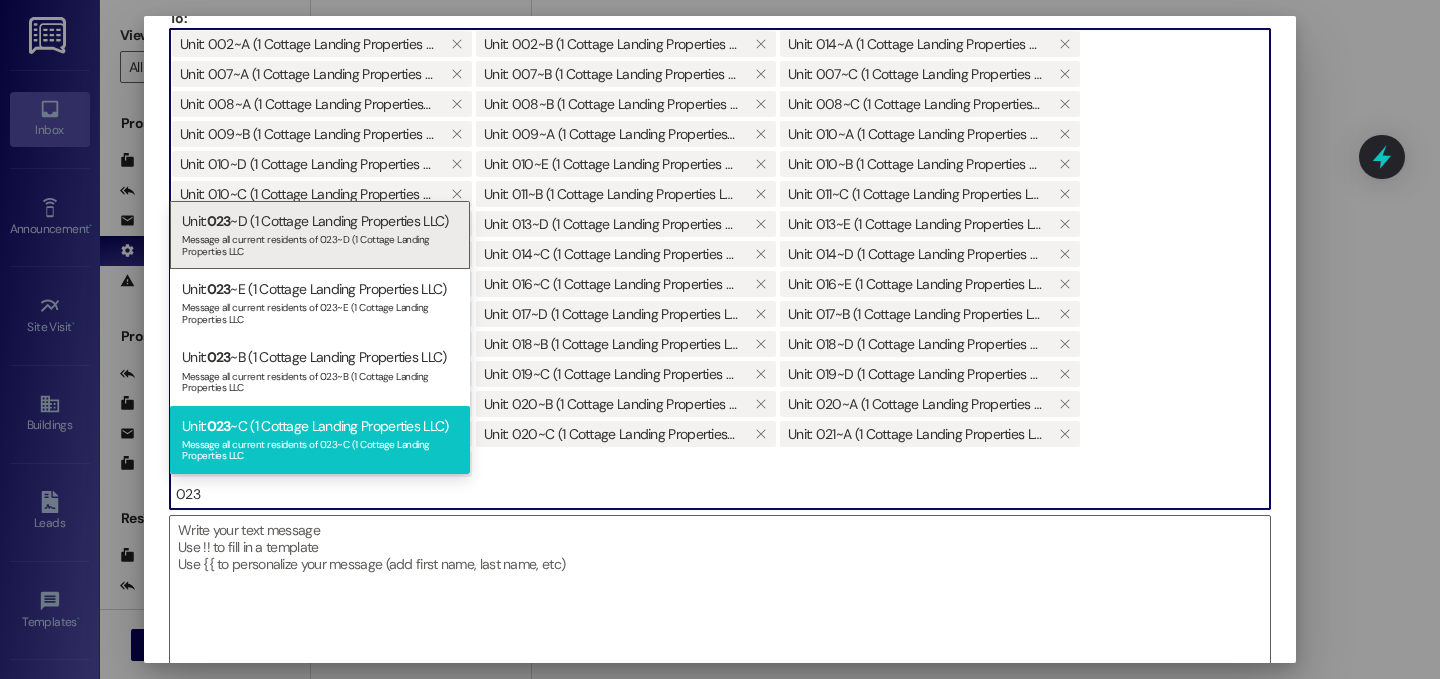 type on "023" 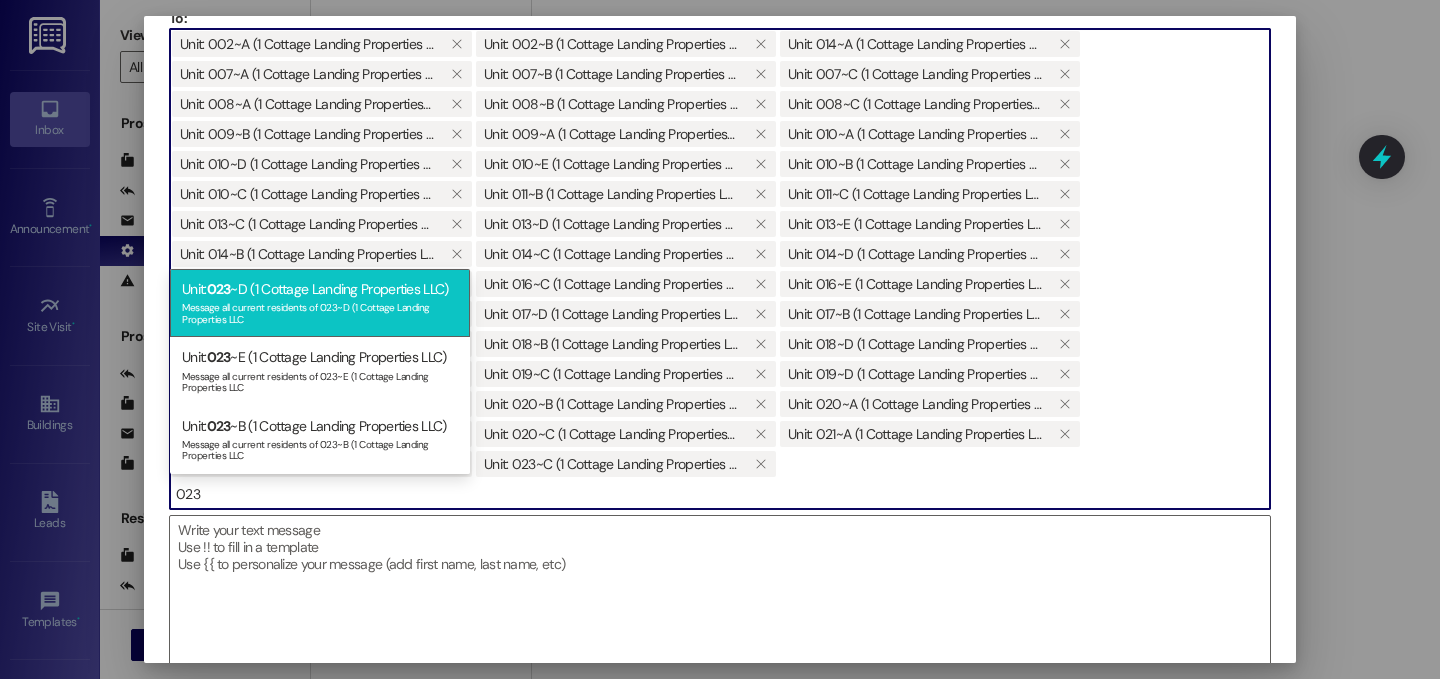 type on "023" 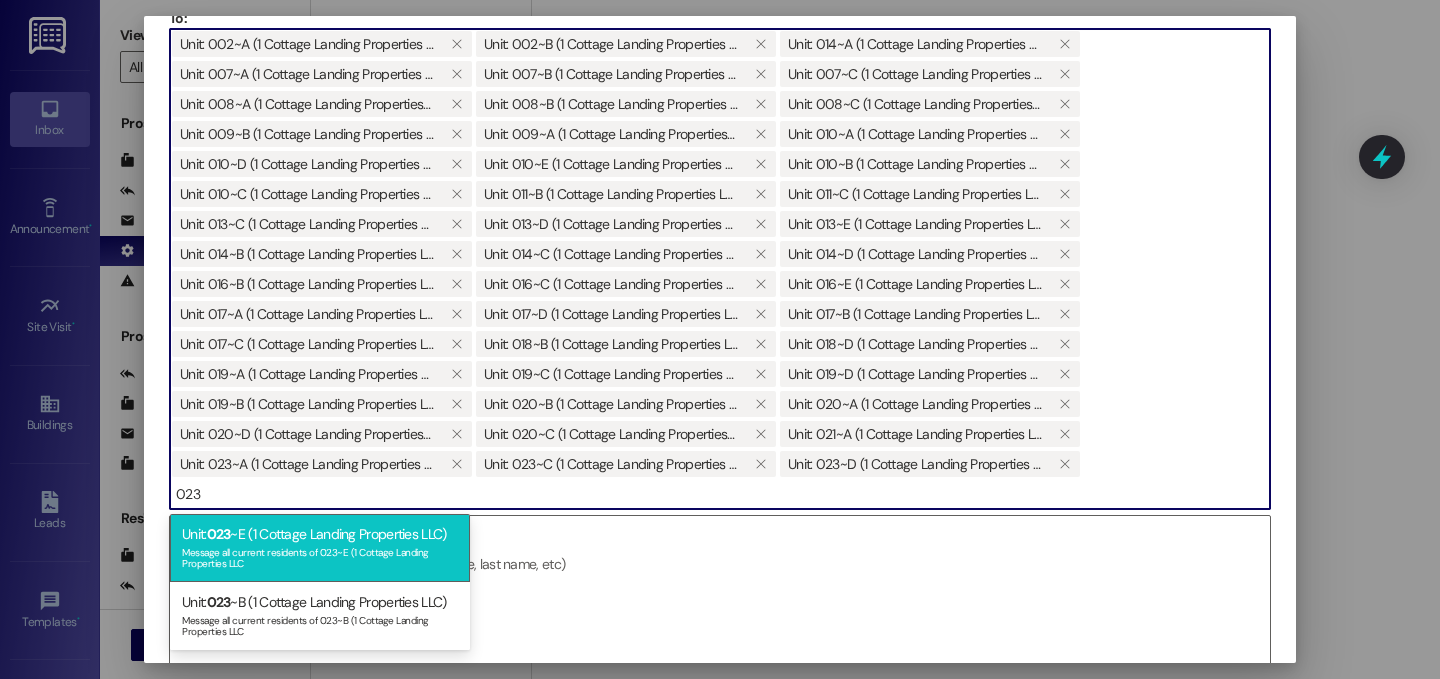 type on "023" 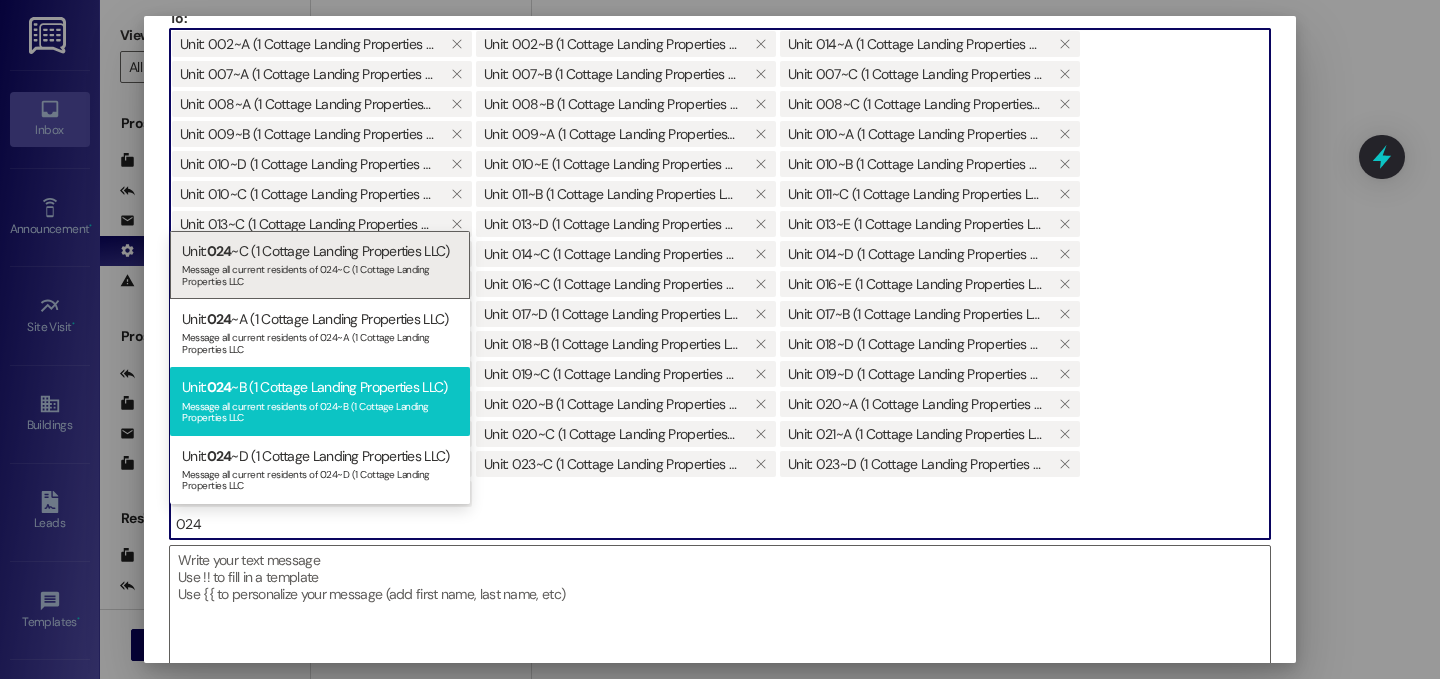 type on "024" 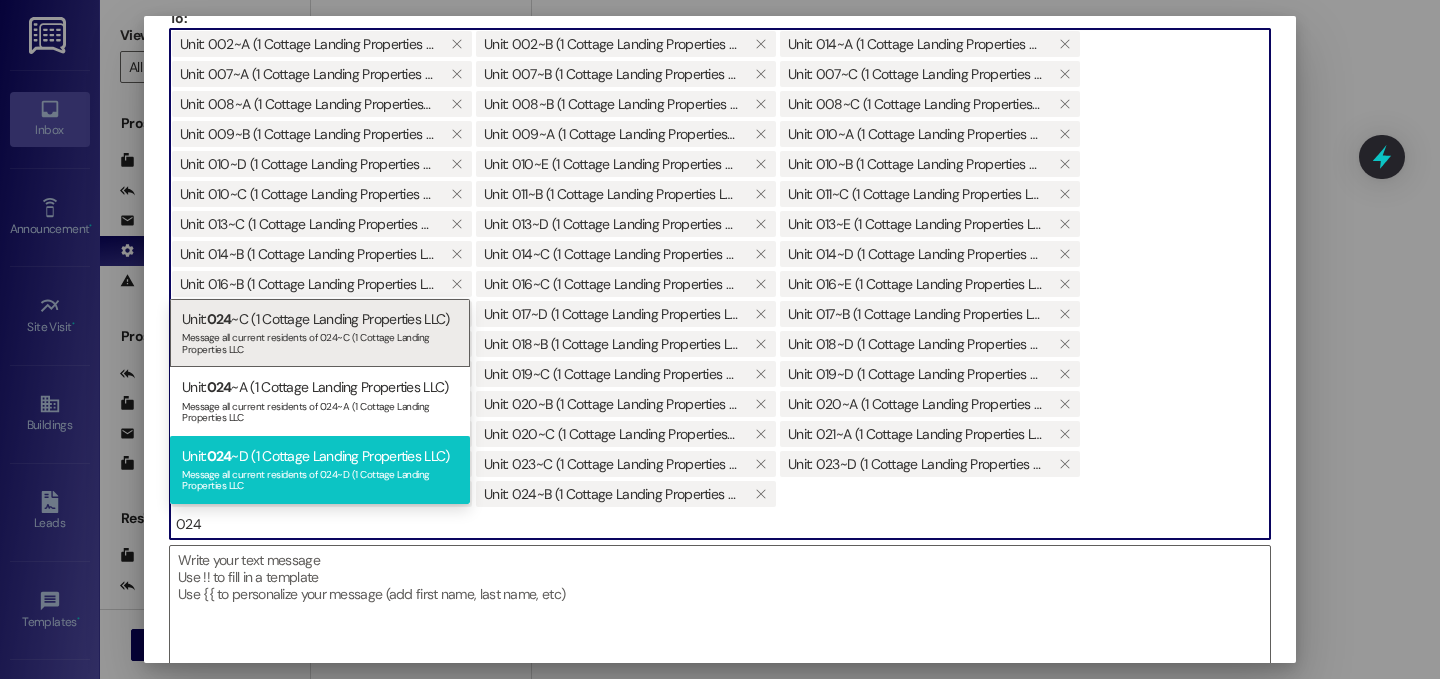 type on "024" 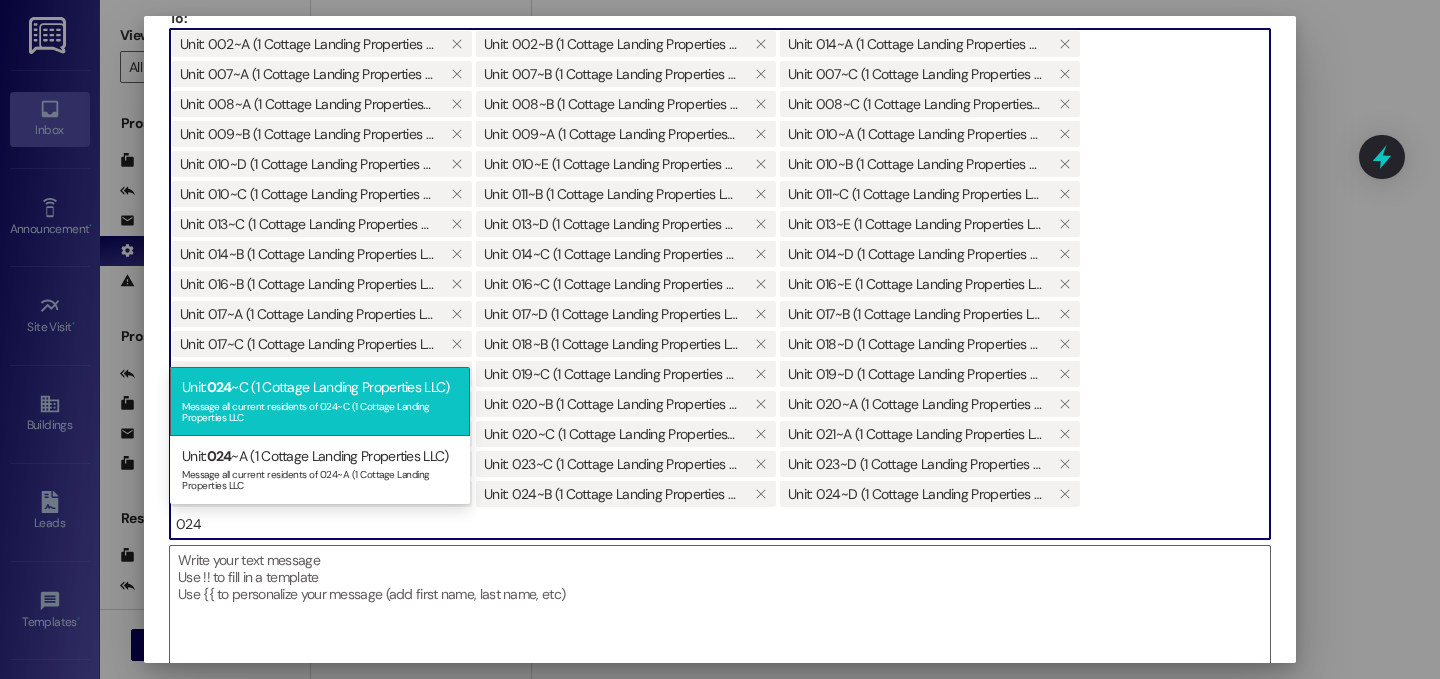 type on "024" 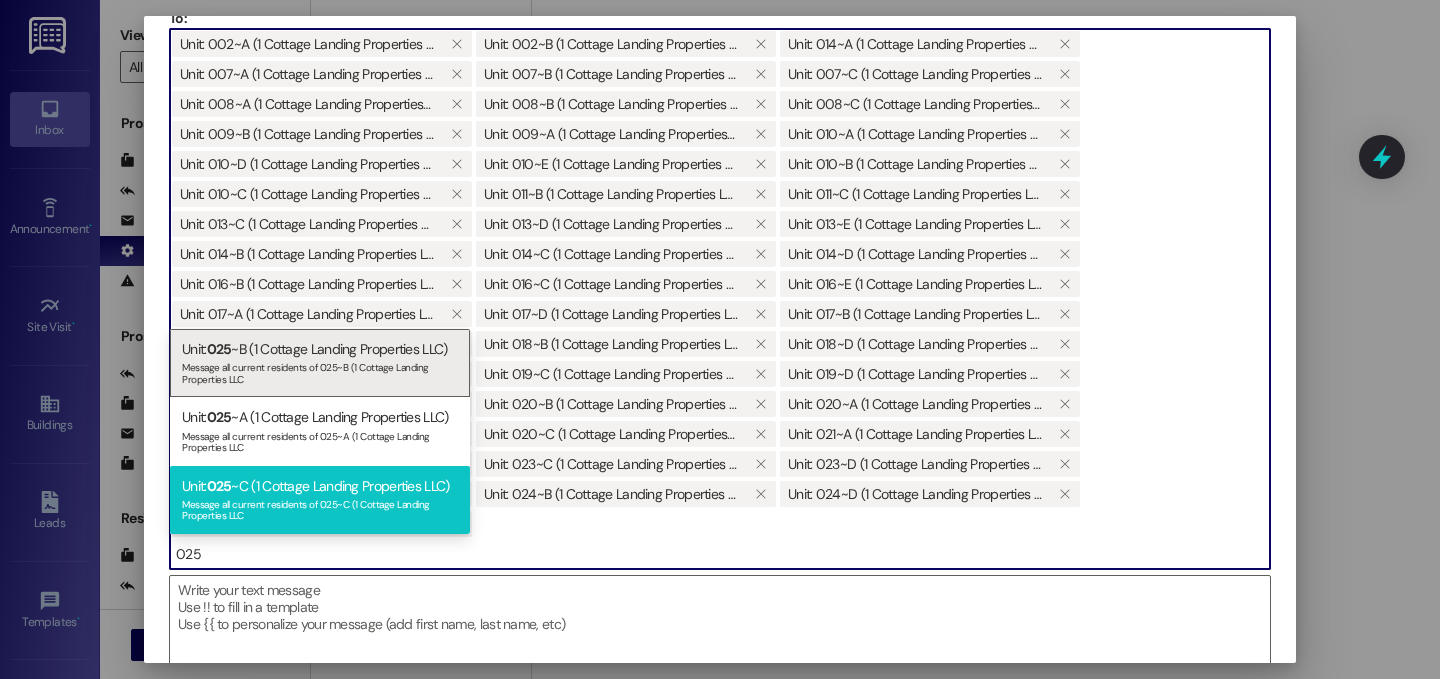type on "025" 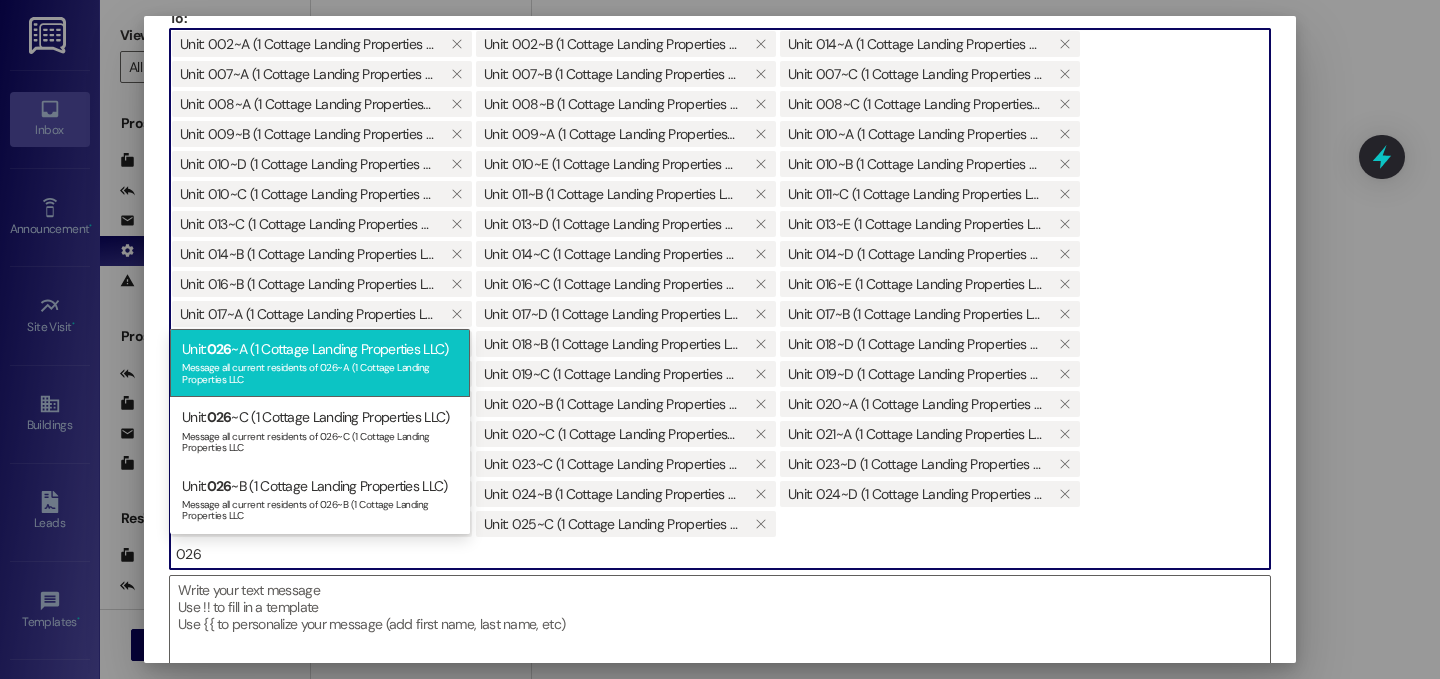 type on "026" 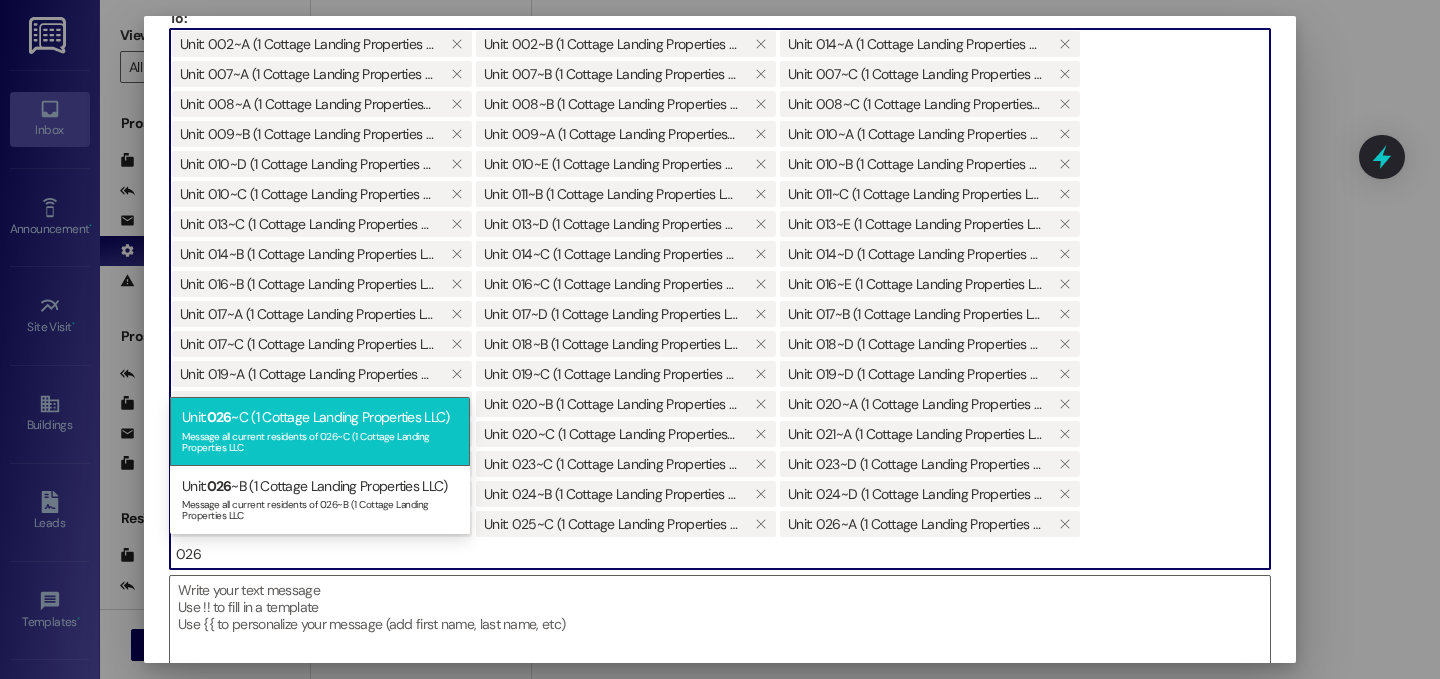 type on "026" 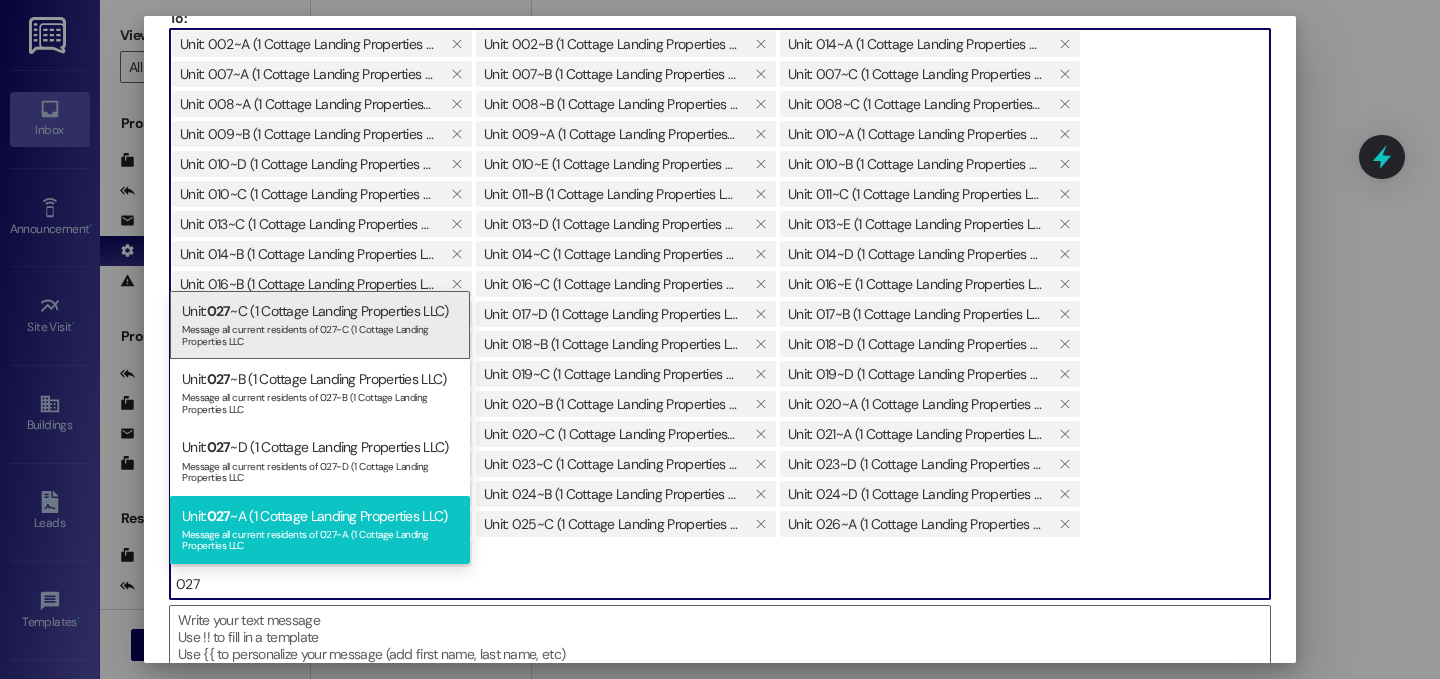type on "027" 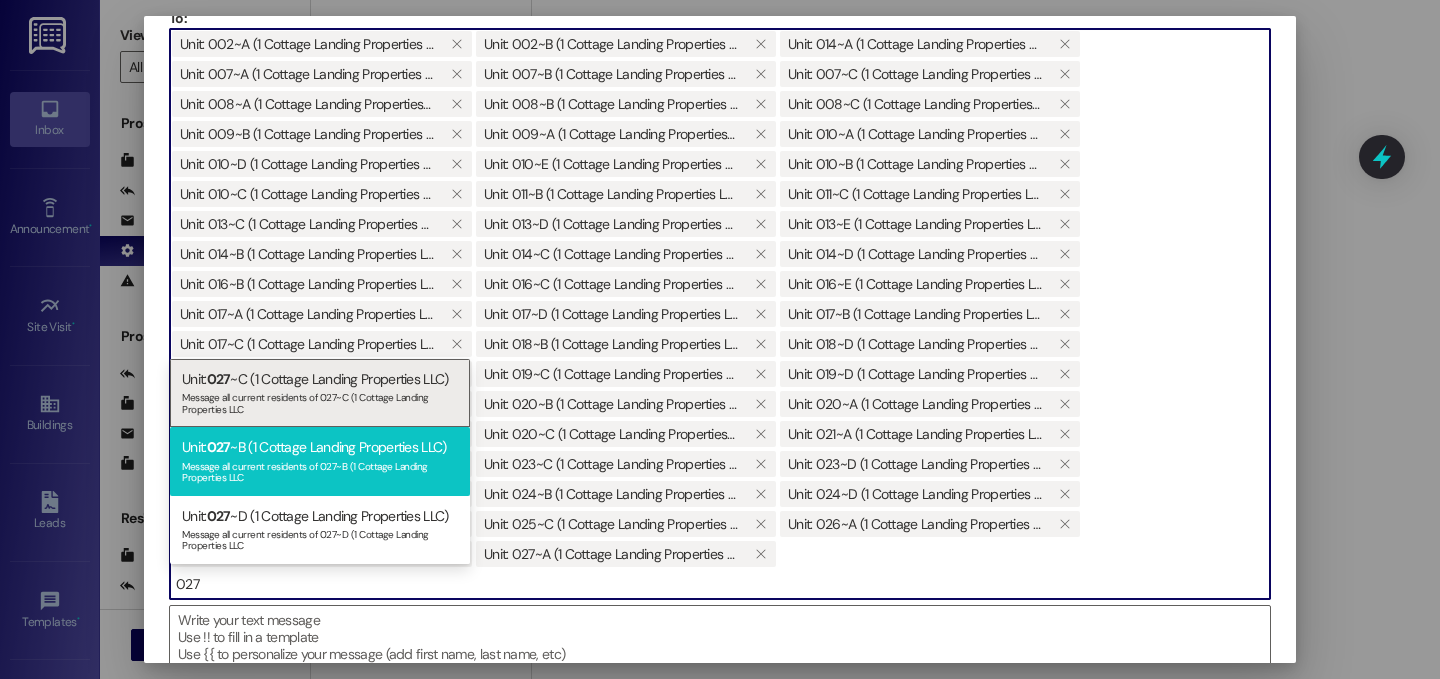 type on "027" 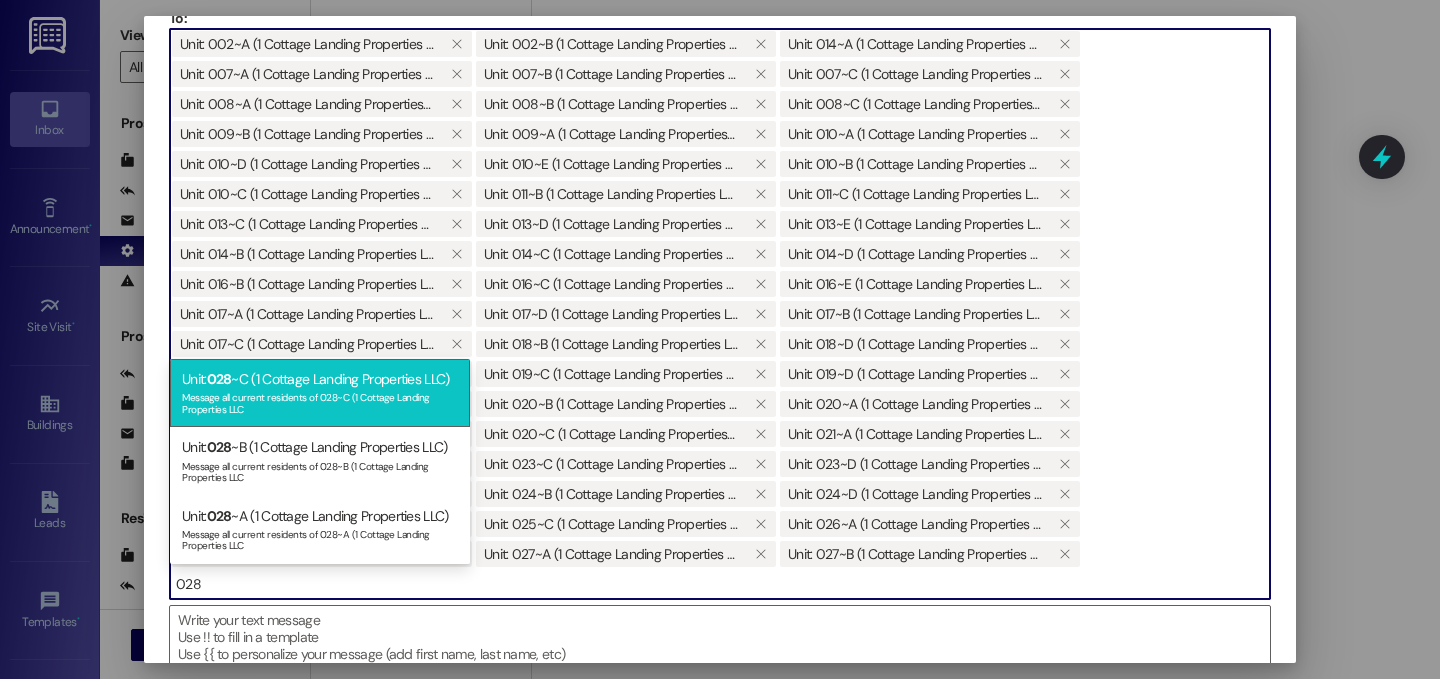 type on "028" 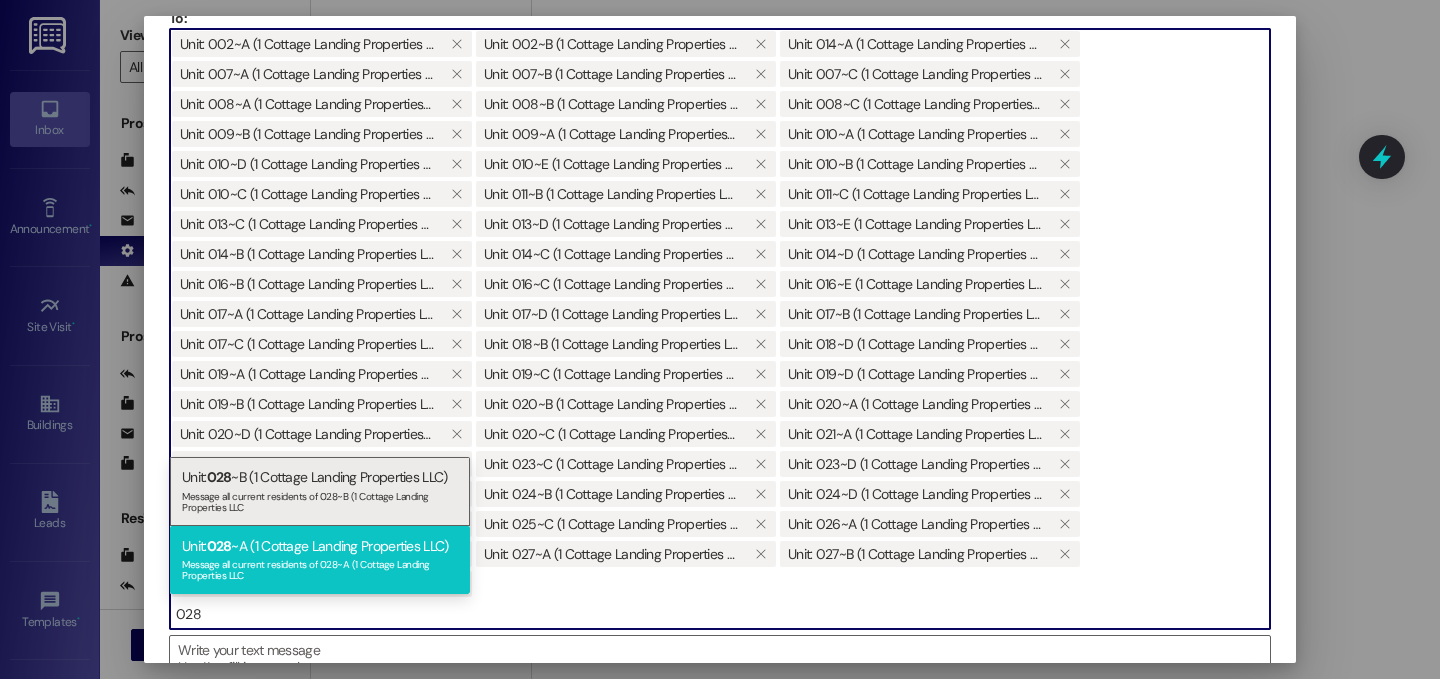 type on "028" 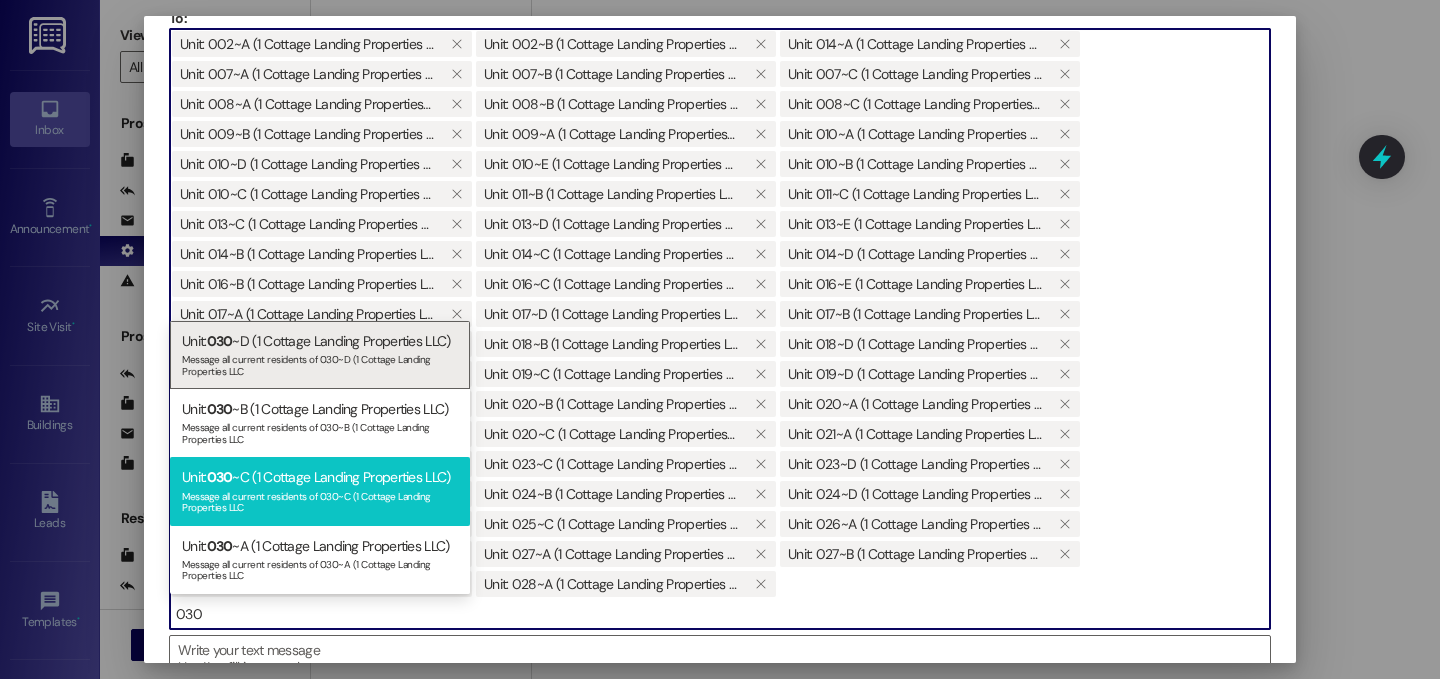 type on "030" 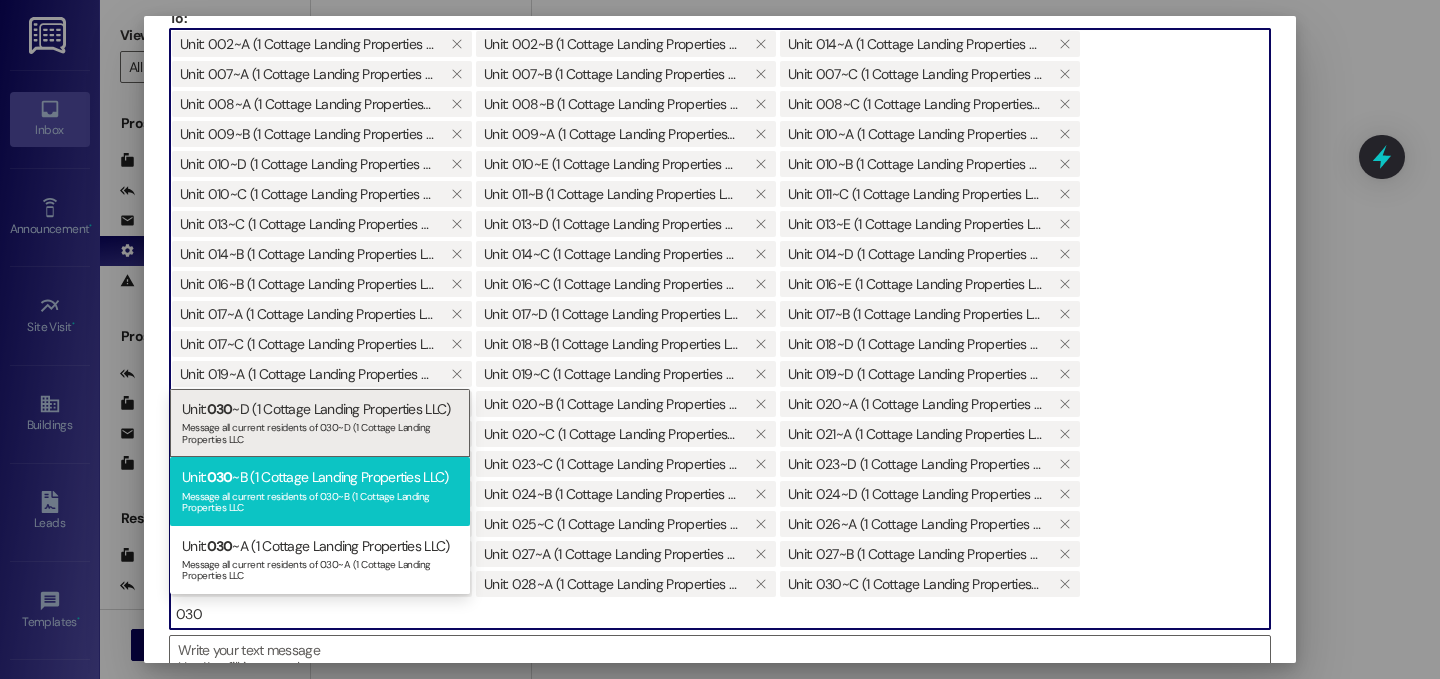 type on "030" 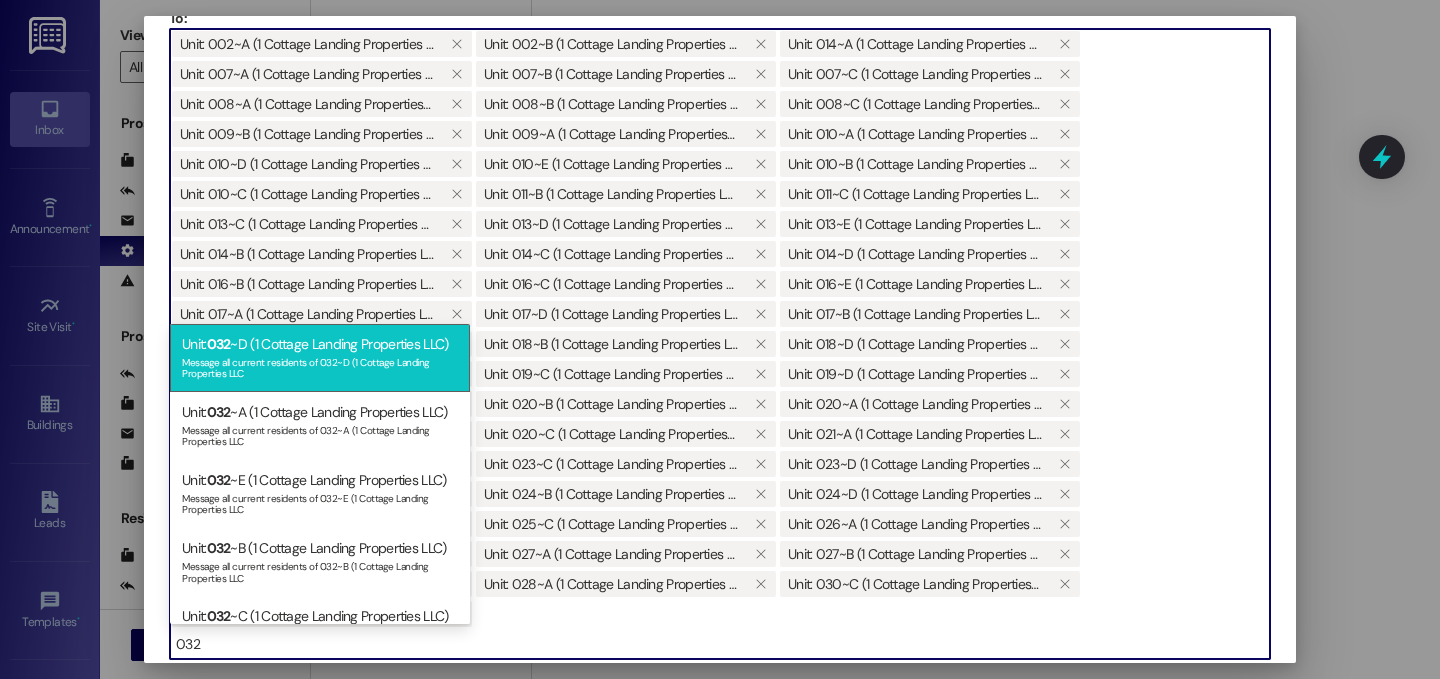 type on "032" 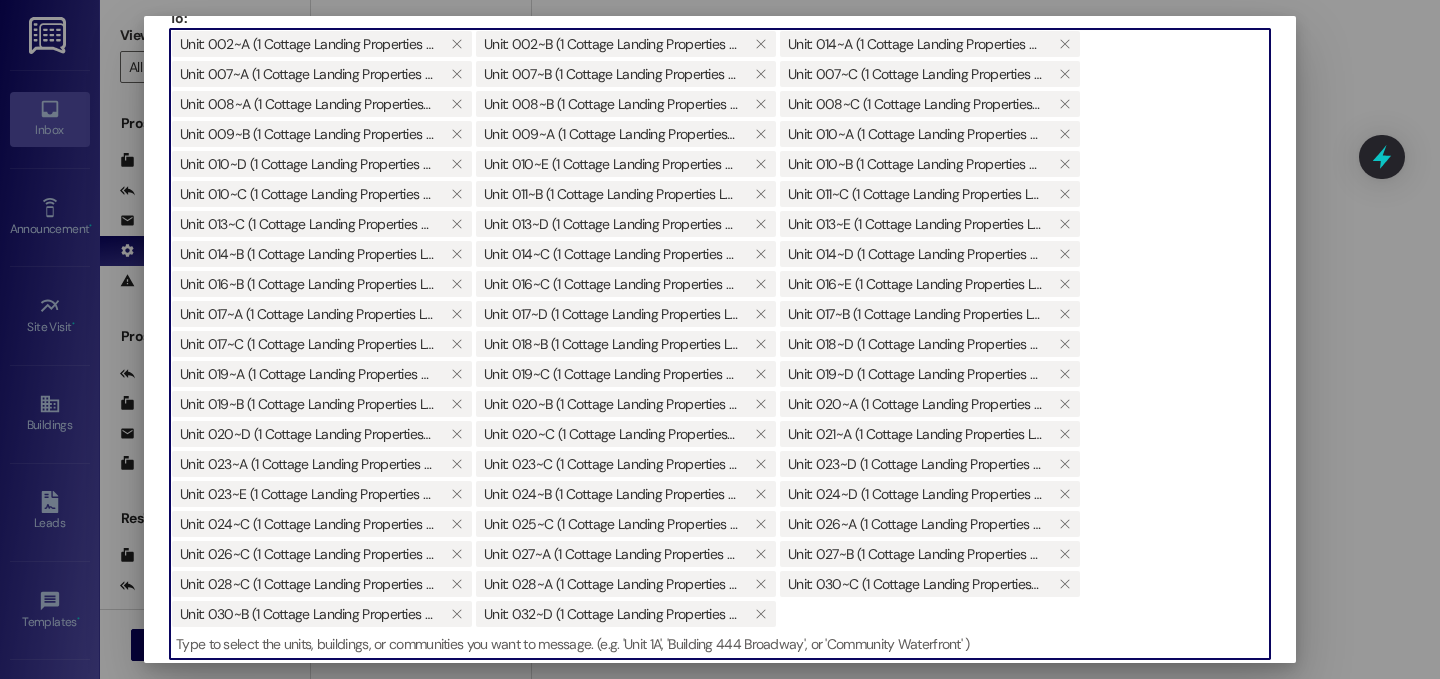 scroll, scrollTop: 76, scrollLeft: 0, axis: vertical 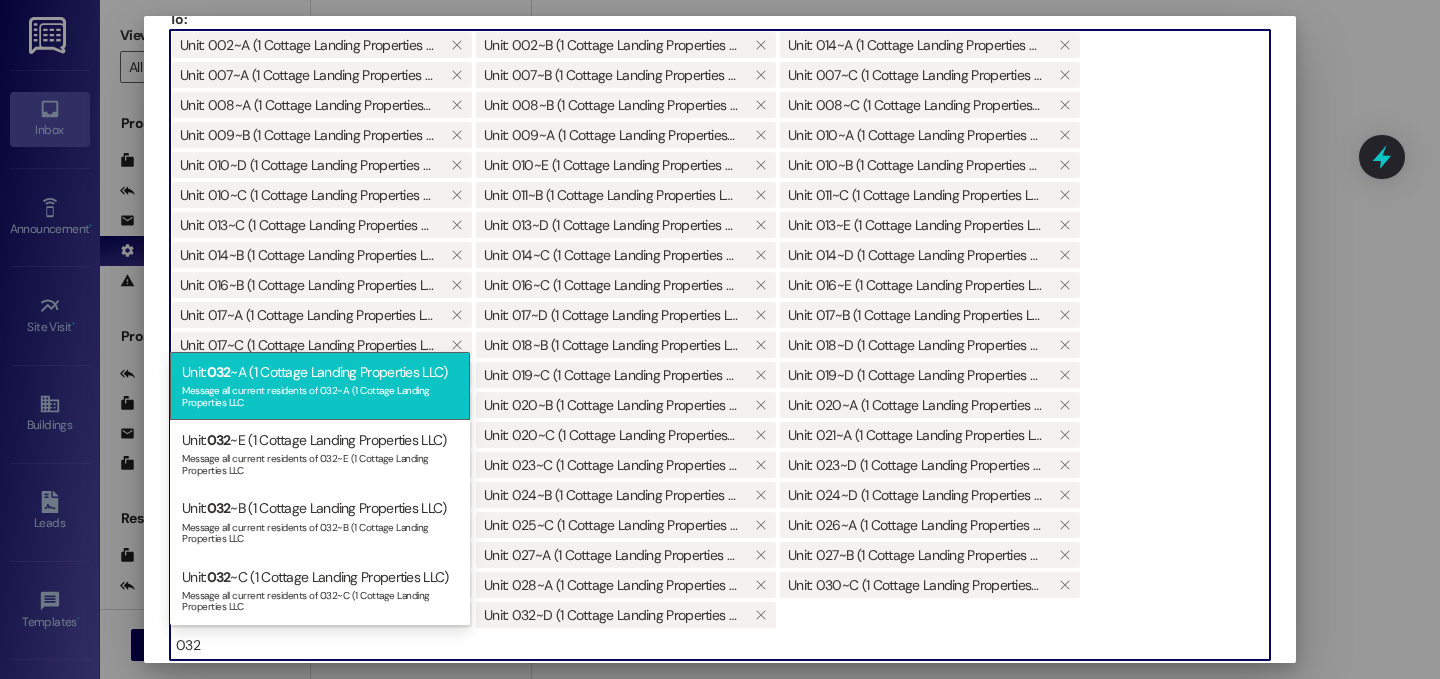 type on "032" 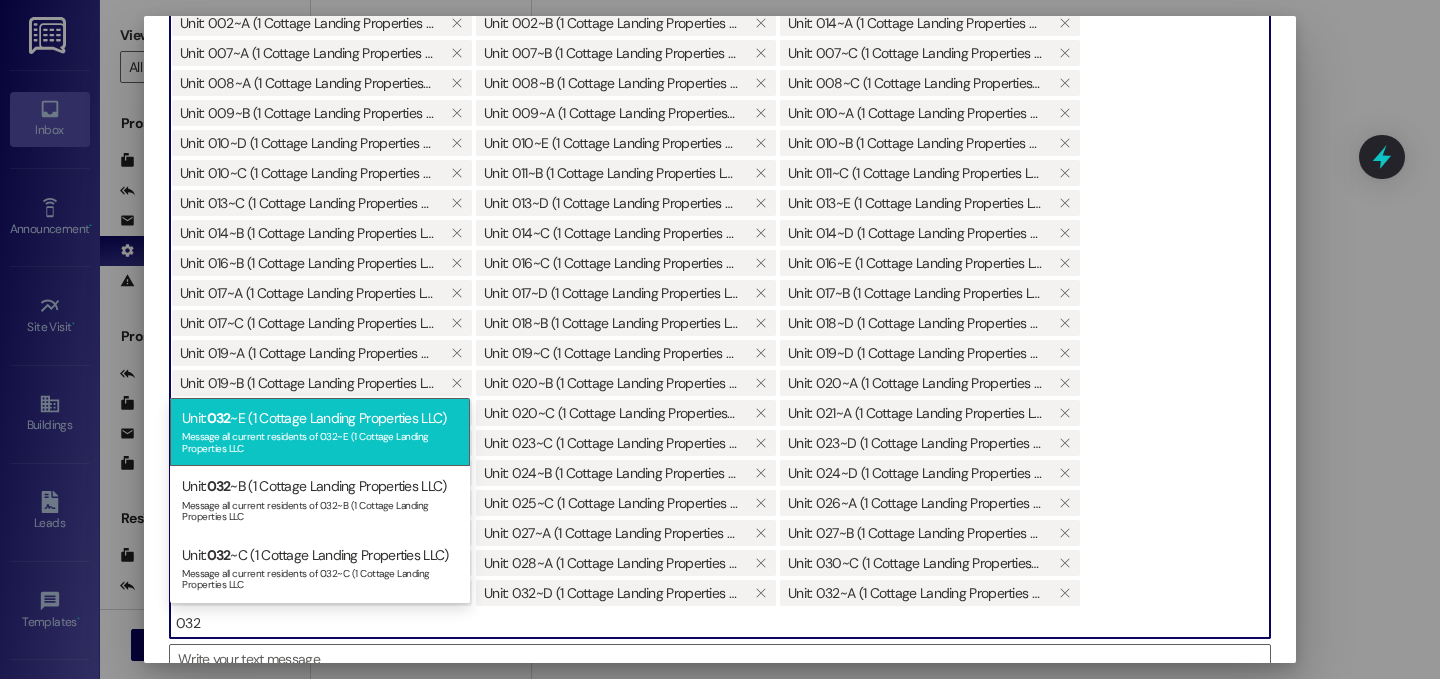 scroll, scrollTop: 95, scrollLeft: 0, axis: vertical 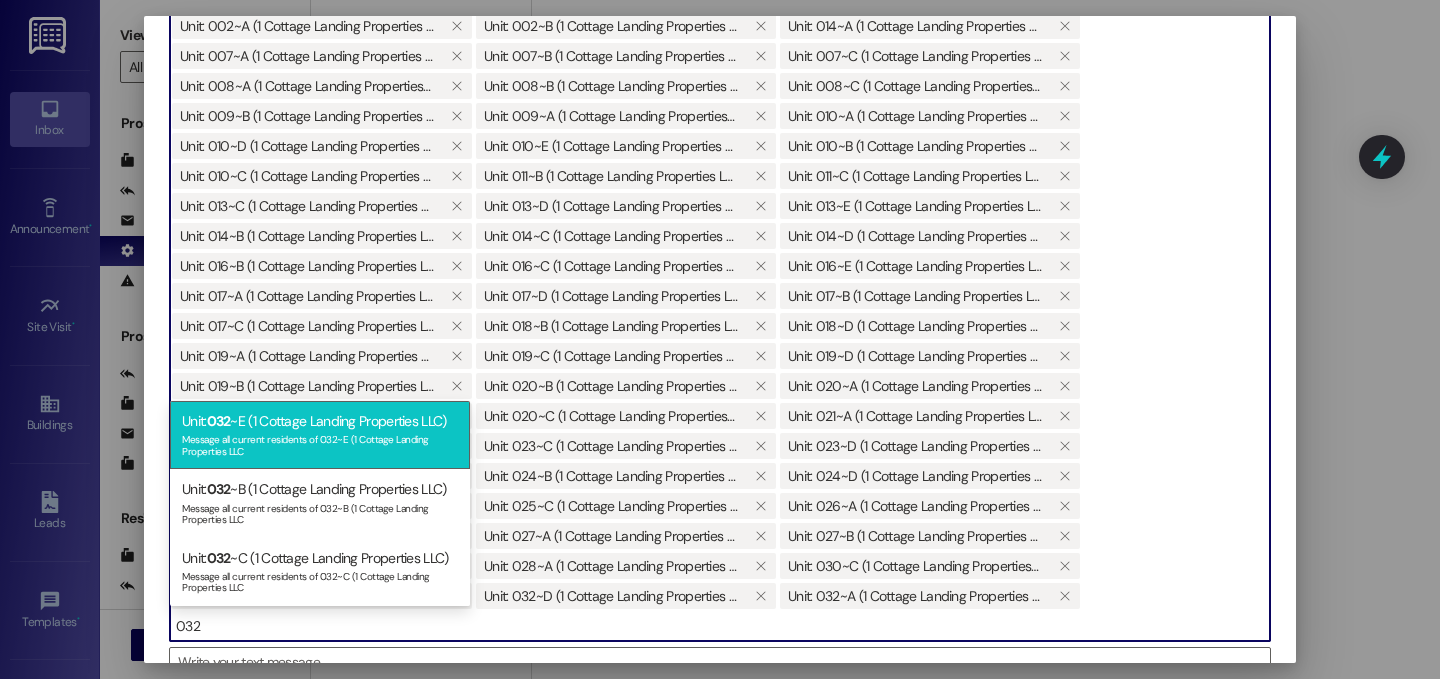 type on "032" 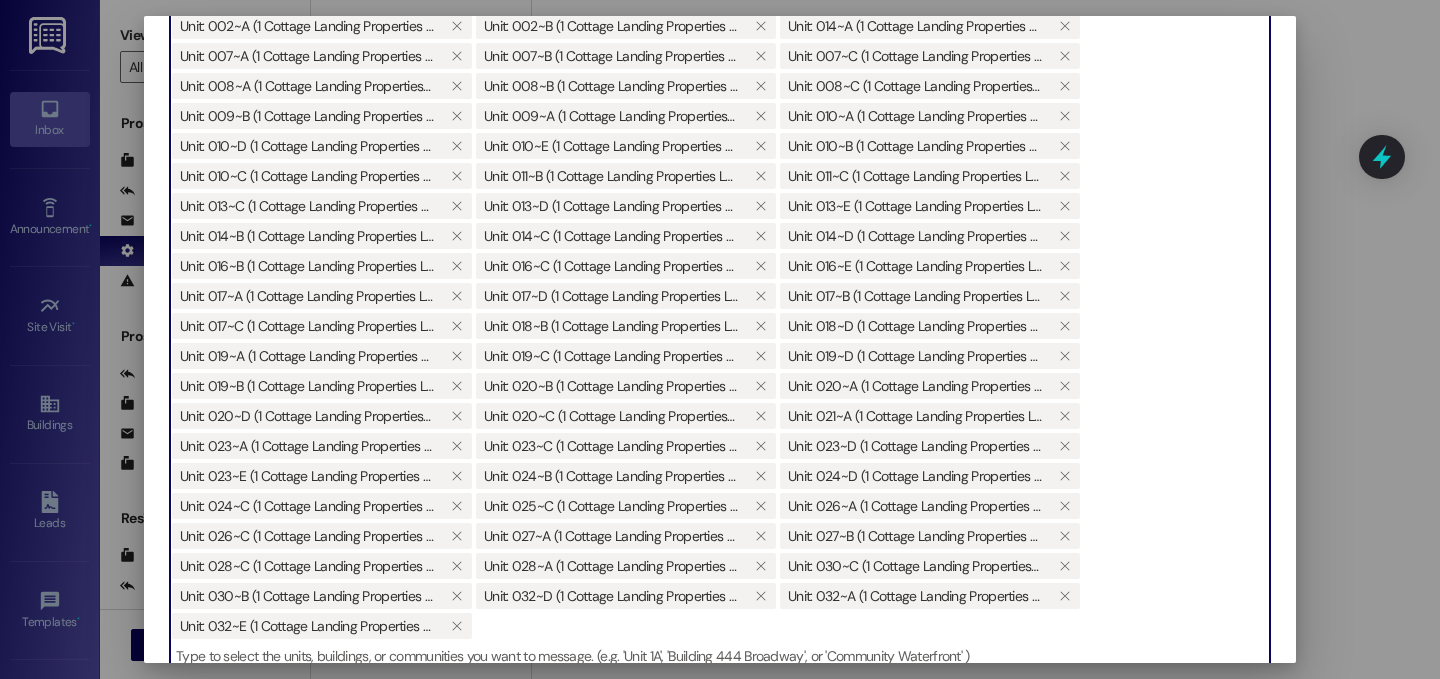 scroll, scrollTop: 12, scrollLeft: 0, axis: vertical 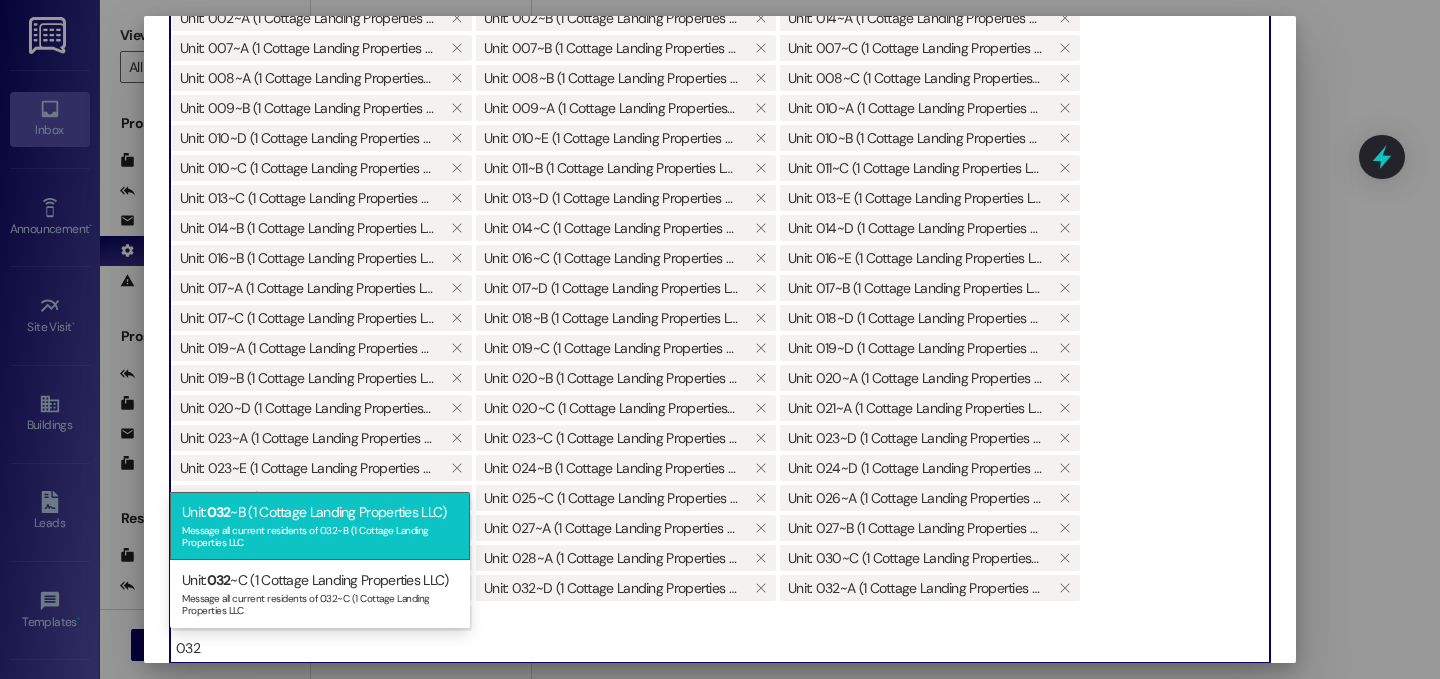 type on "032" 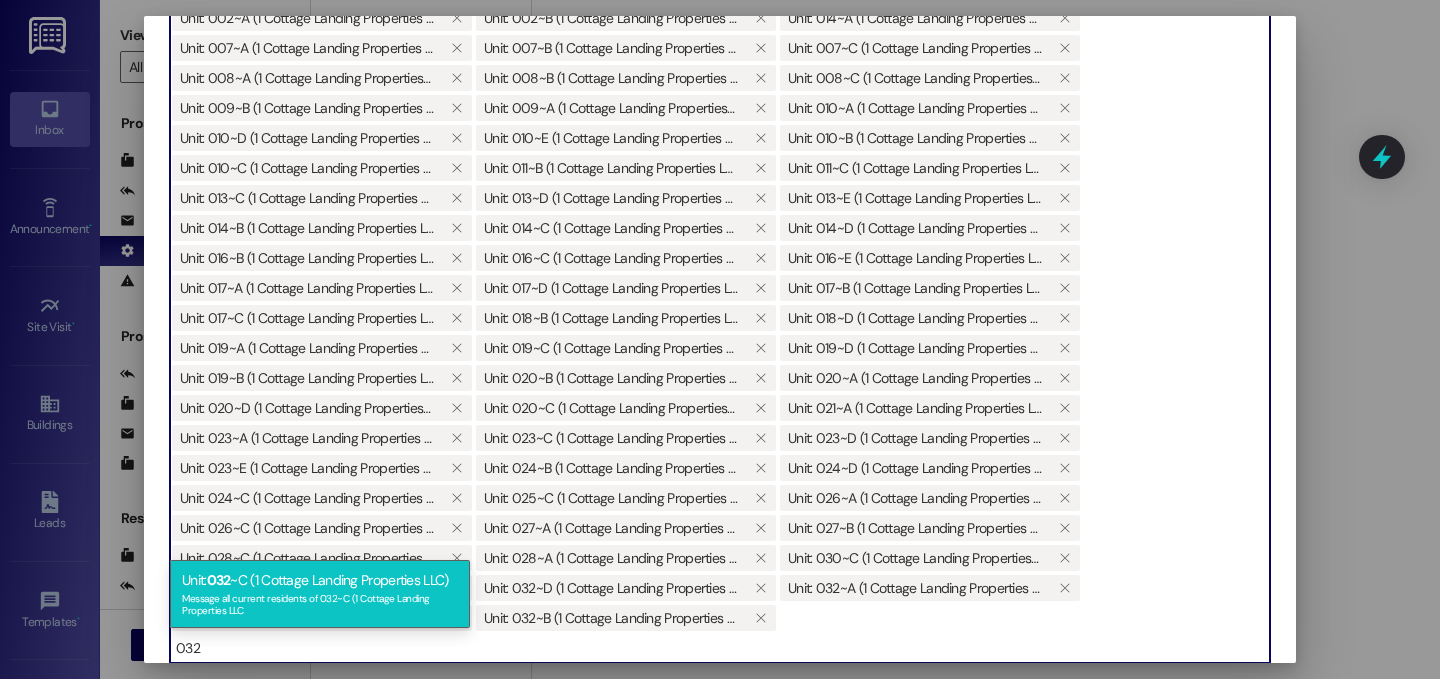 type on "032" 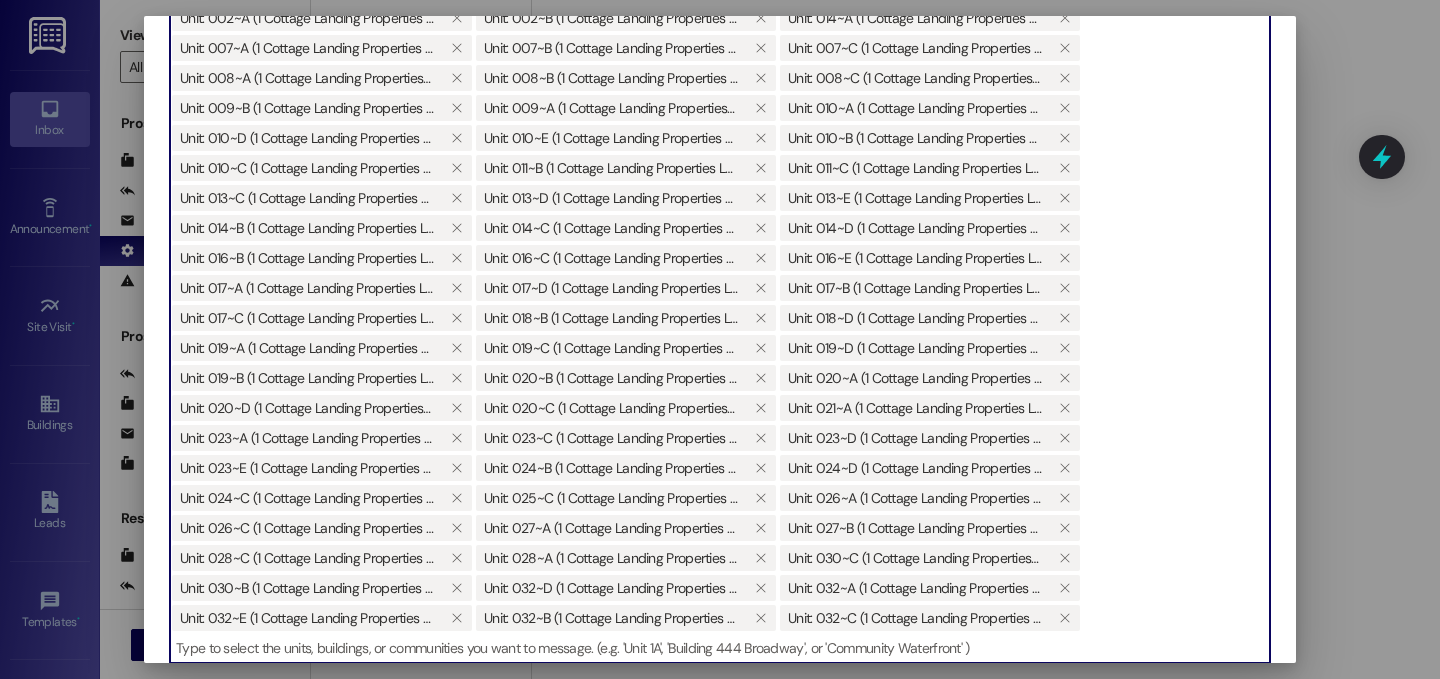 scroll, scrollTop: 94, scrollLeft: 0, axis: vertical 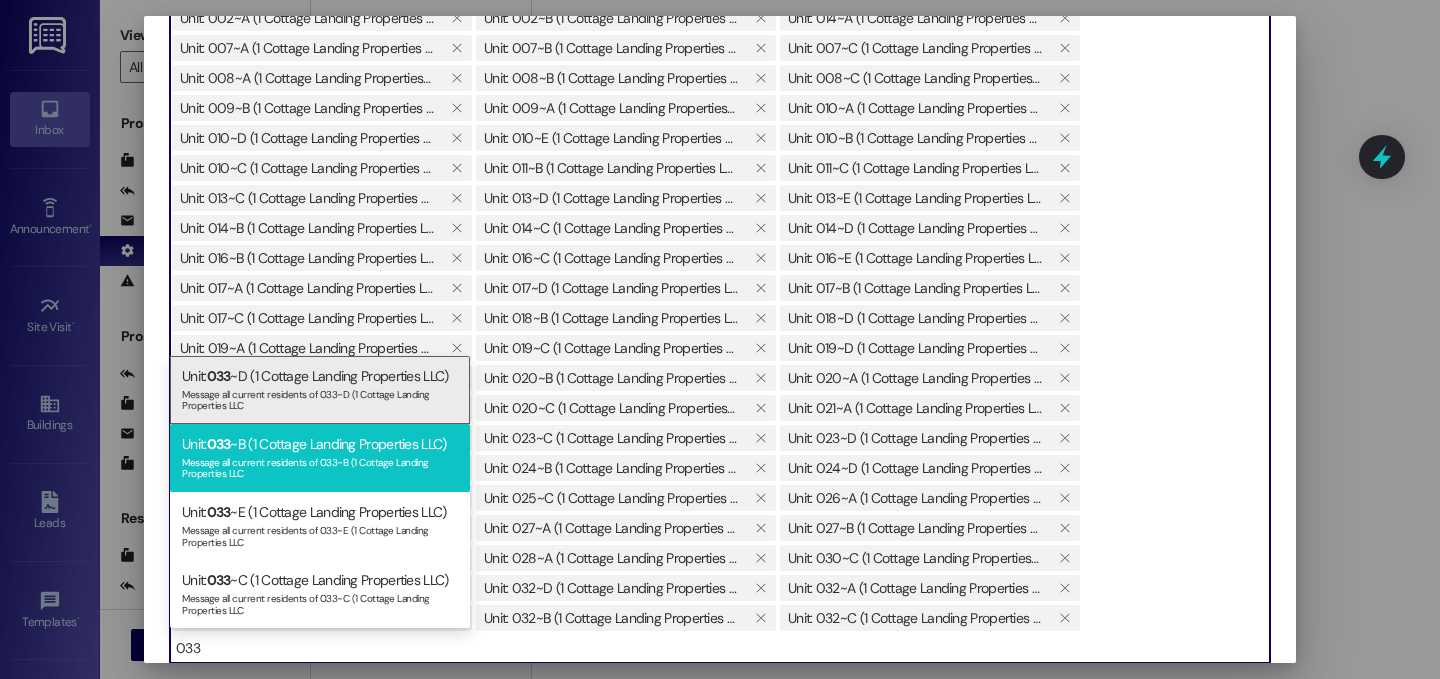 type on "033" 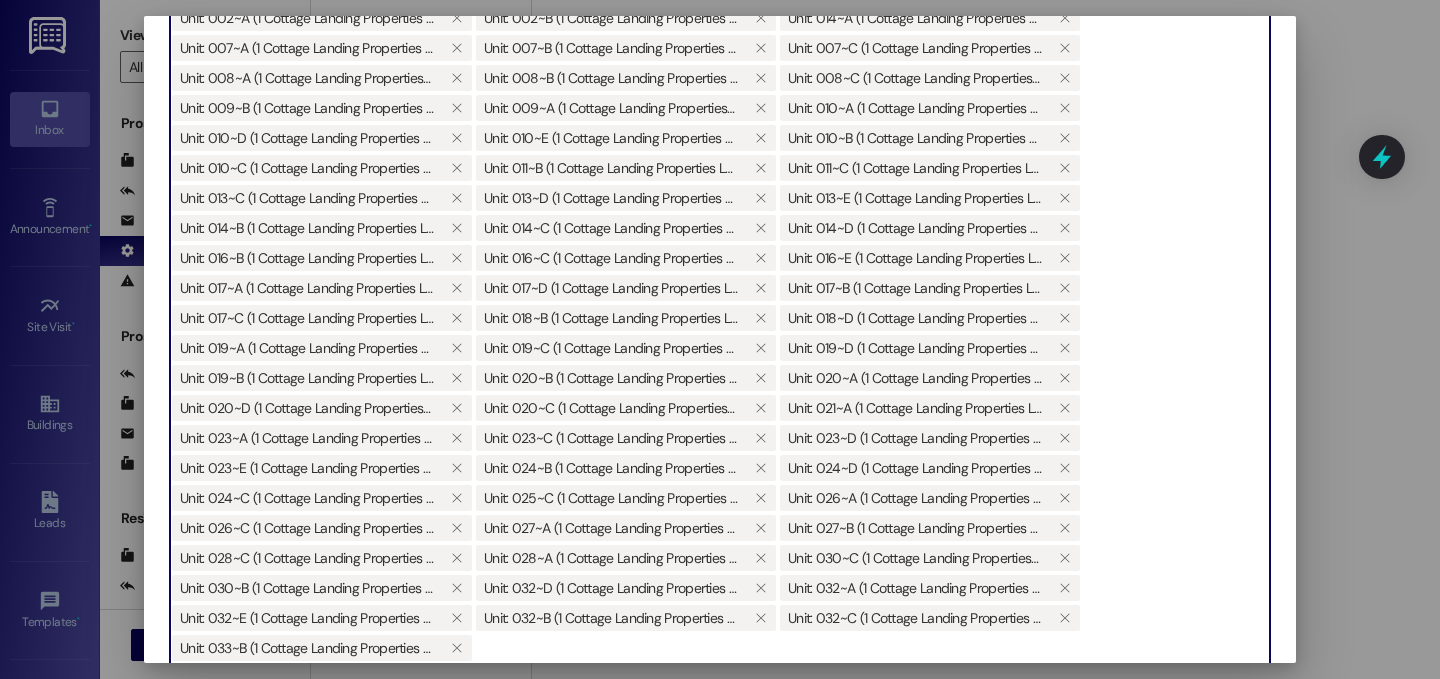 scroll, scrollTop: 105, scrollLeft: 0, axis: vertical 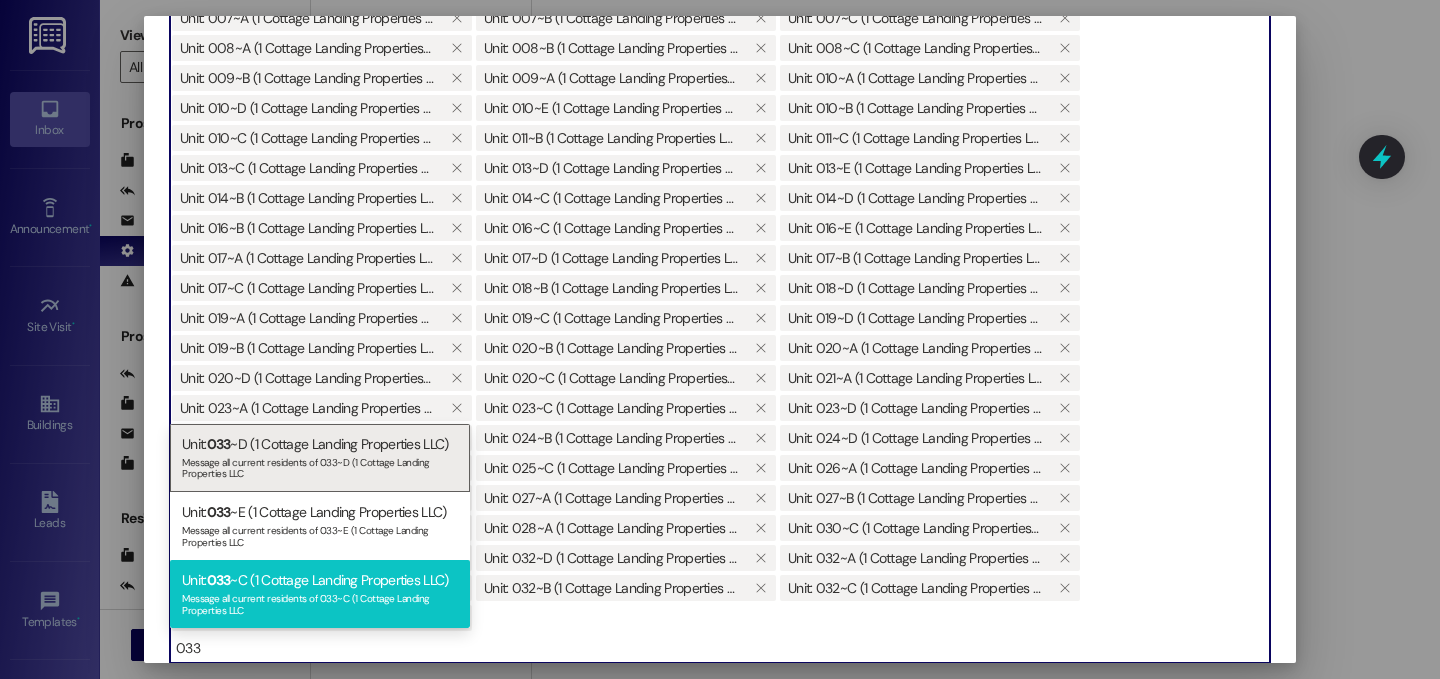 type on "033" 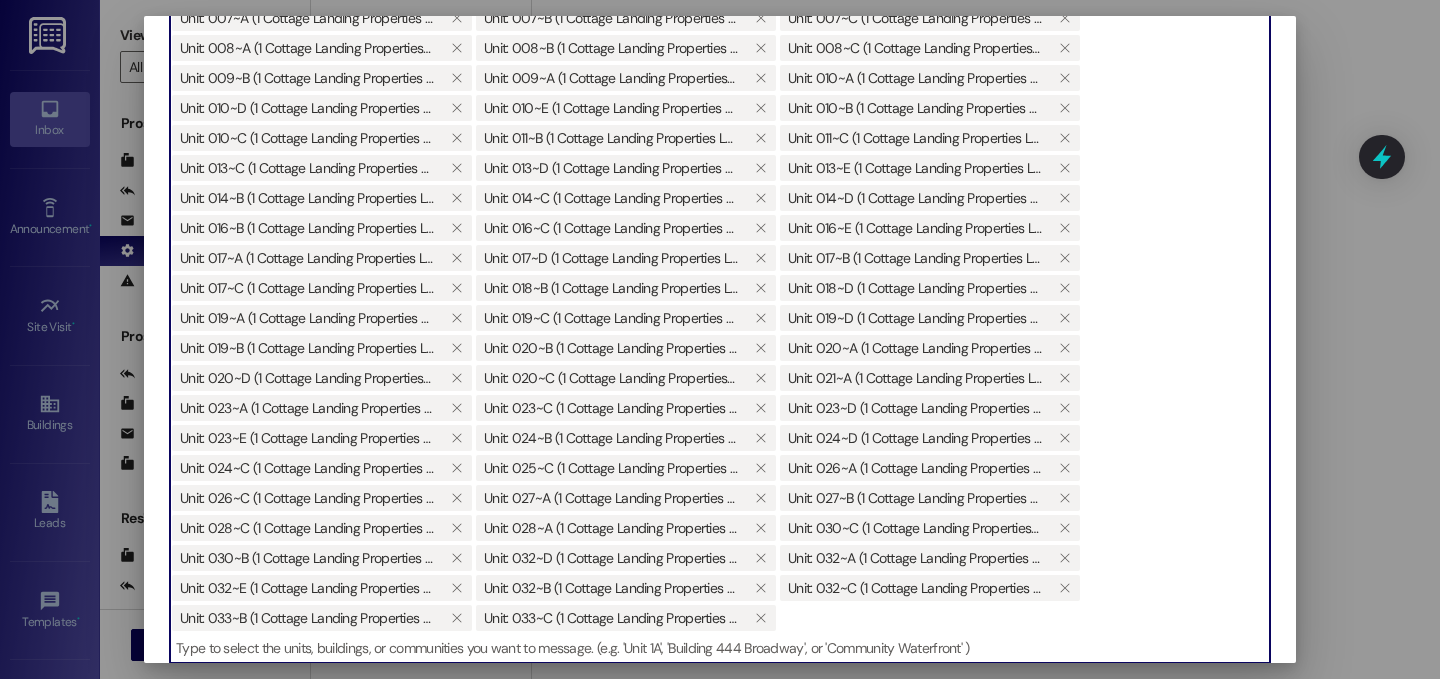 scroll, scrollTop: 142, scrollLeft: 0, axis: vertical 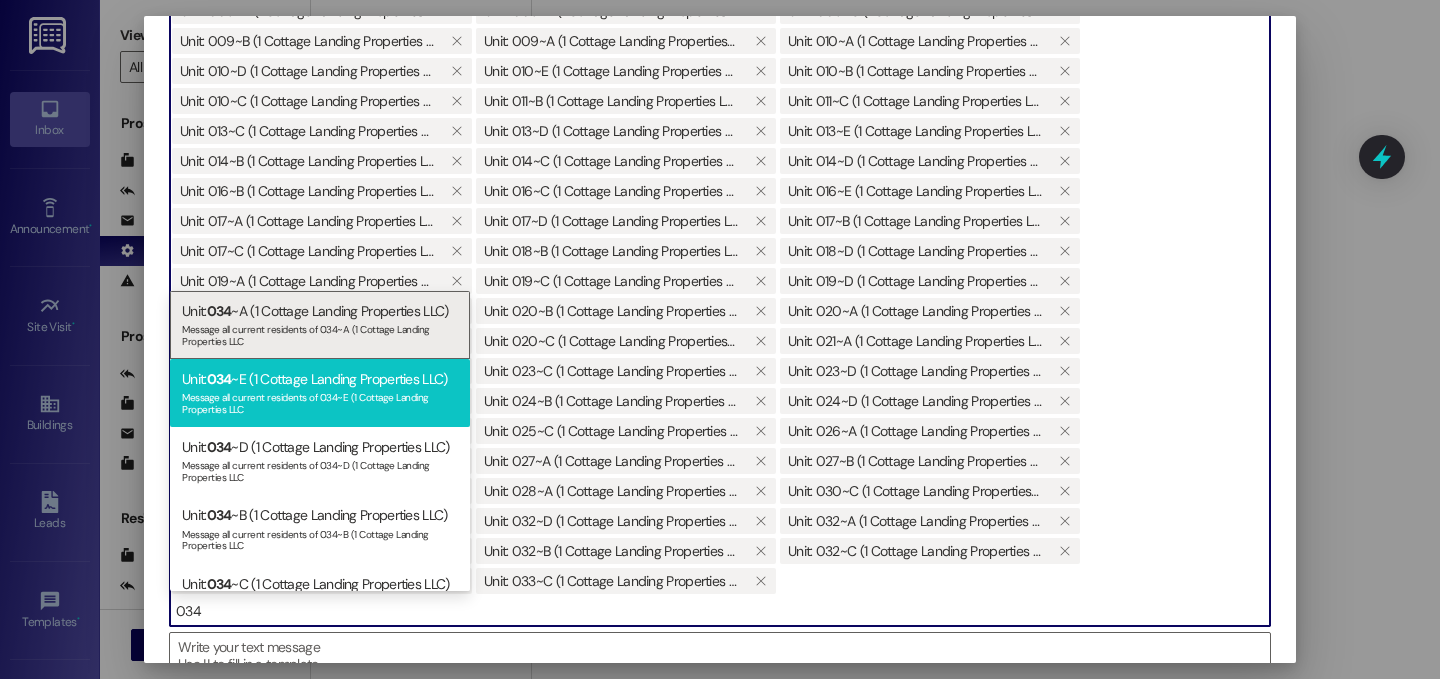 type on "034" 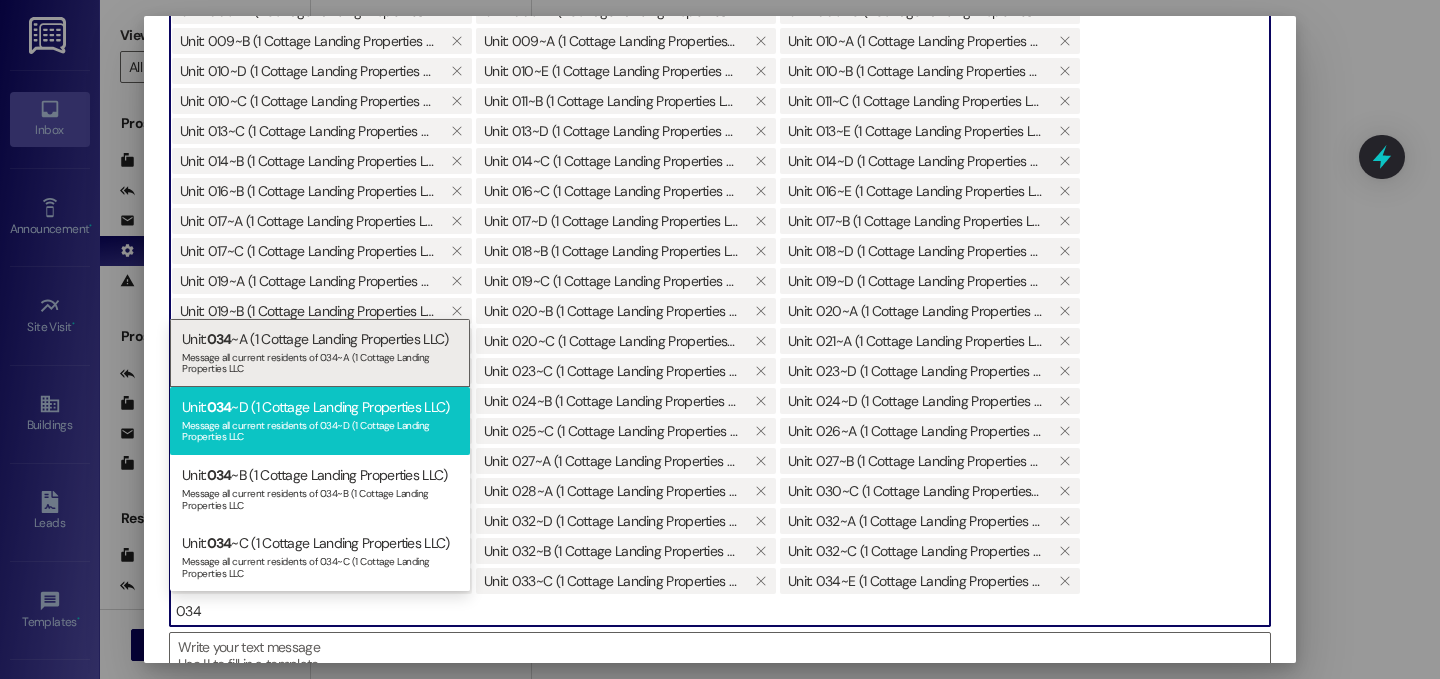 type on "034" 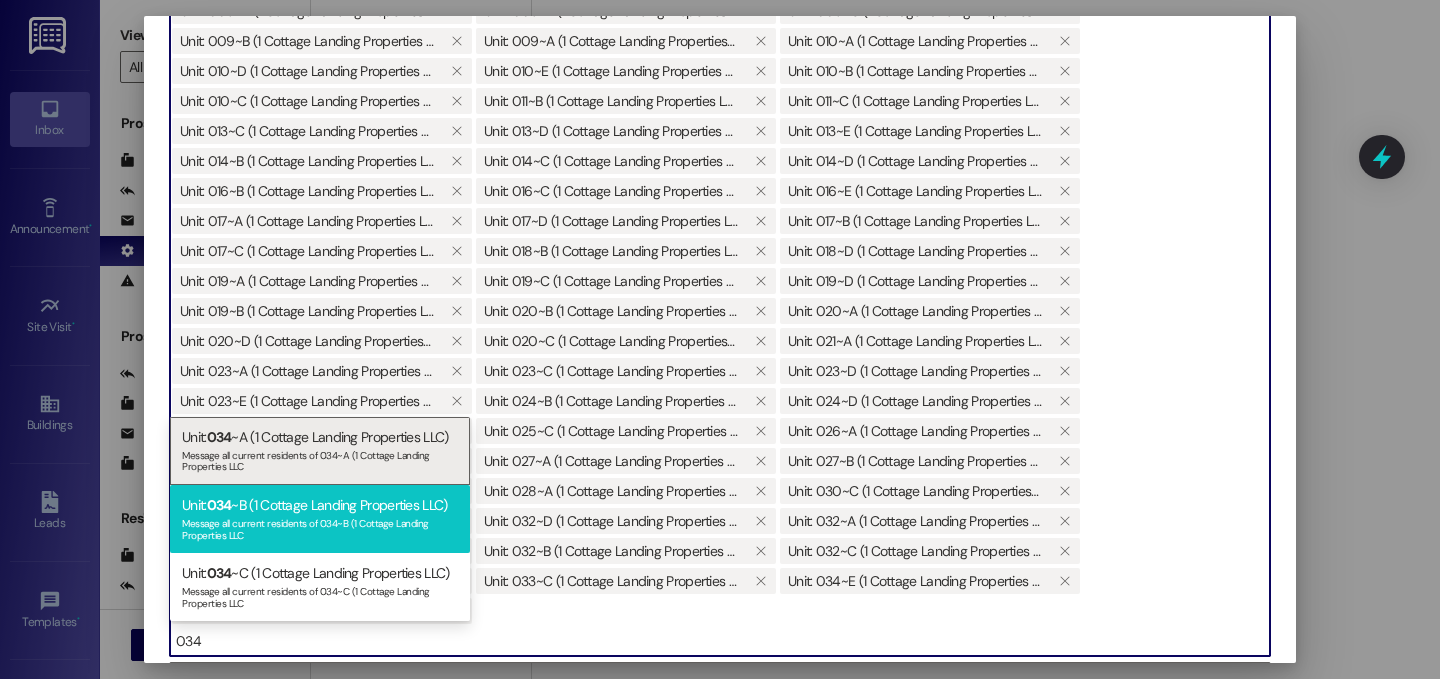 type on "034" 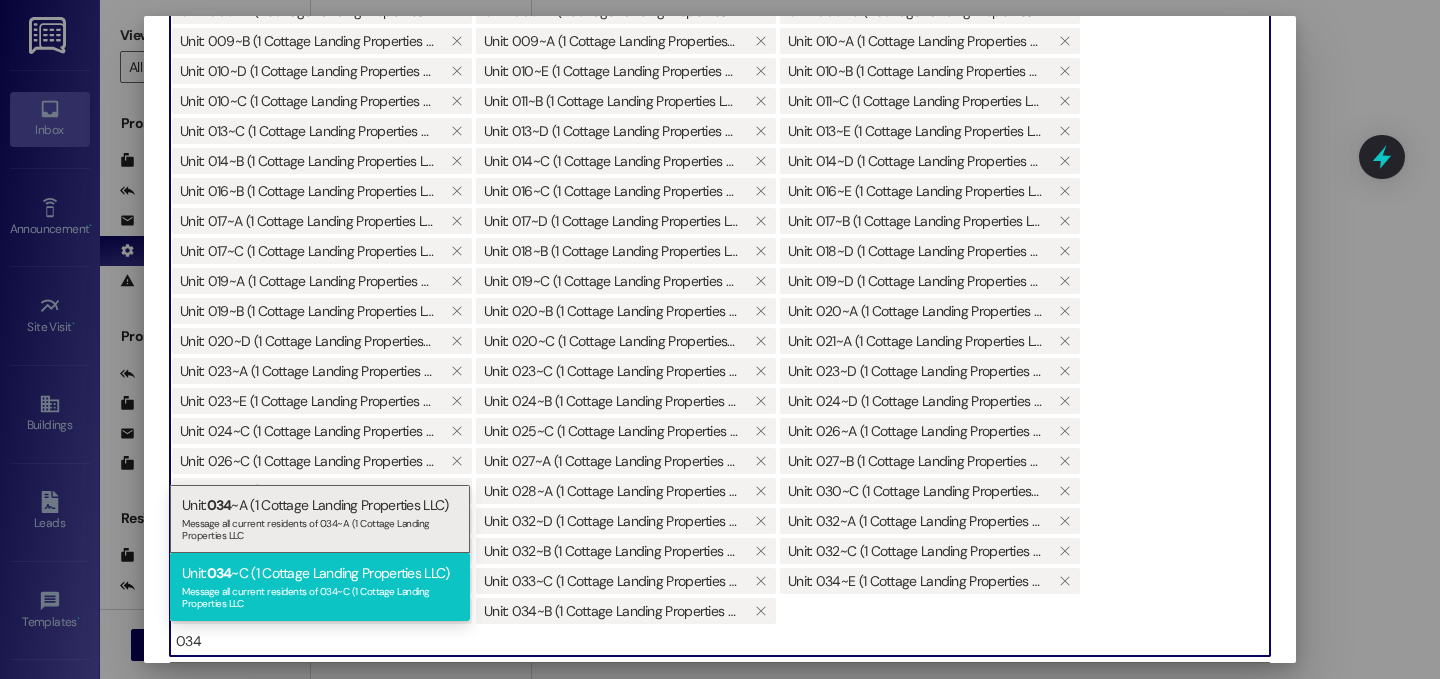 type on "034" 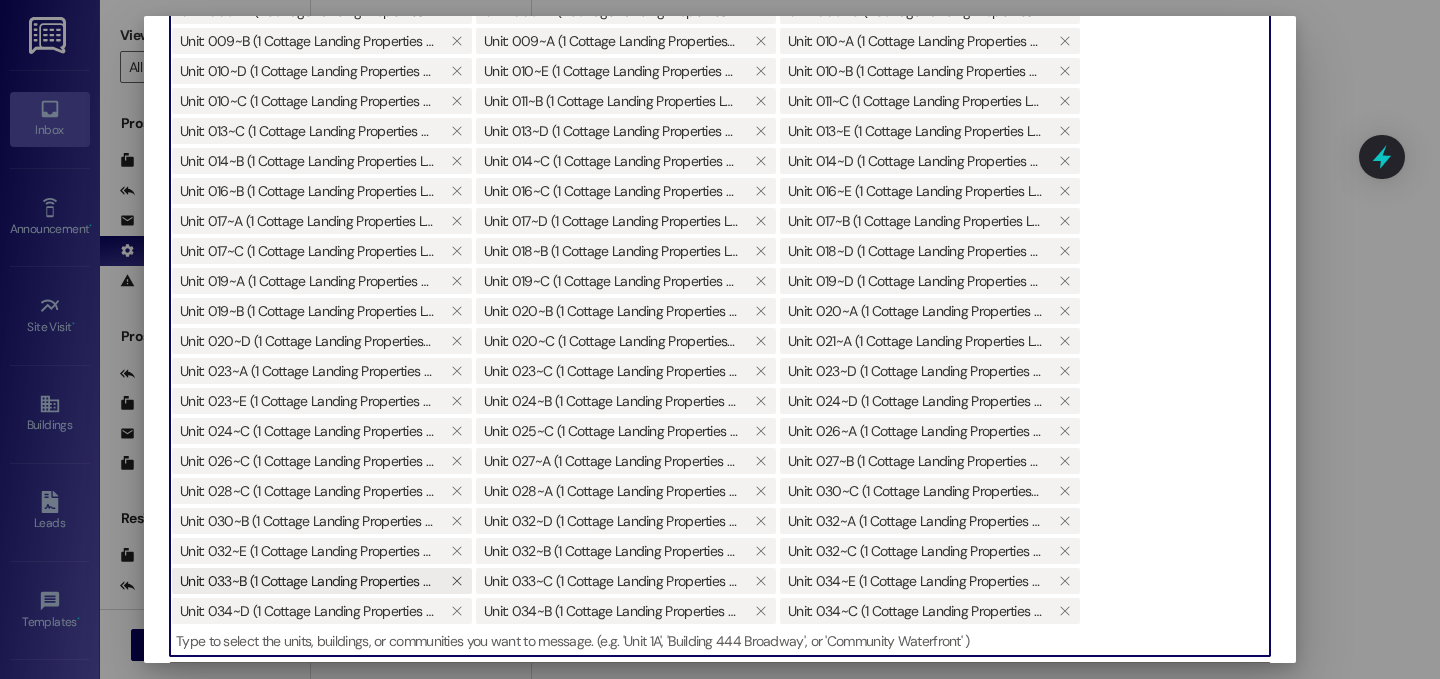 scroll, scrollTop: 148, scrollLeft: 0, axis: vertical 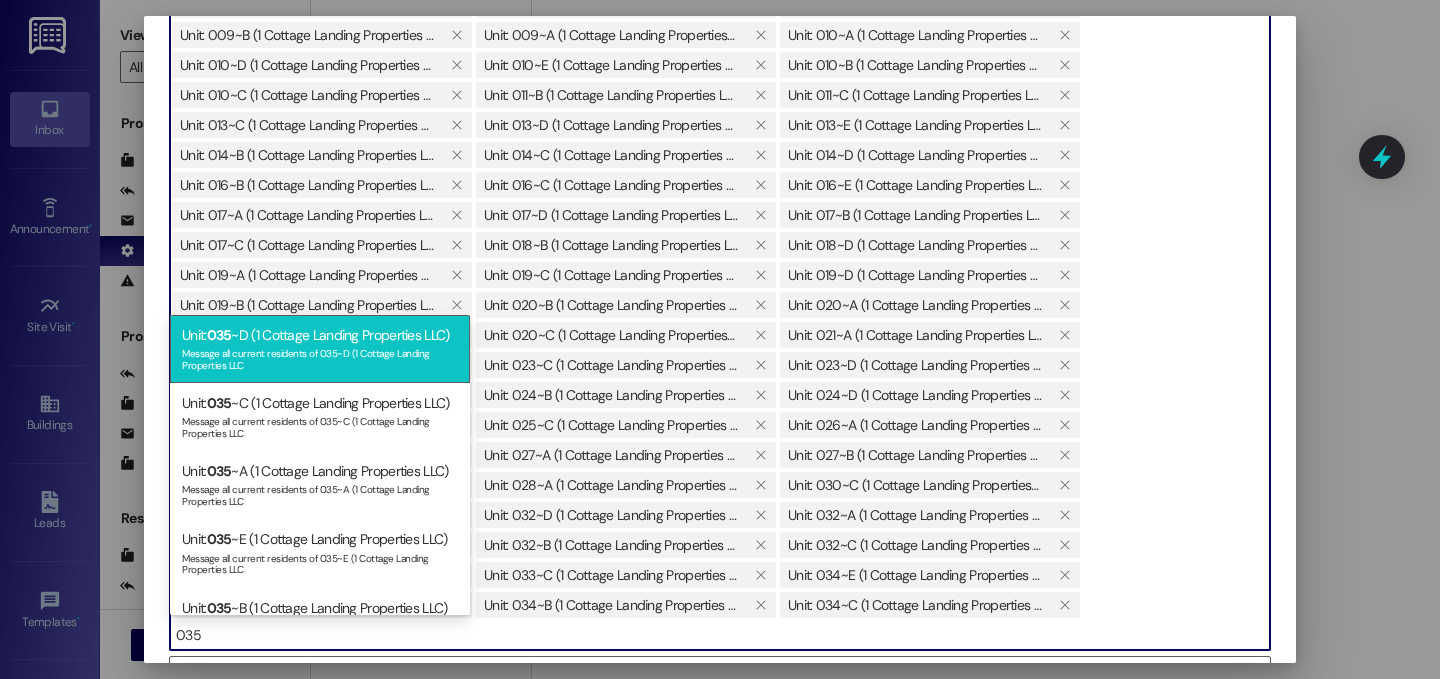 type on "035" 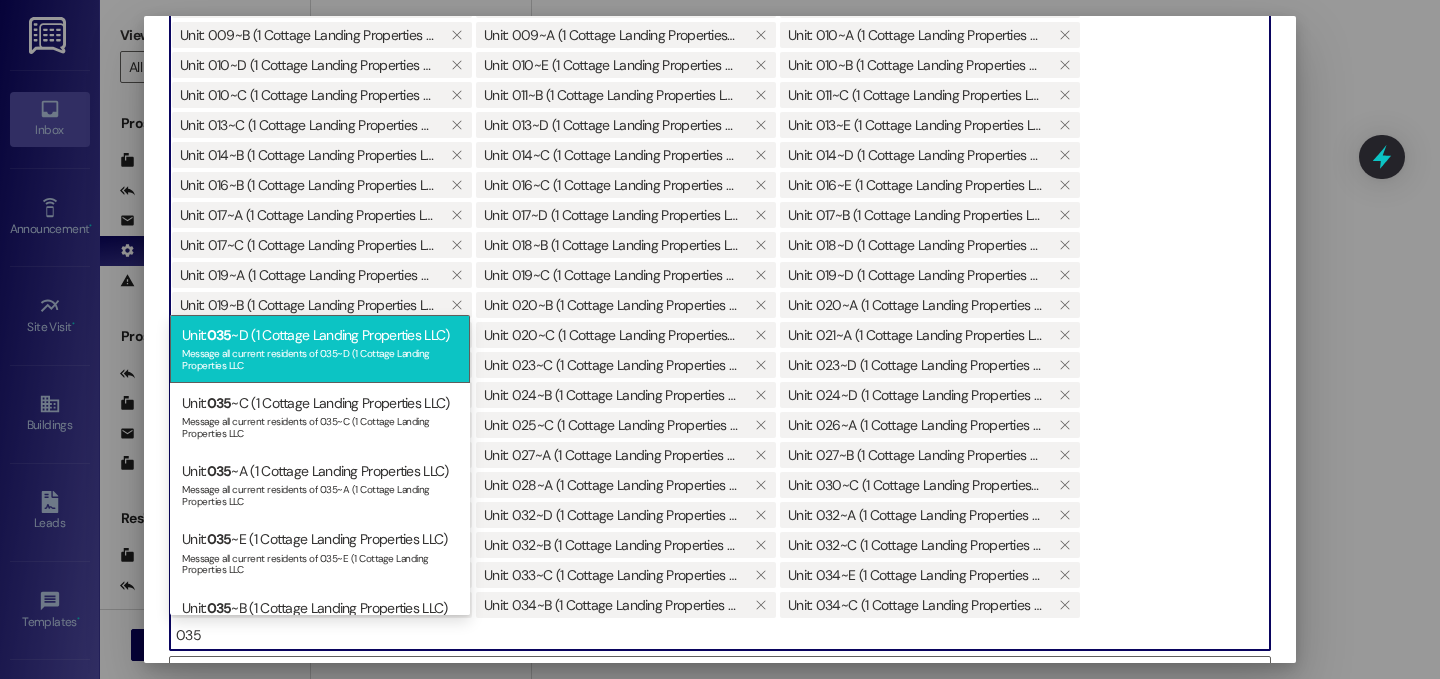 click on "Message all current residents of 035~D (1 Cottage Landing Properties LLC" at bounding box center [320, 357] 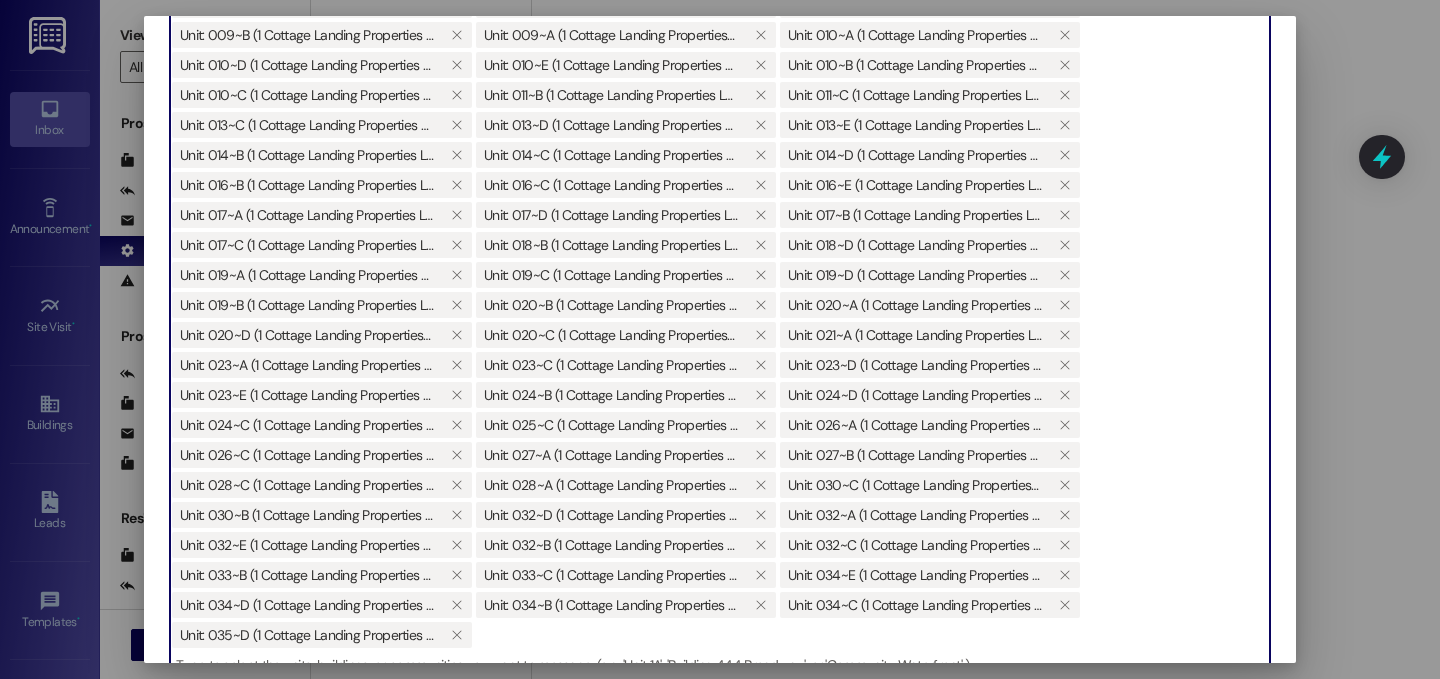 scroll, scrollTop: 165, scrollLeft: 0, axis: vertical 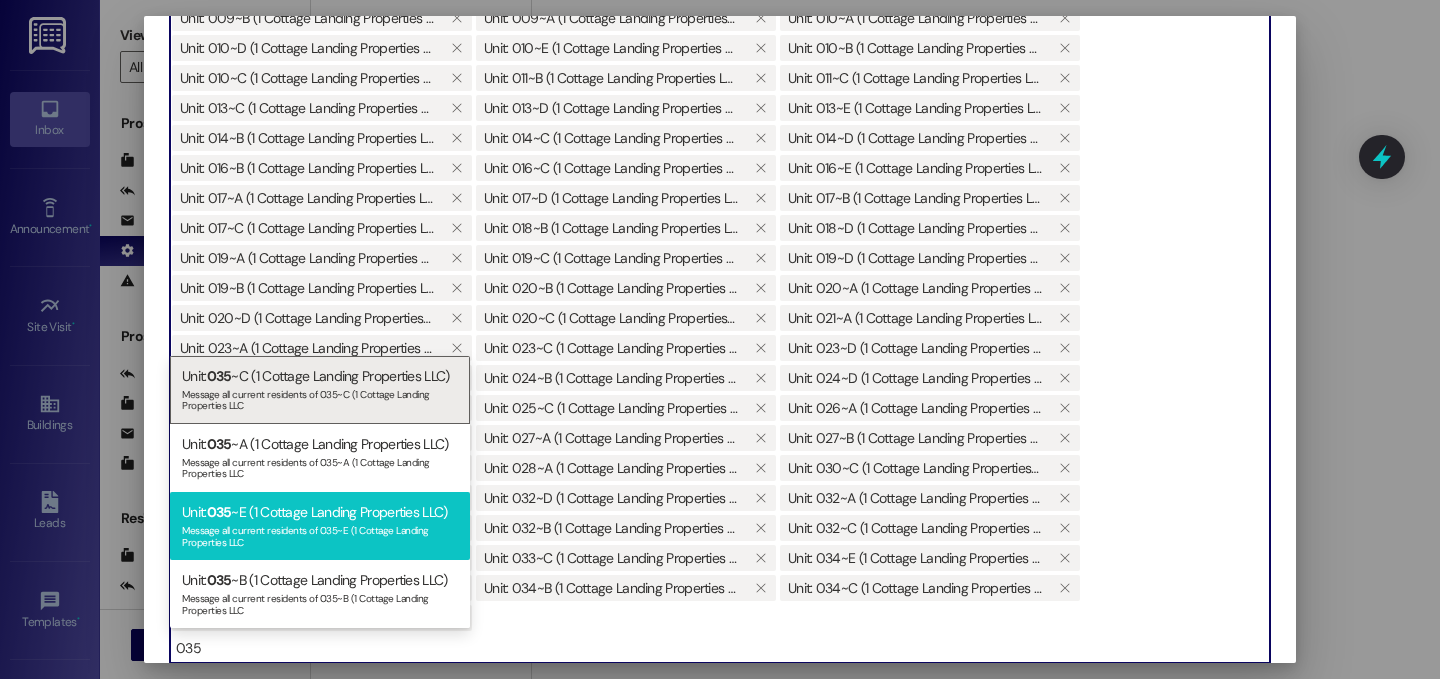 type on "035" 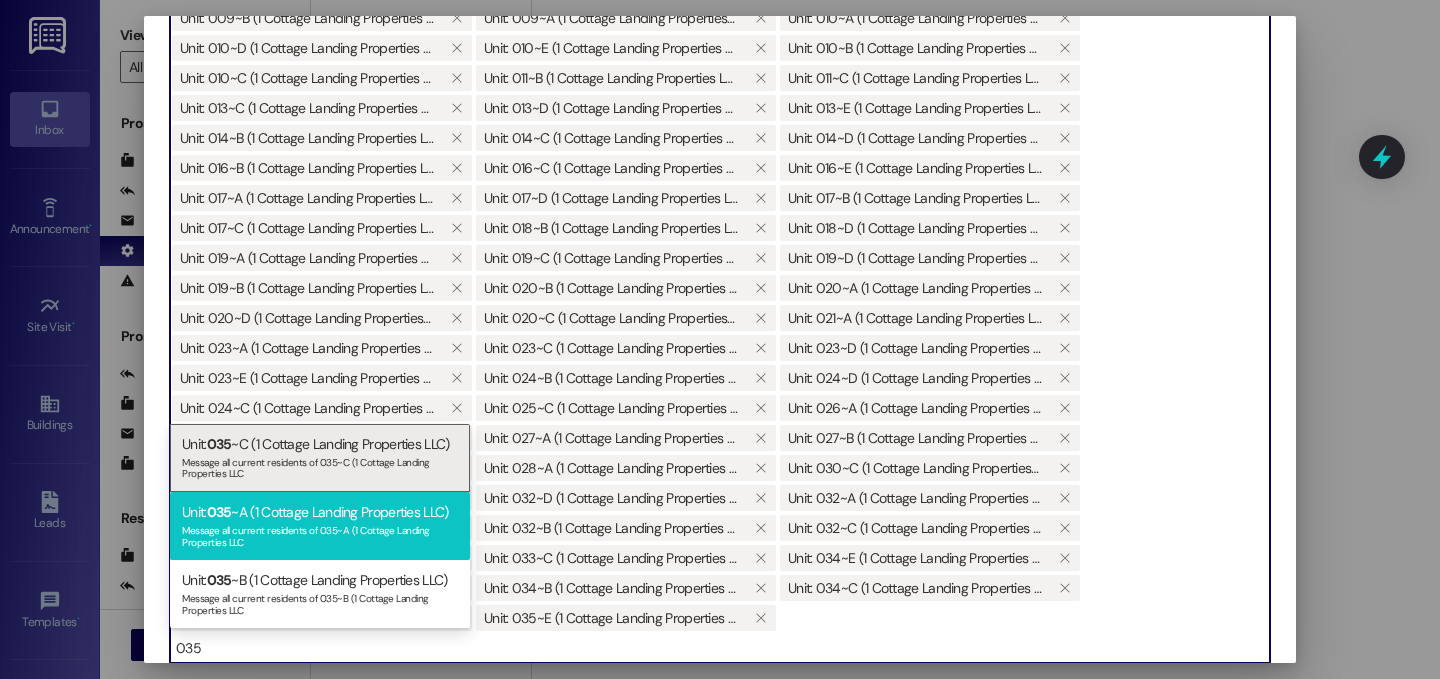 type on "035" 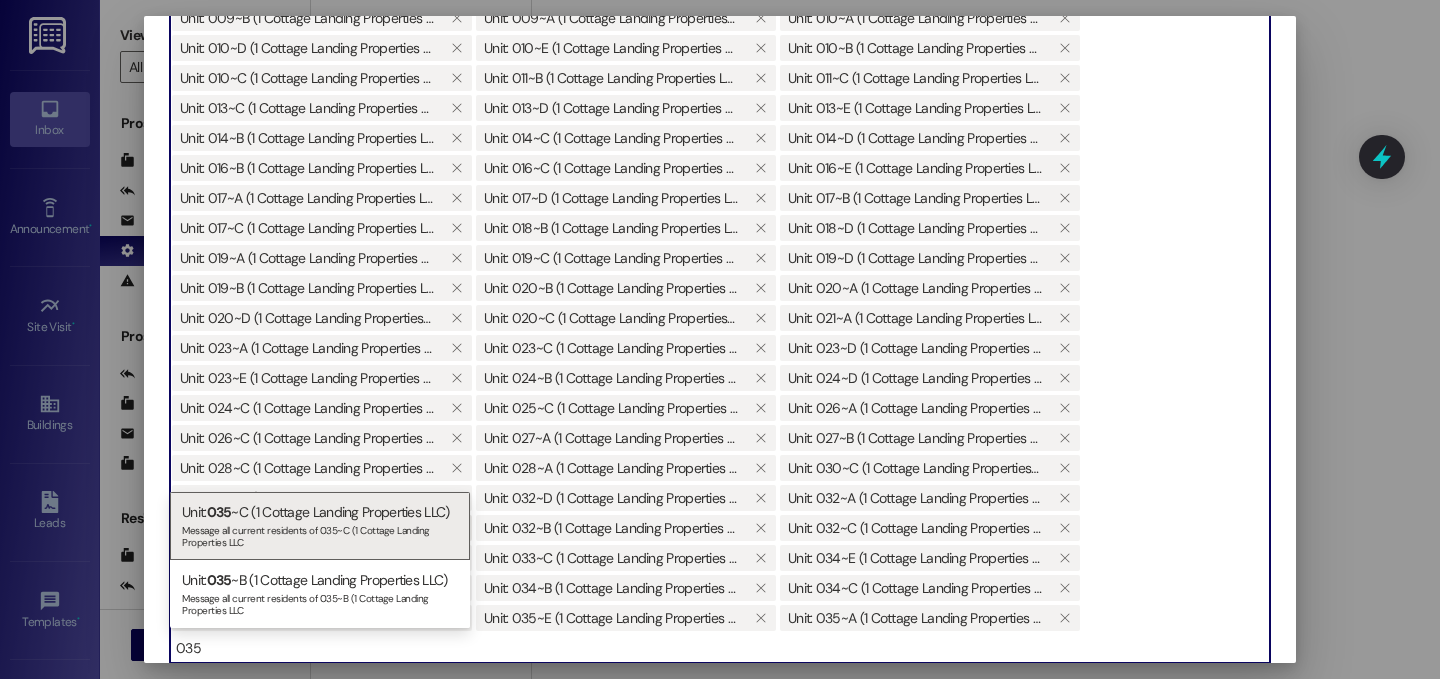 type on "035" 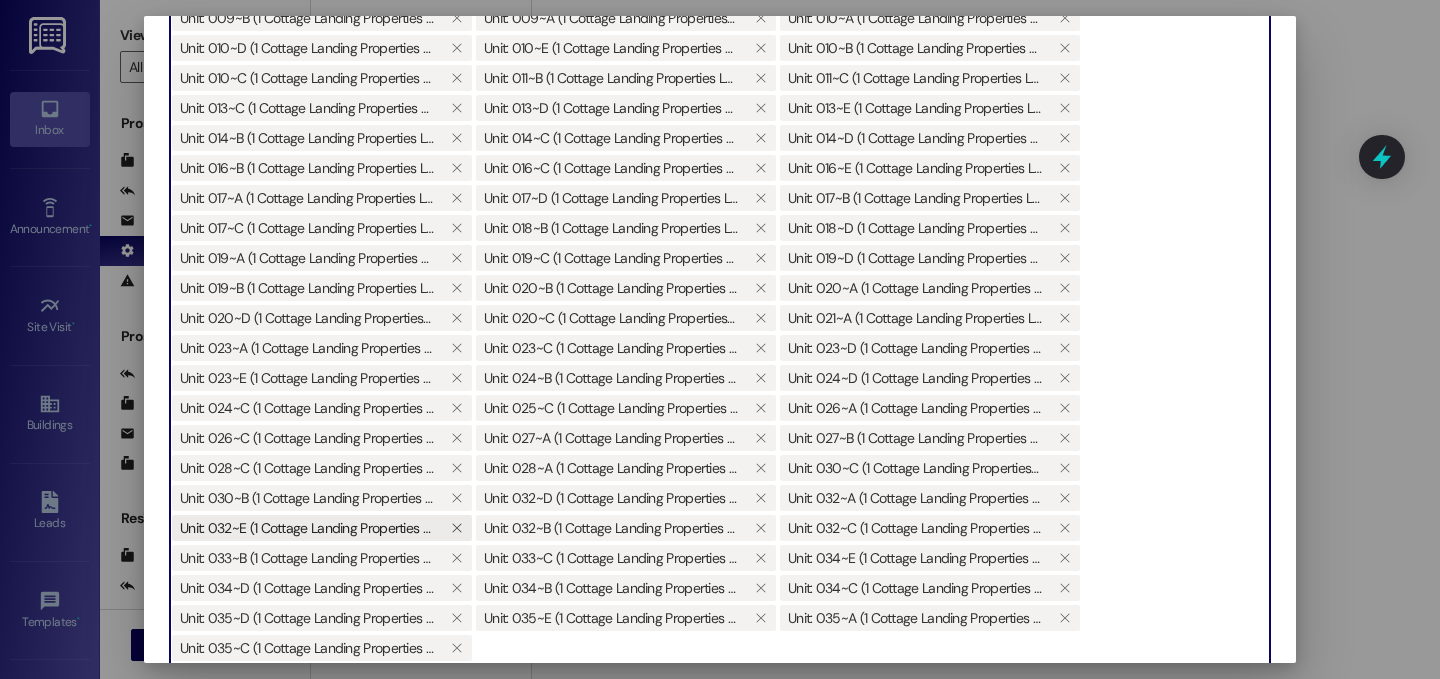 scroll, scrollTop: 483, scrollLeft: 0, axis: vertical 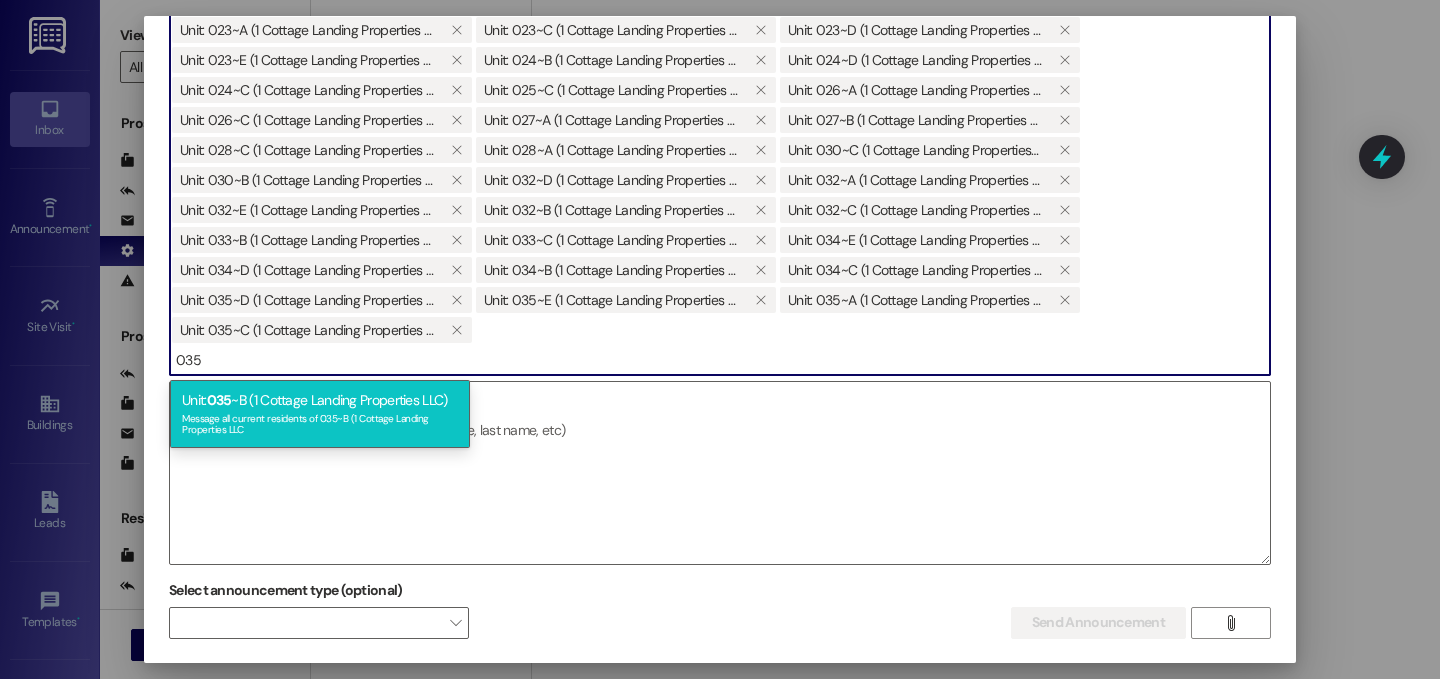type on "035" 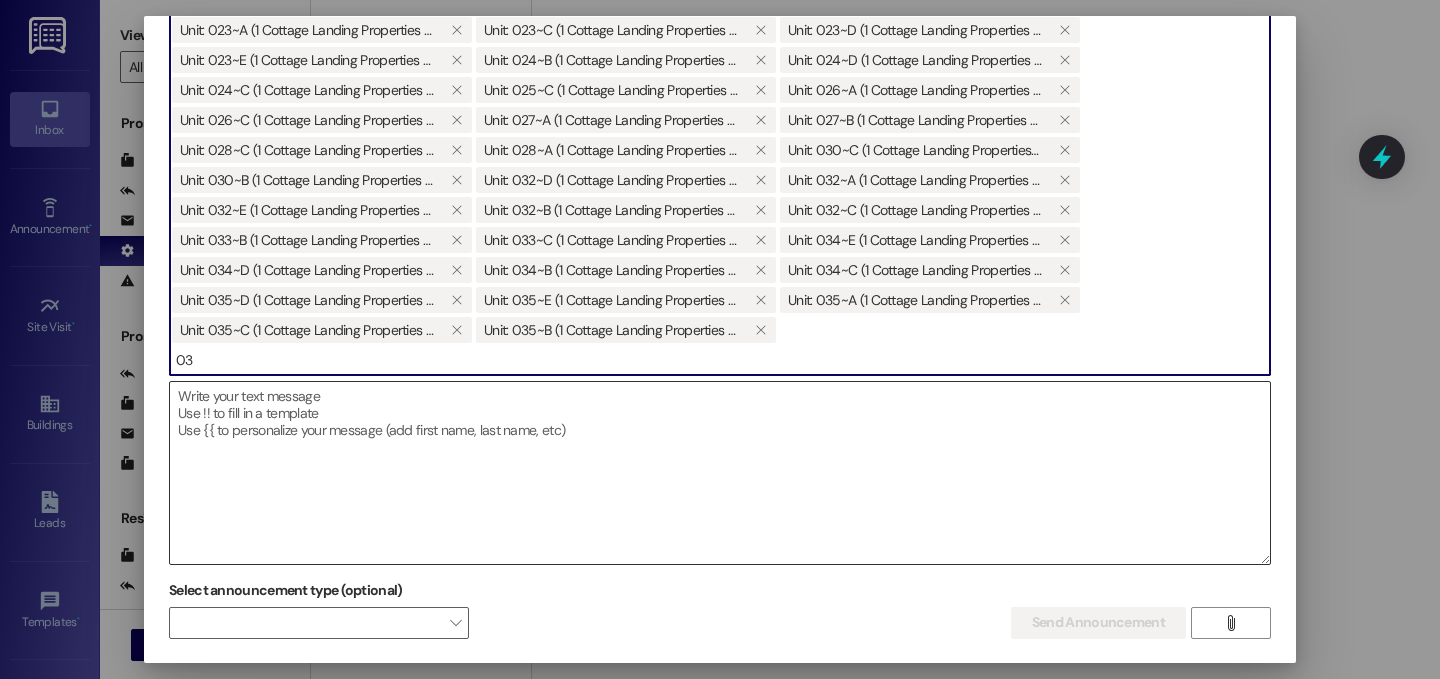 type on "0" 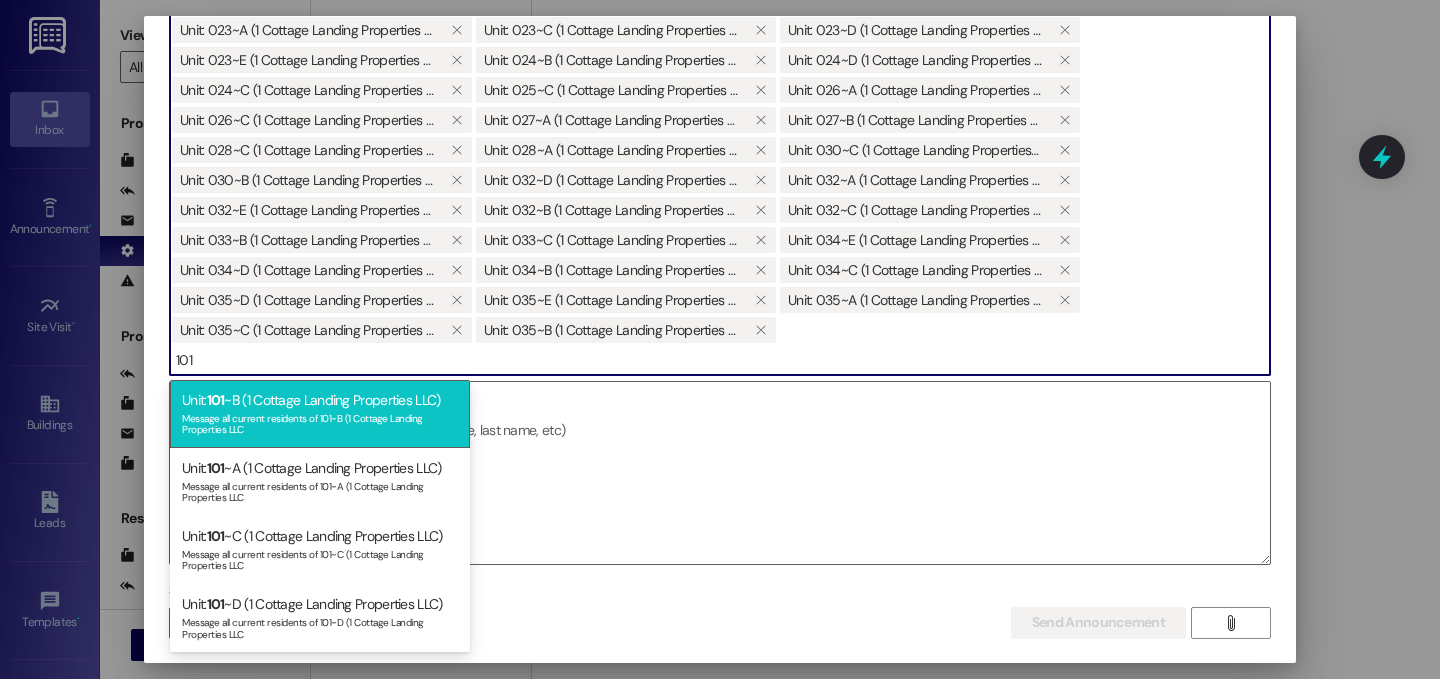 type on "101" 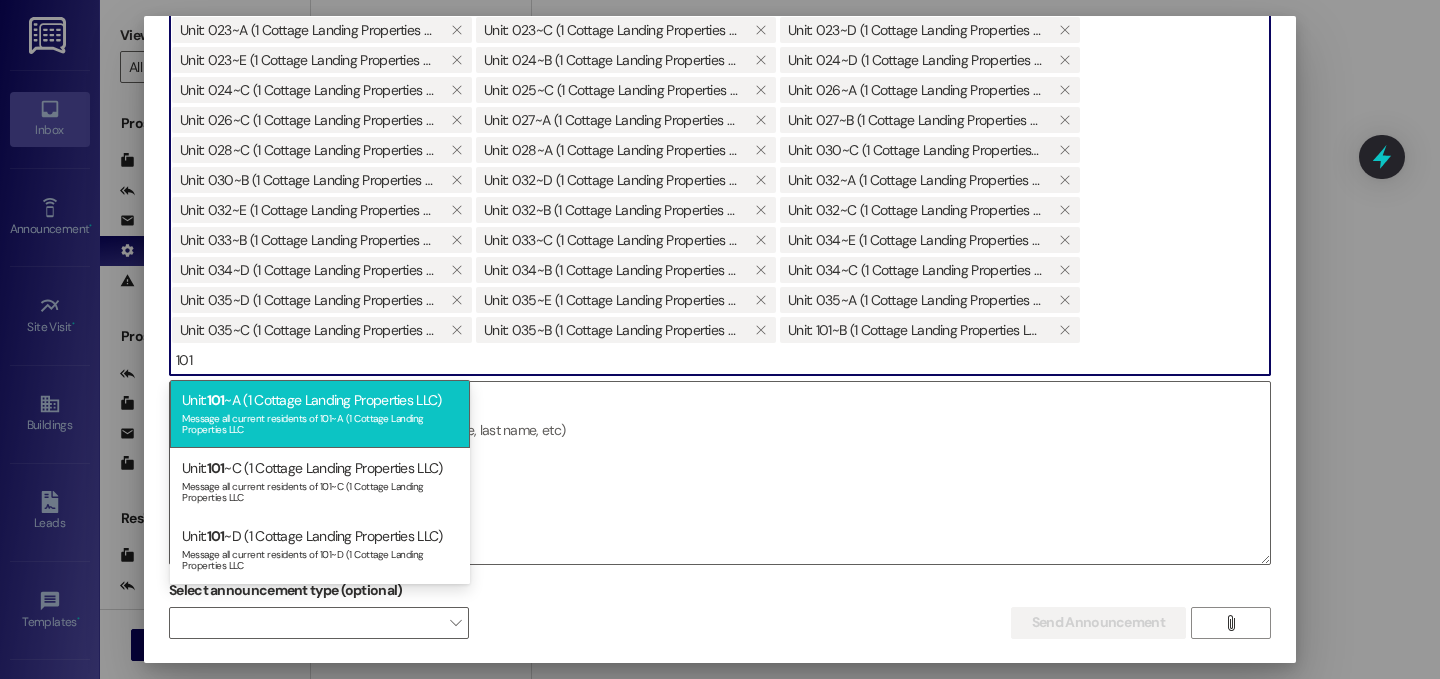 type on "101" 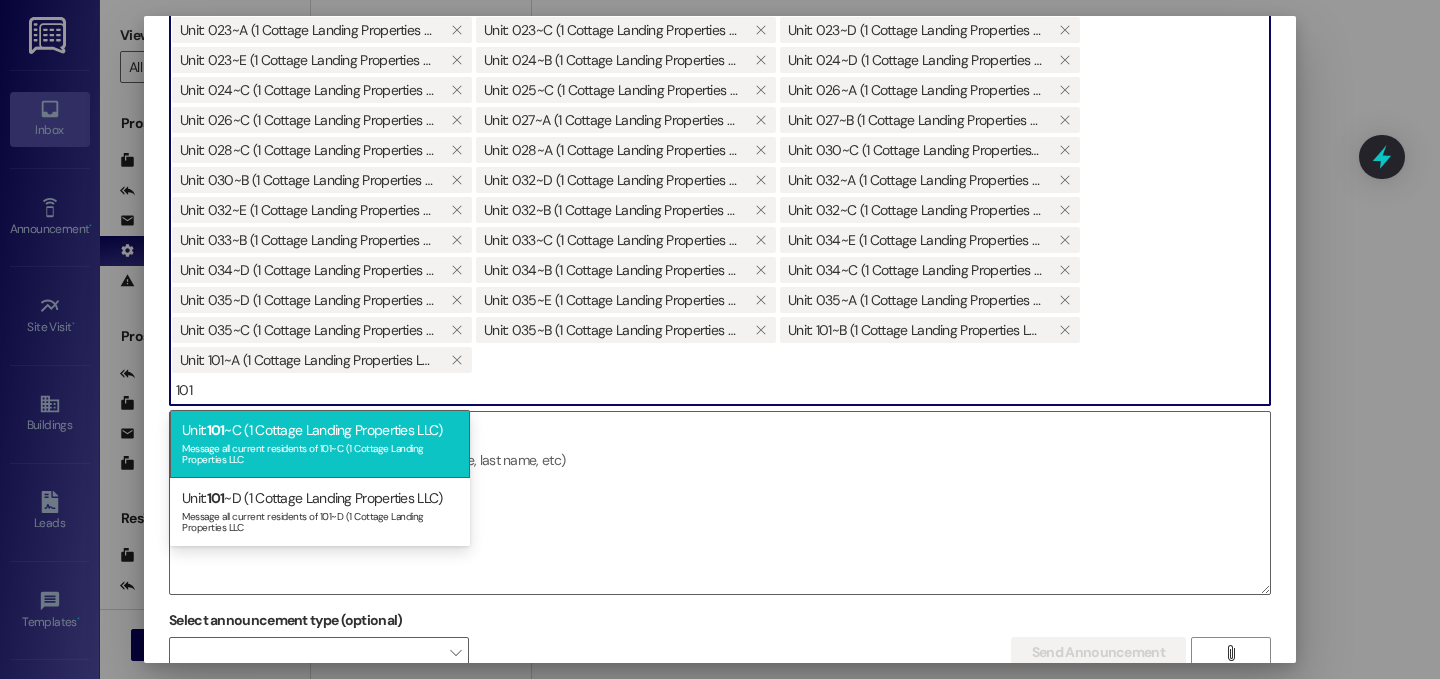 type on "101" 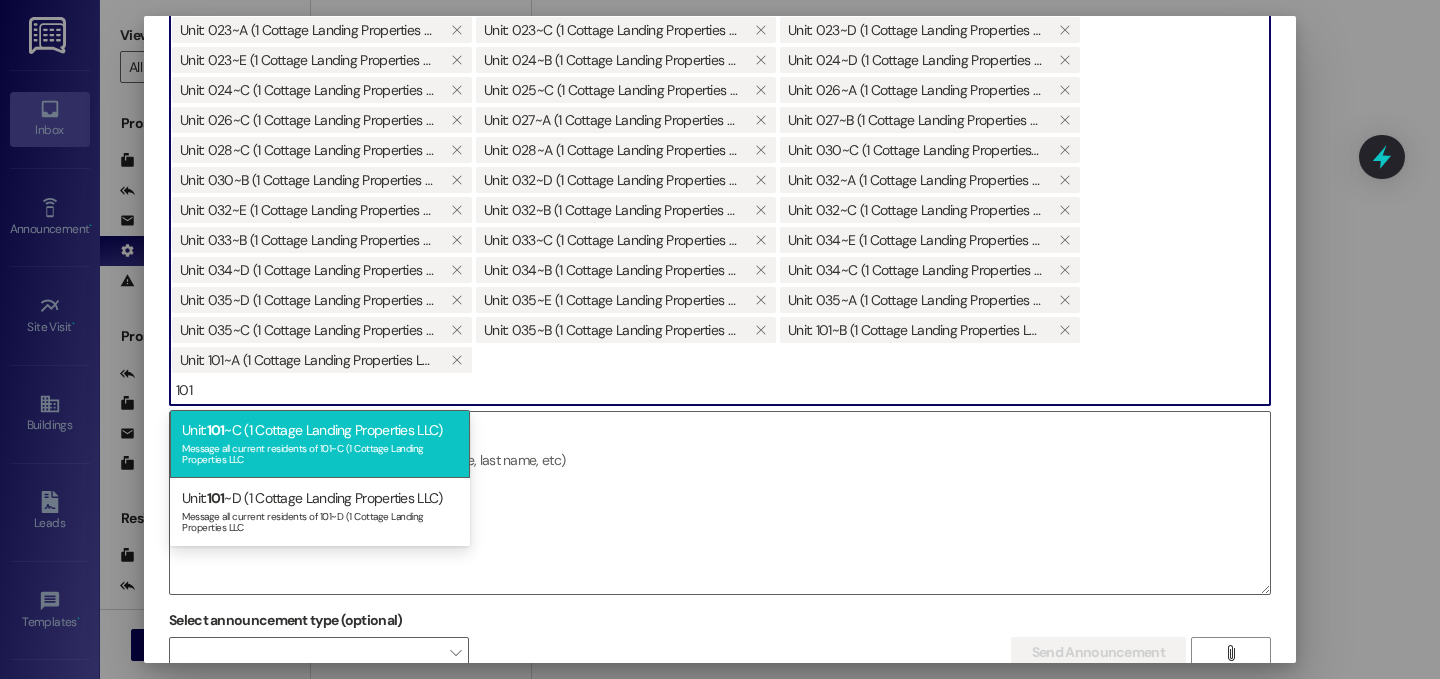 click on "Message all current residents of 101~C (1 Cottage Landing Properties LLC" at bounding box center (320, 452) 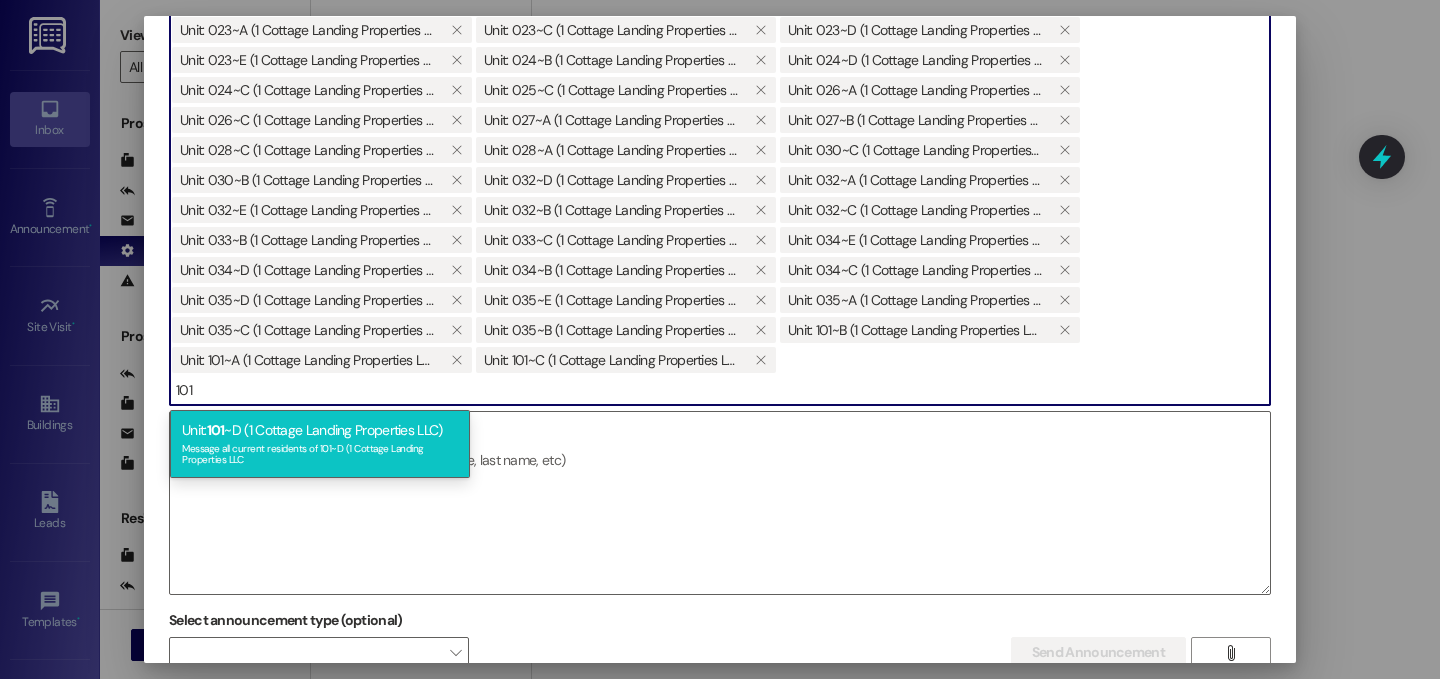 type on "101" 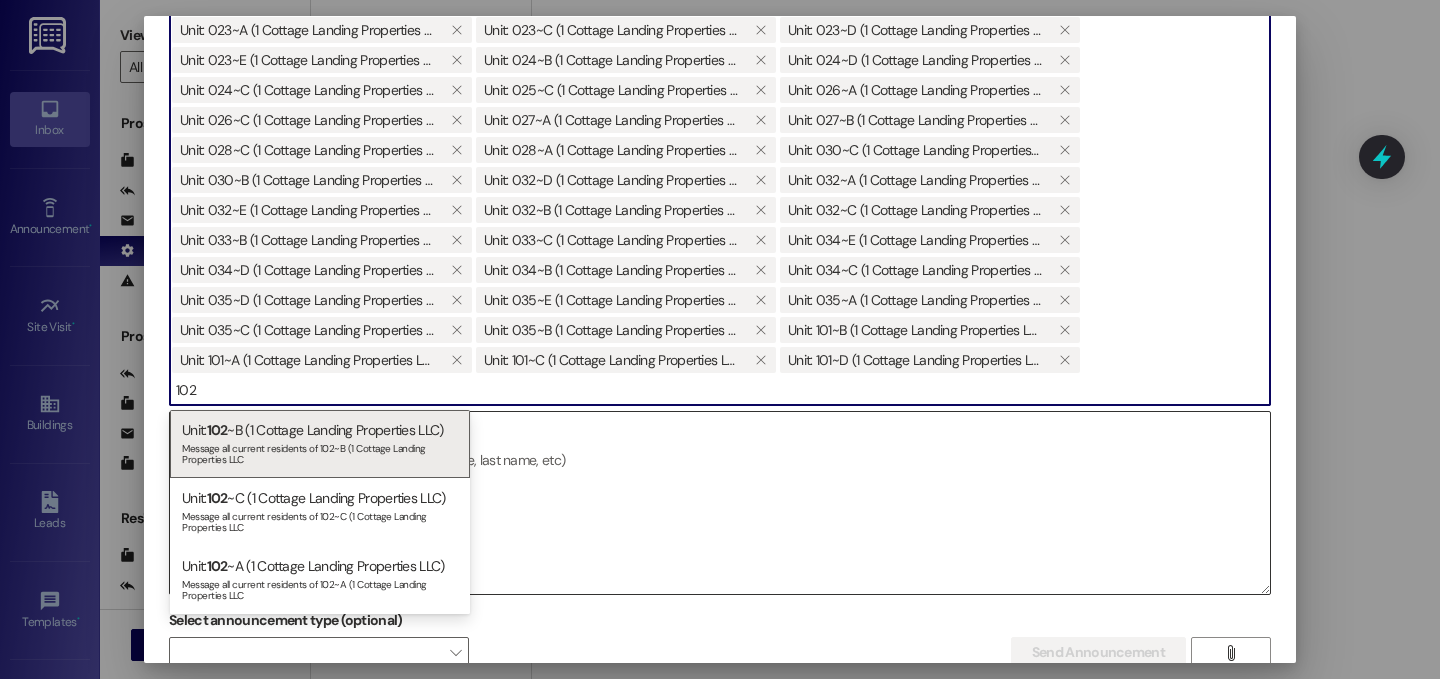 type on "102" 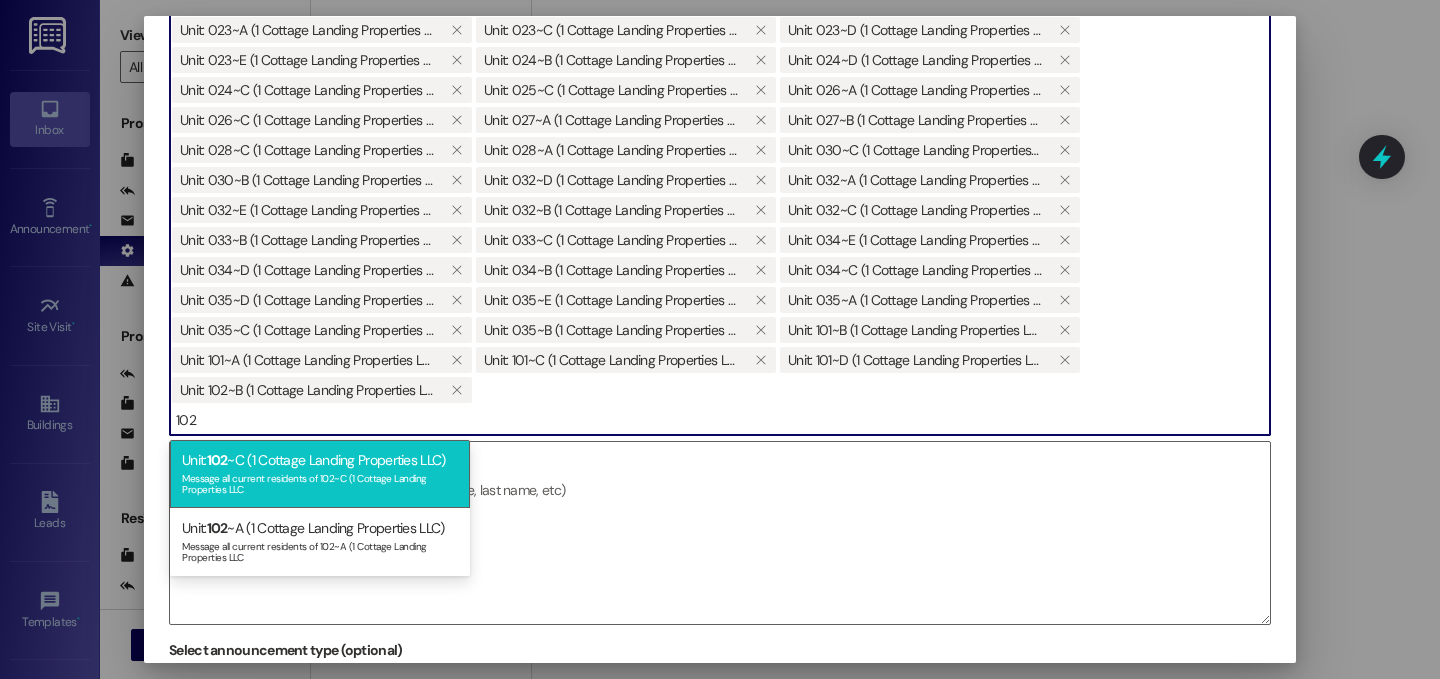 type on "102" 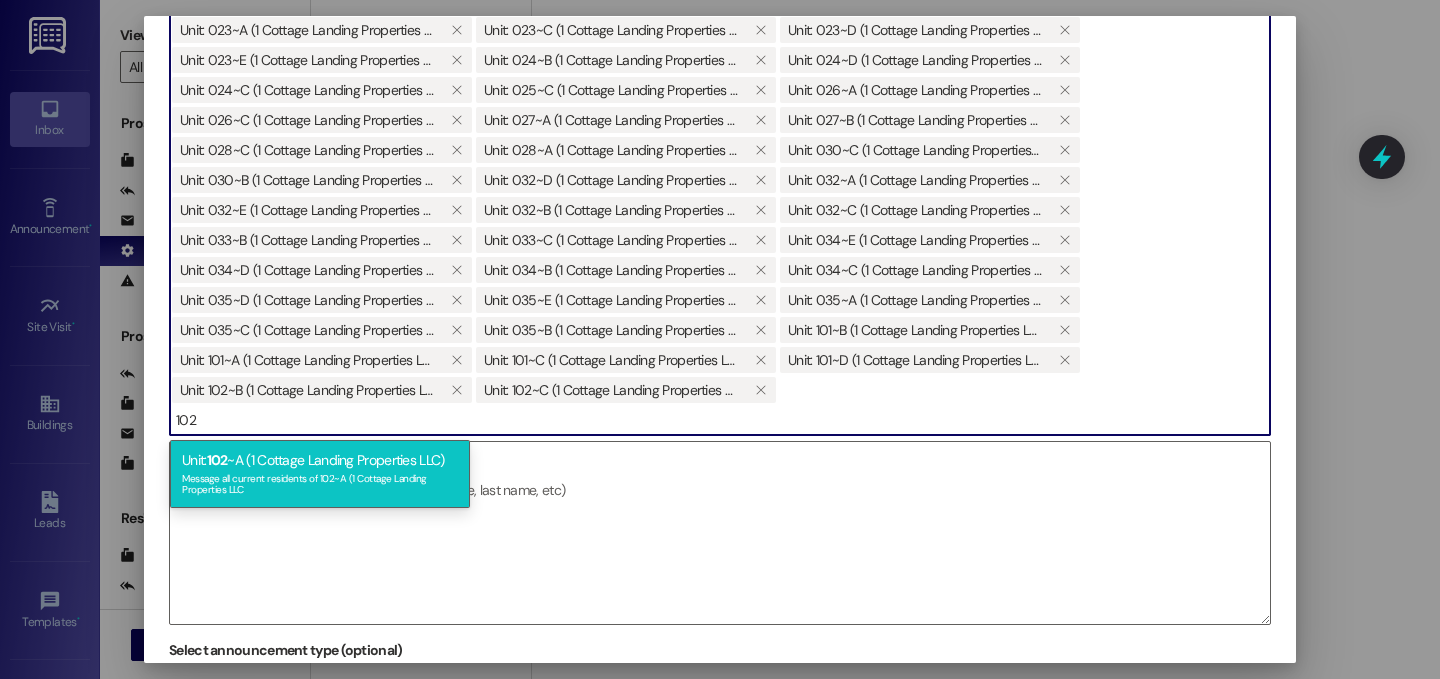 type on "102" 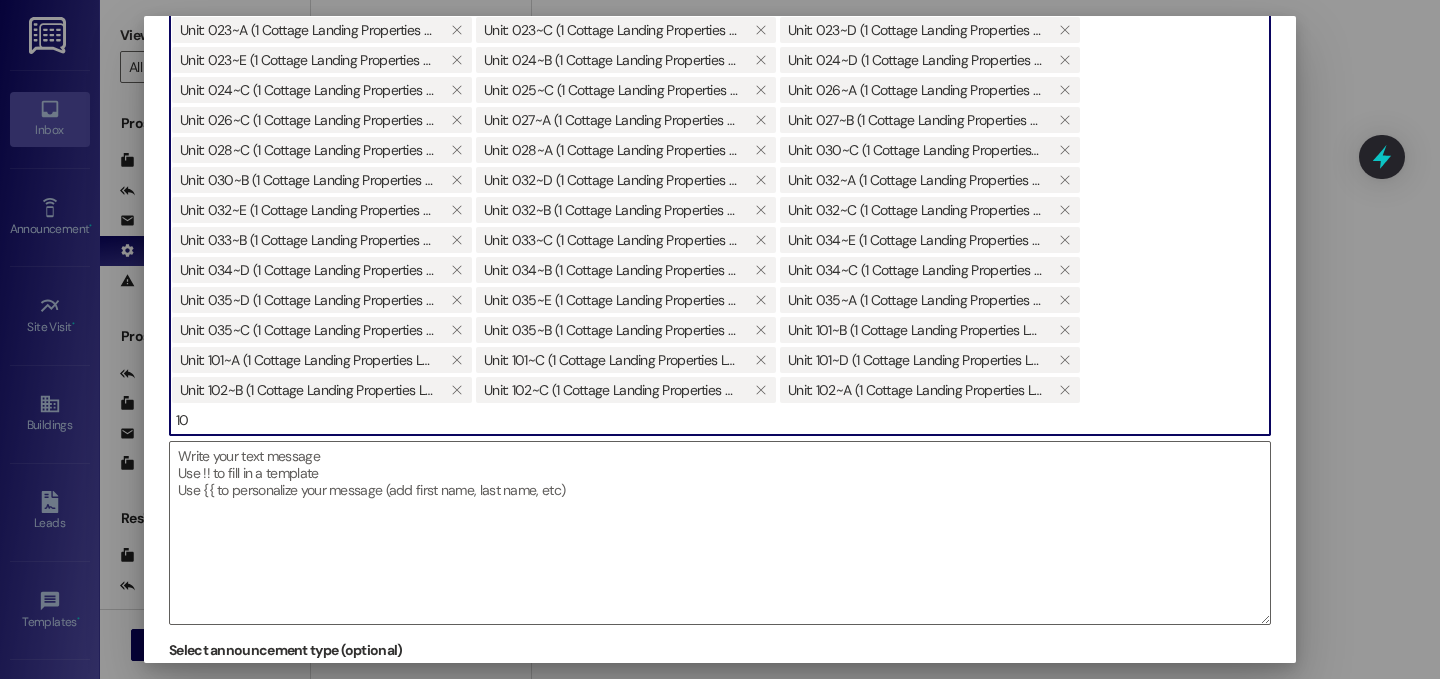 type on "1" 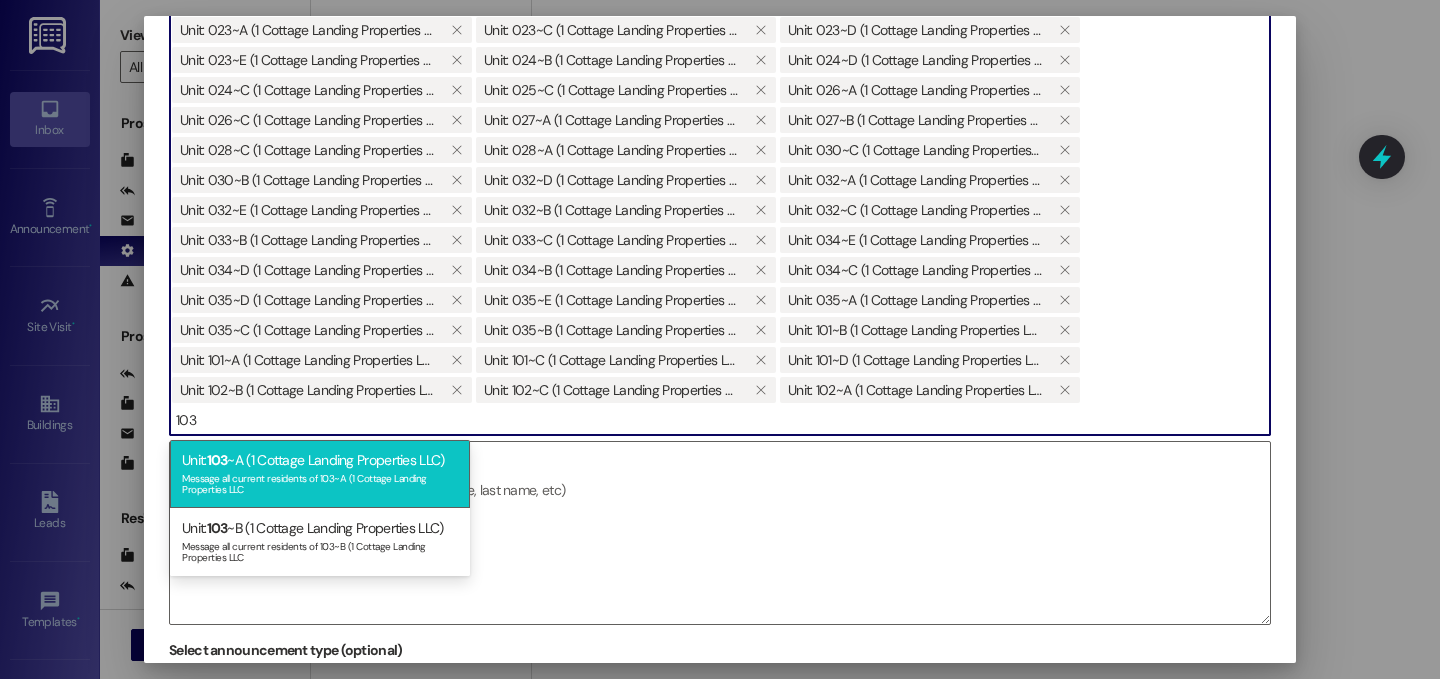 type on "103" 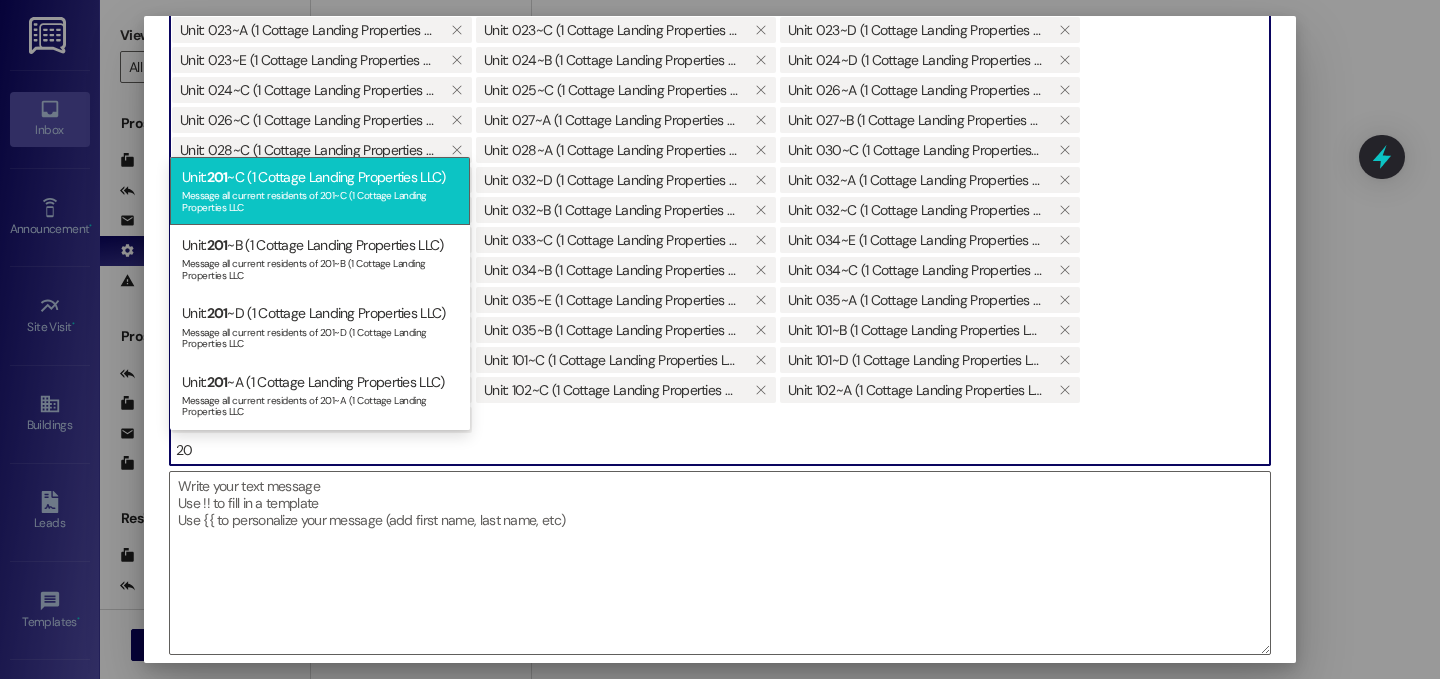 type on "2" 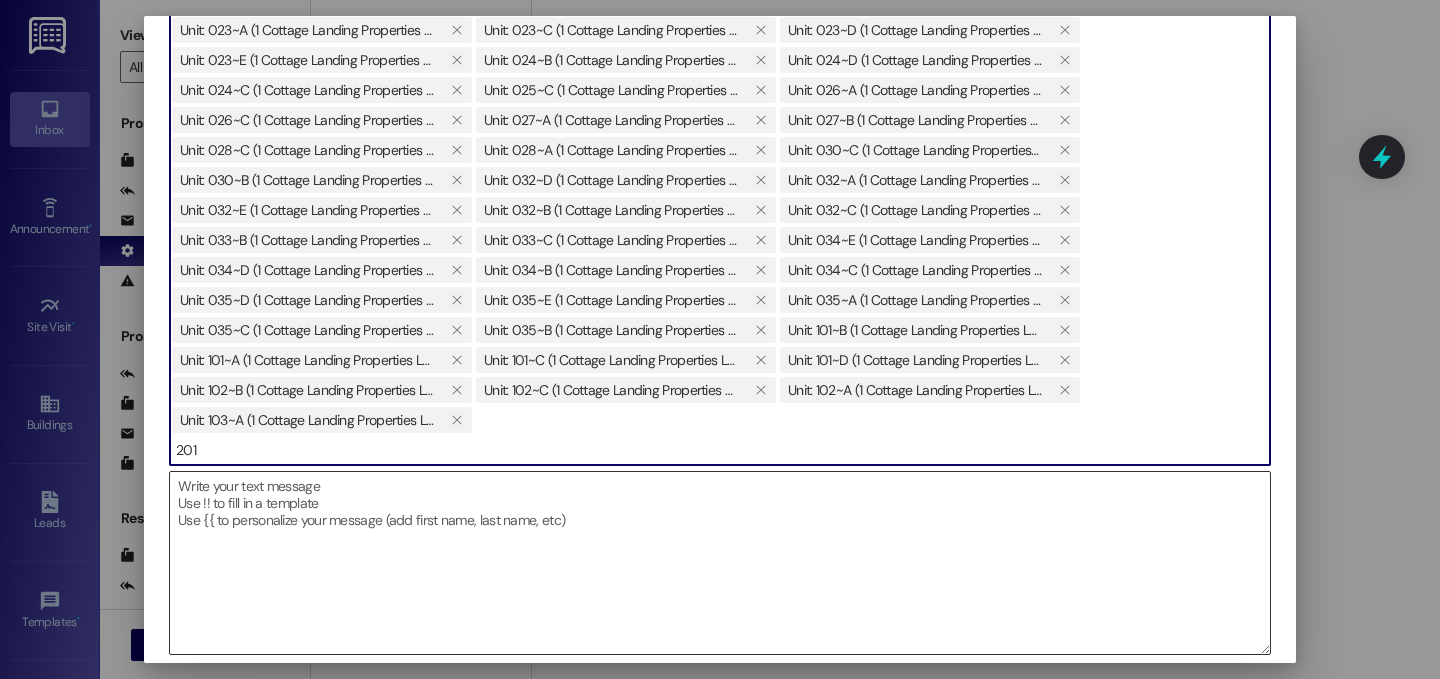 scroll, scrollTop: 482, scrollLeft: 0, axis: vertical 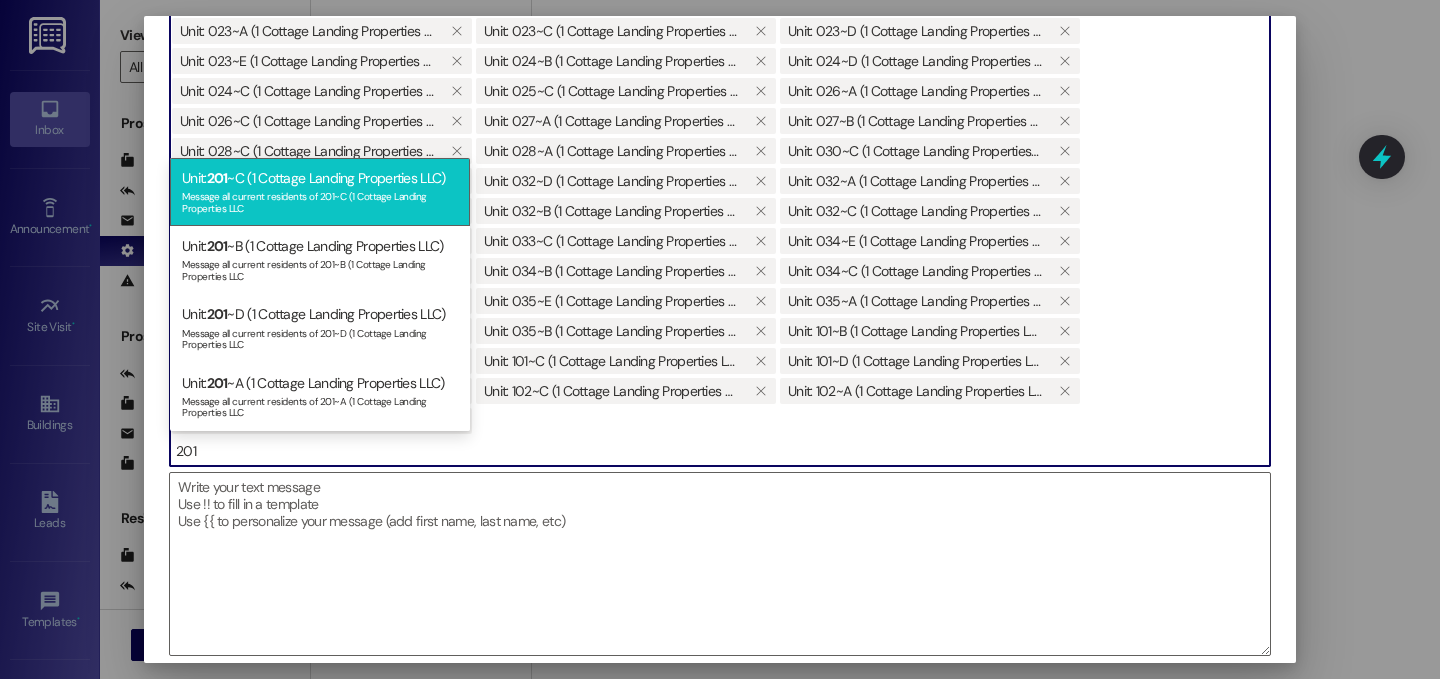 type on "201" 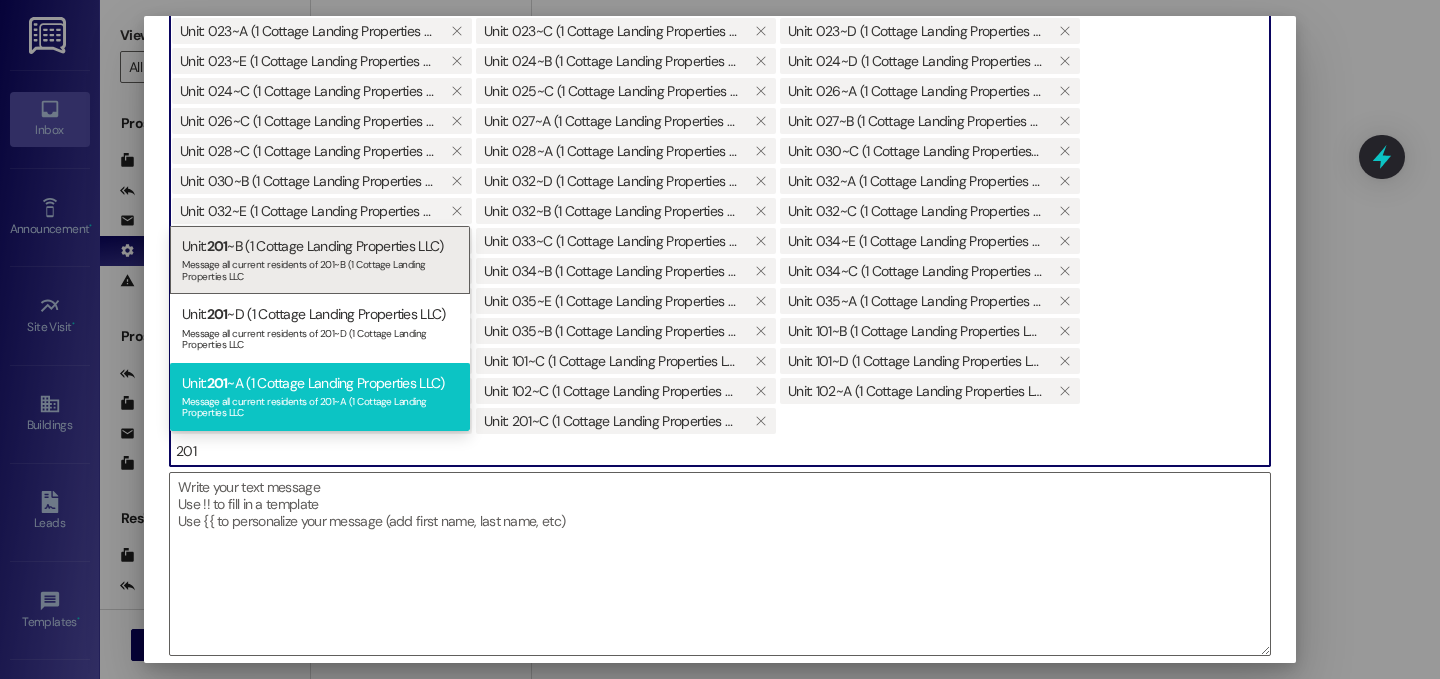 type on "201" 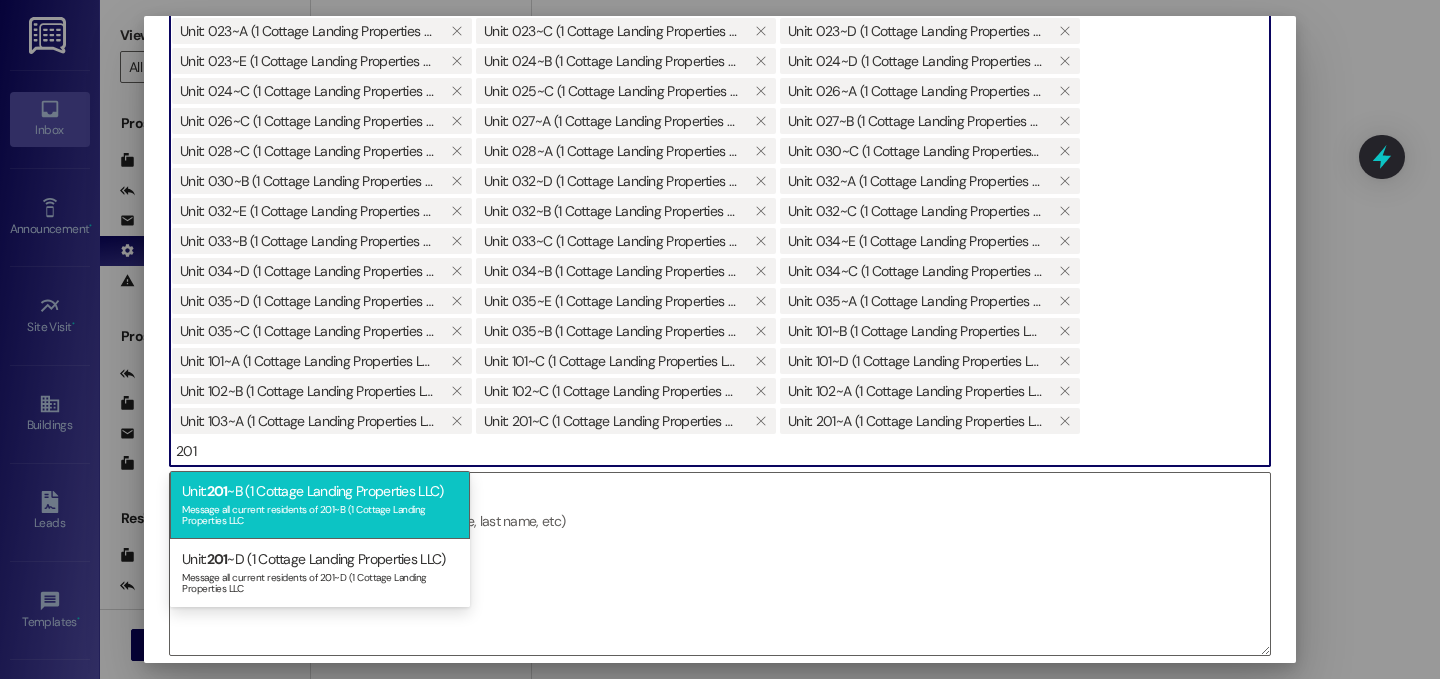type on "201" 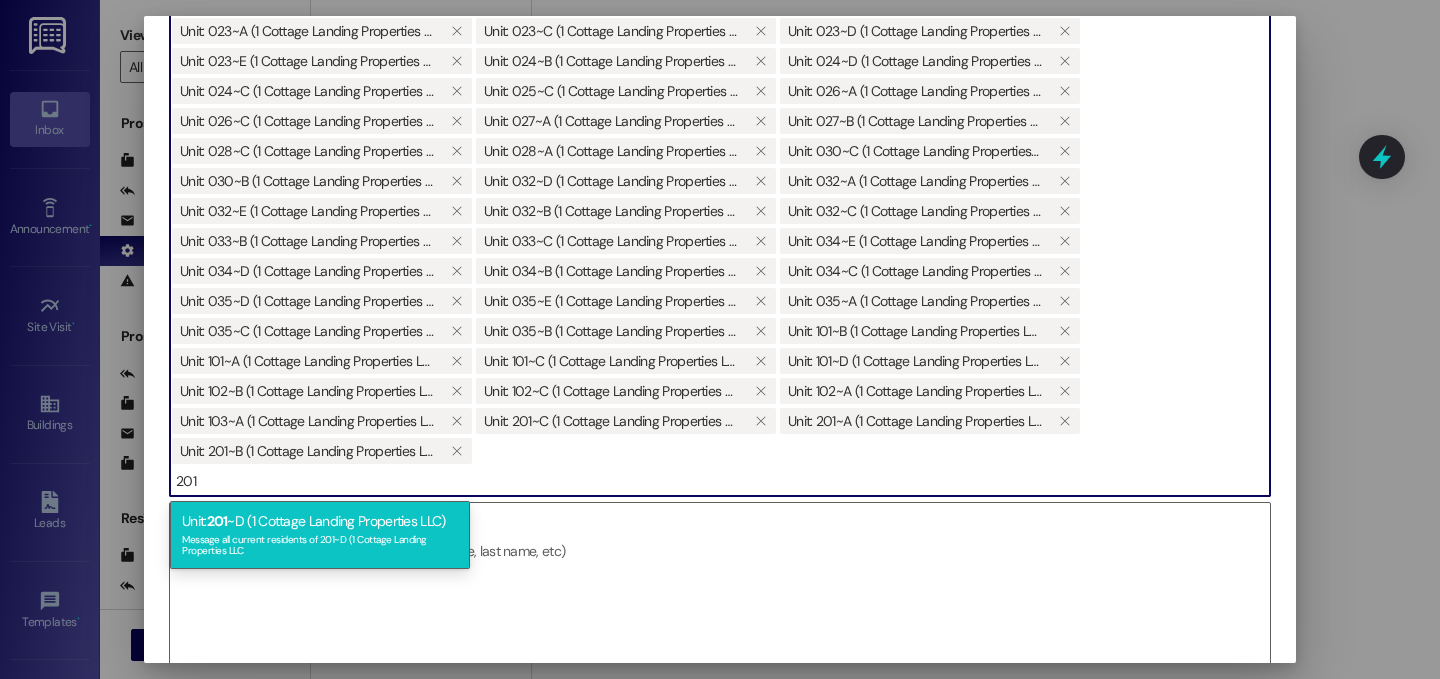 type on "201" 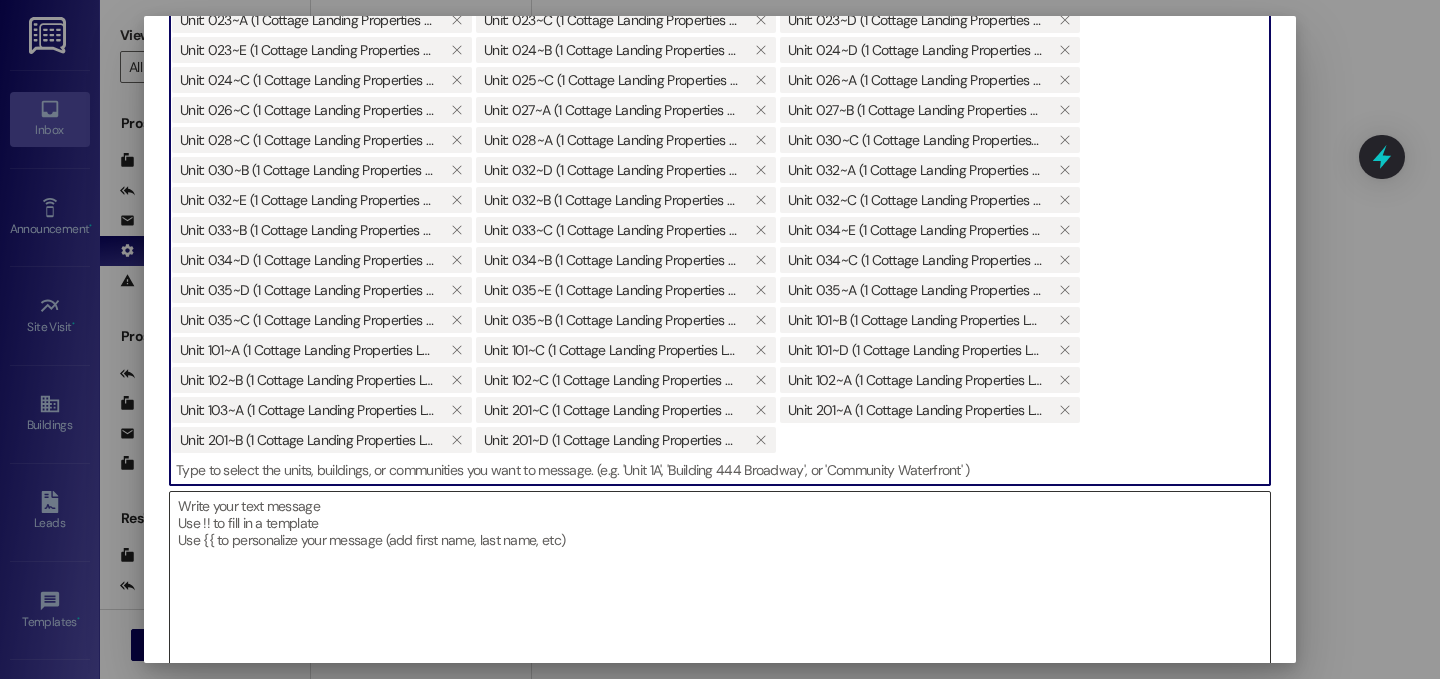 scroll, scrollTop: 500, scrollLeft: 0, axis: vertical 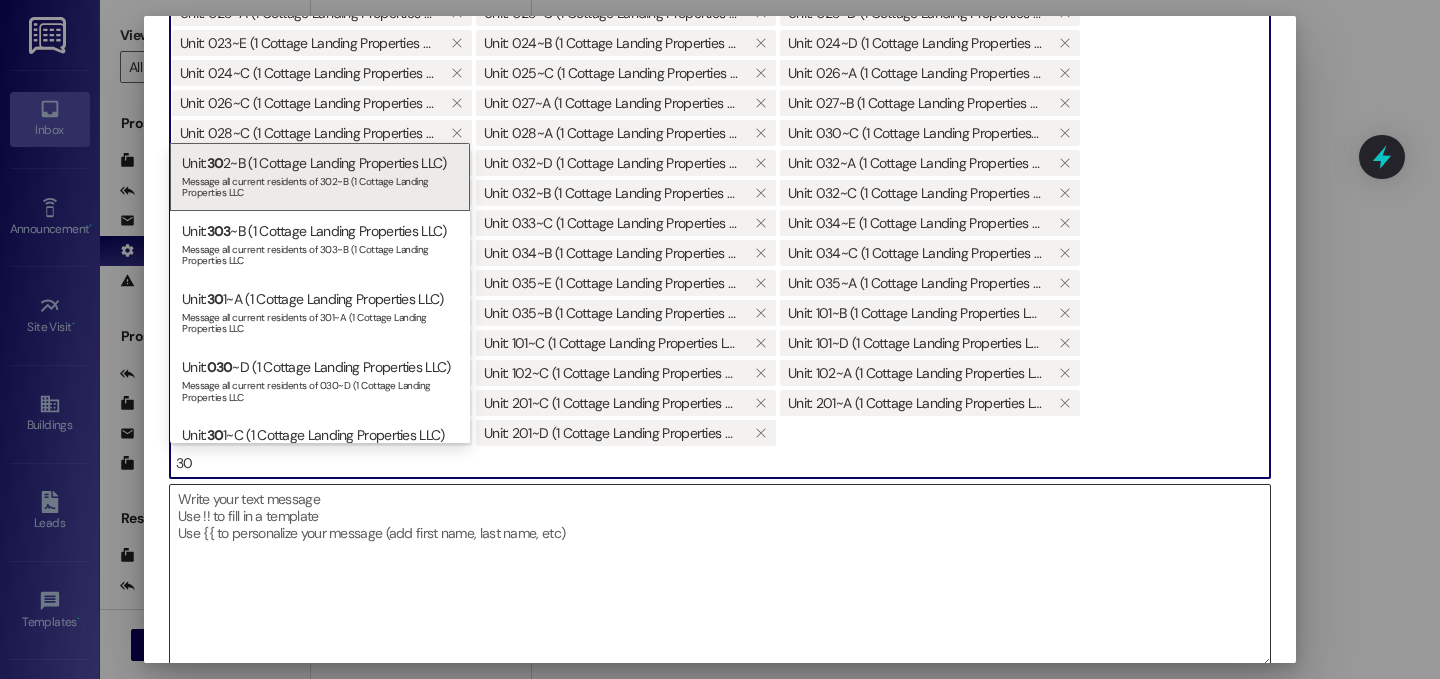 type on "3" 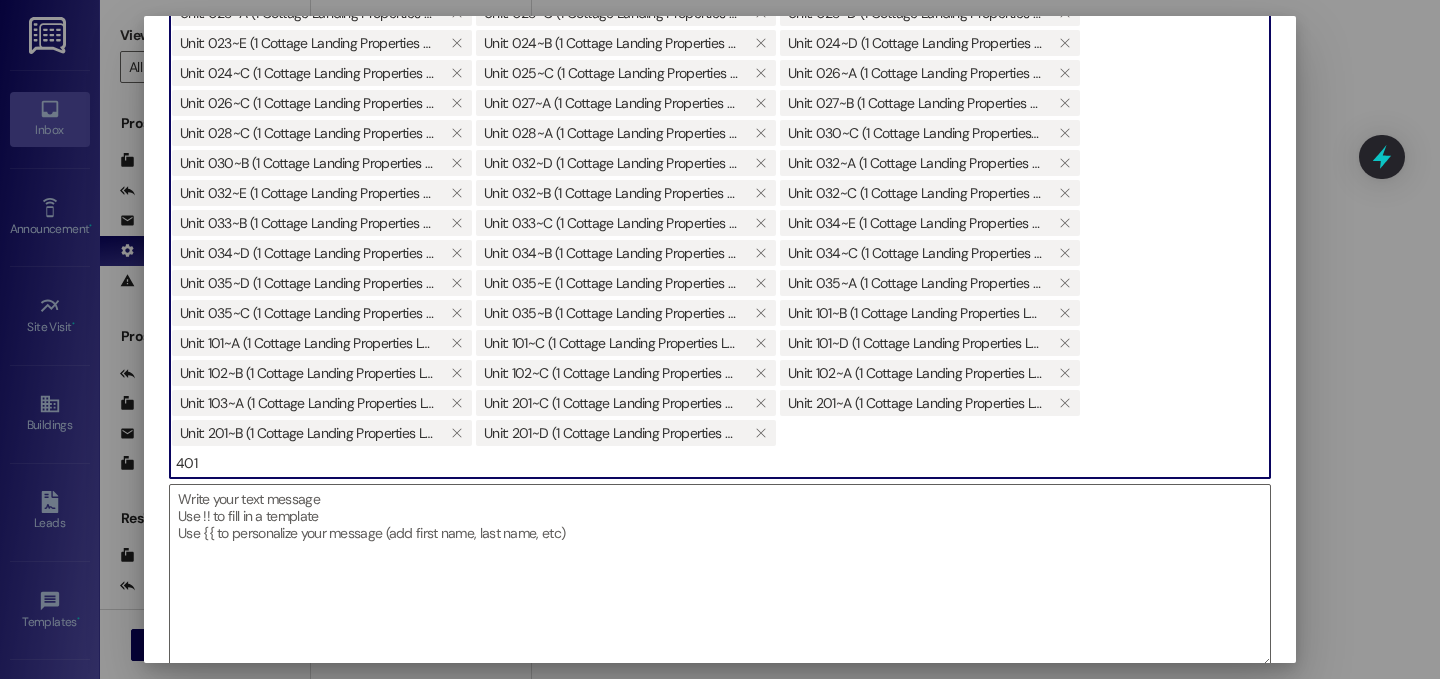 scroll, scrollTop: 502, scrollLeft: 0, axis: vertical 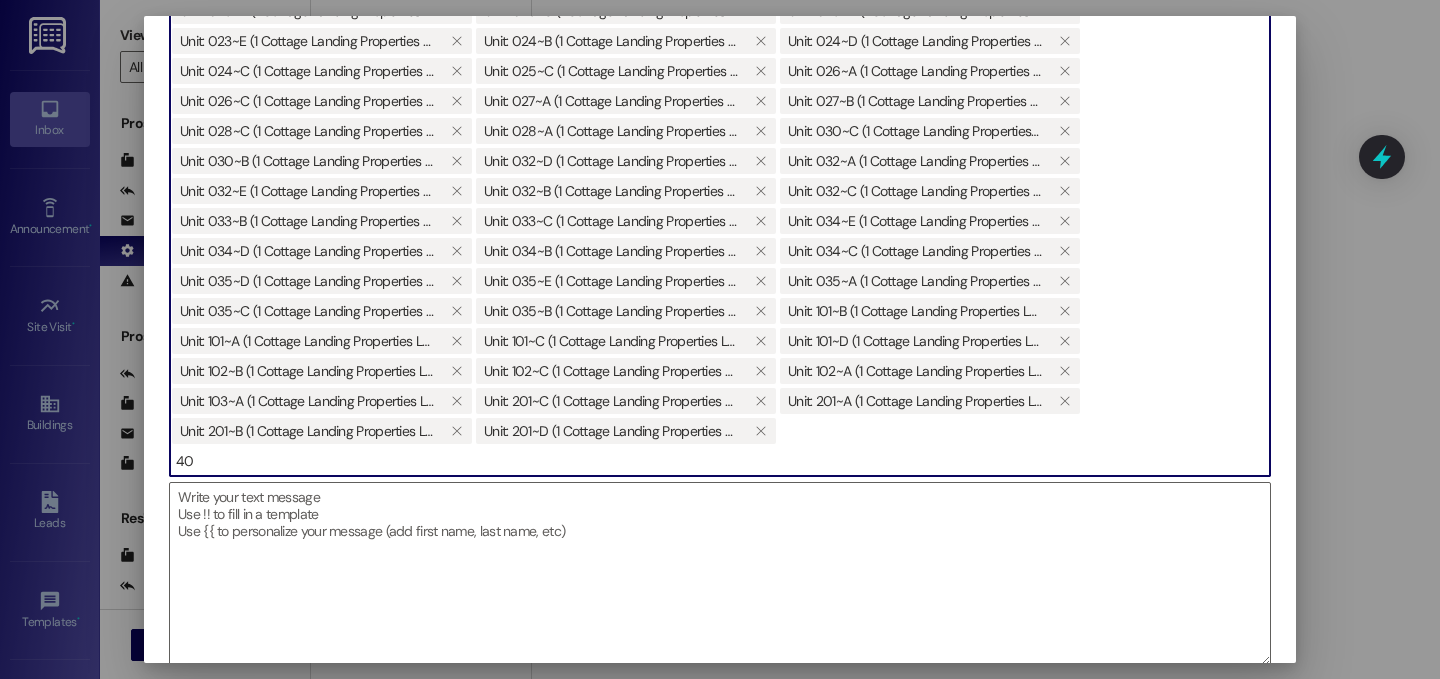 type on "4" 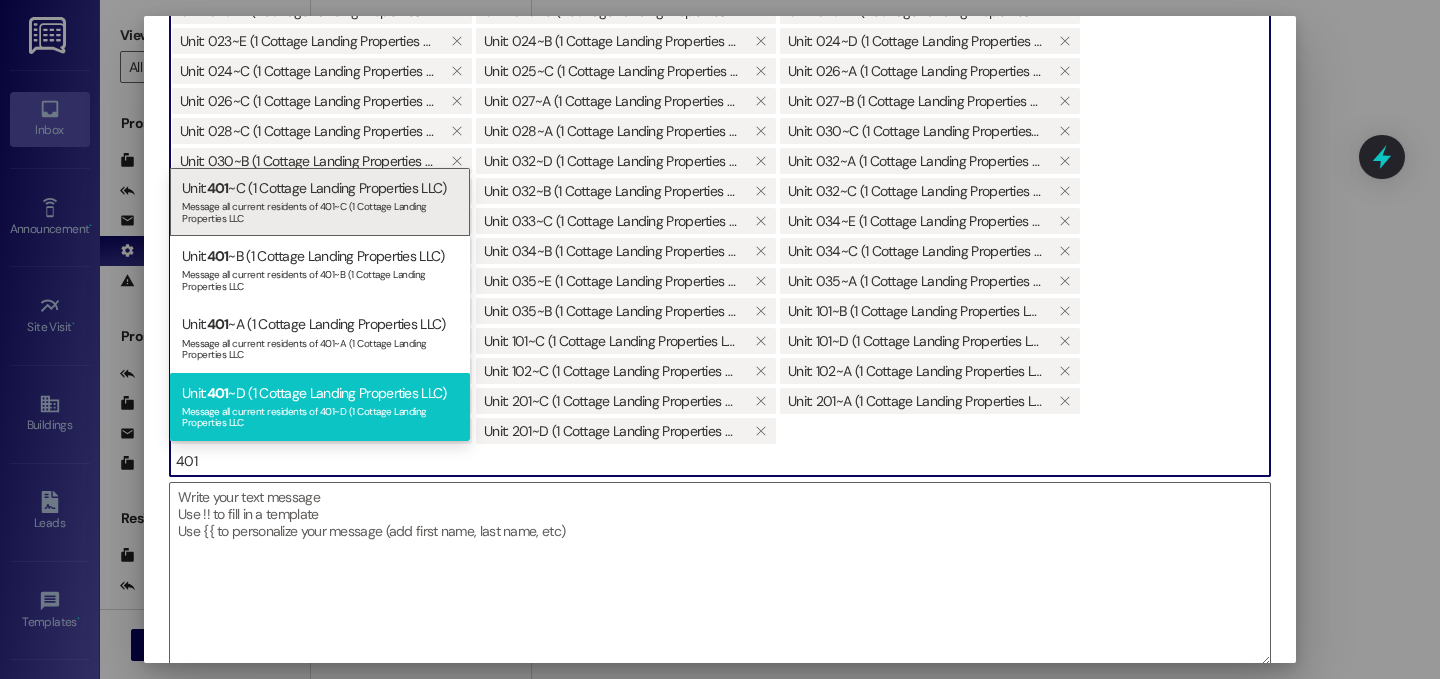 type on "401" 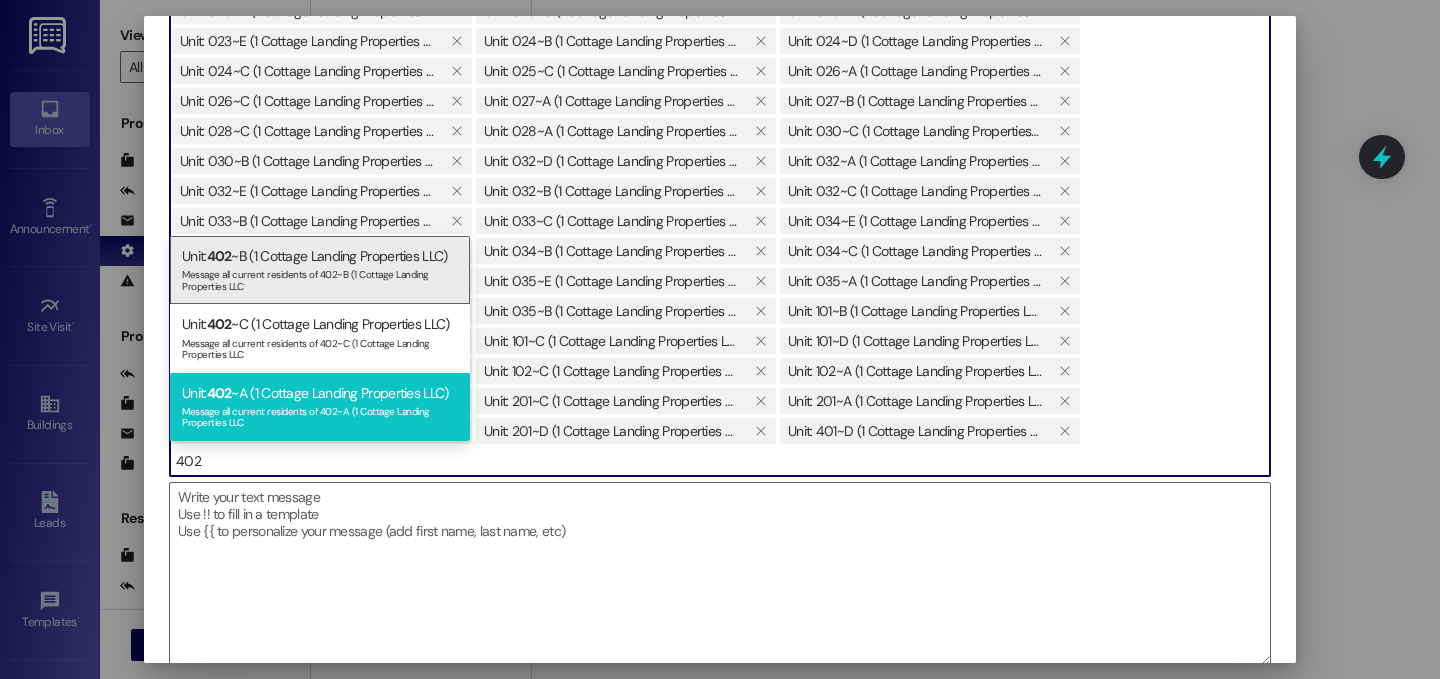 type on "402" 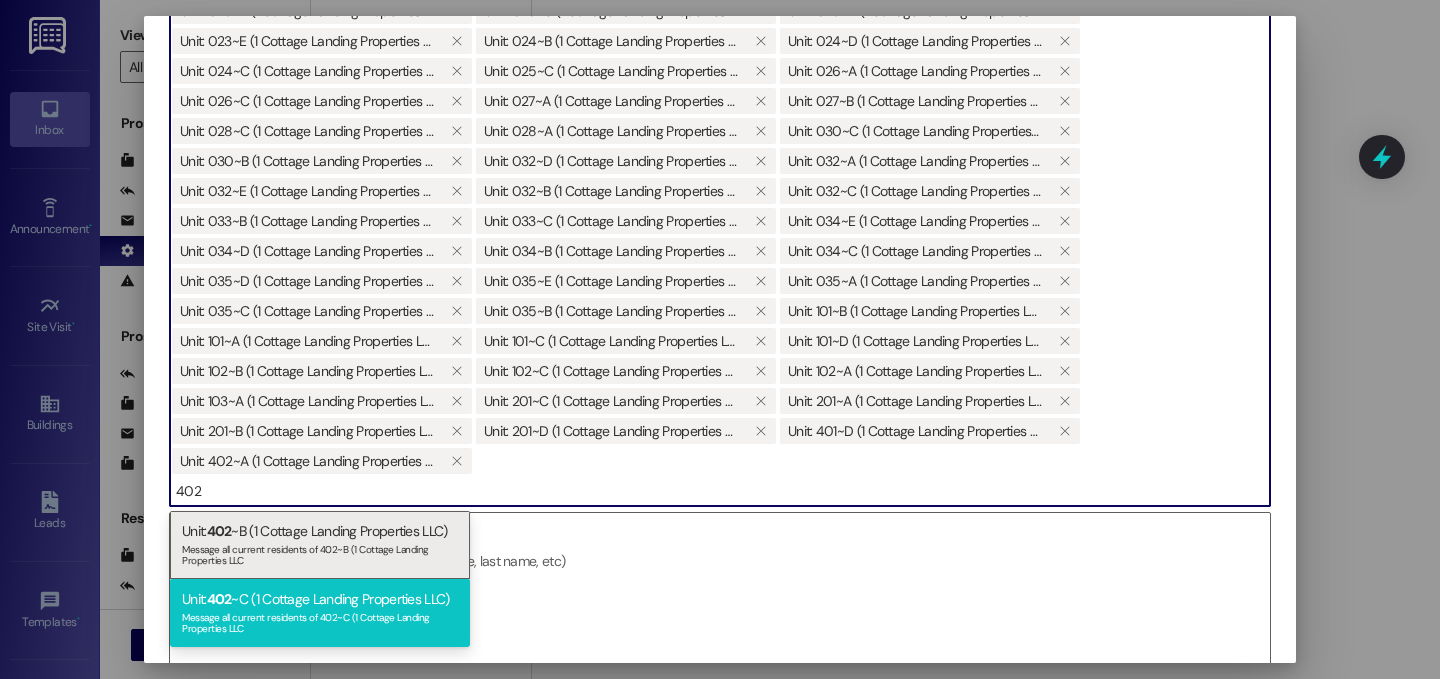 type on "402" 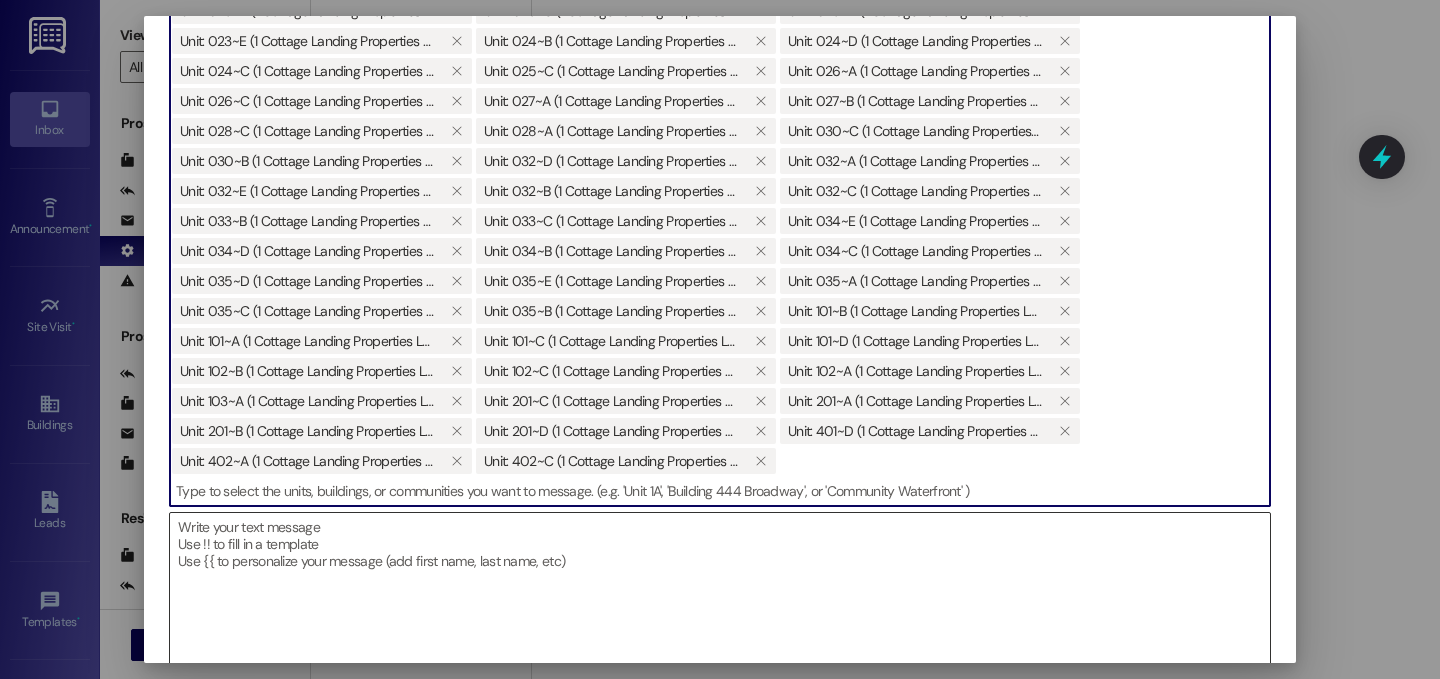 click at bounding box center [720, 604] 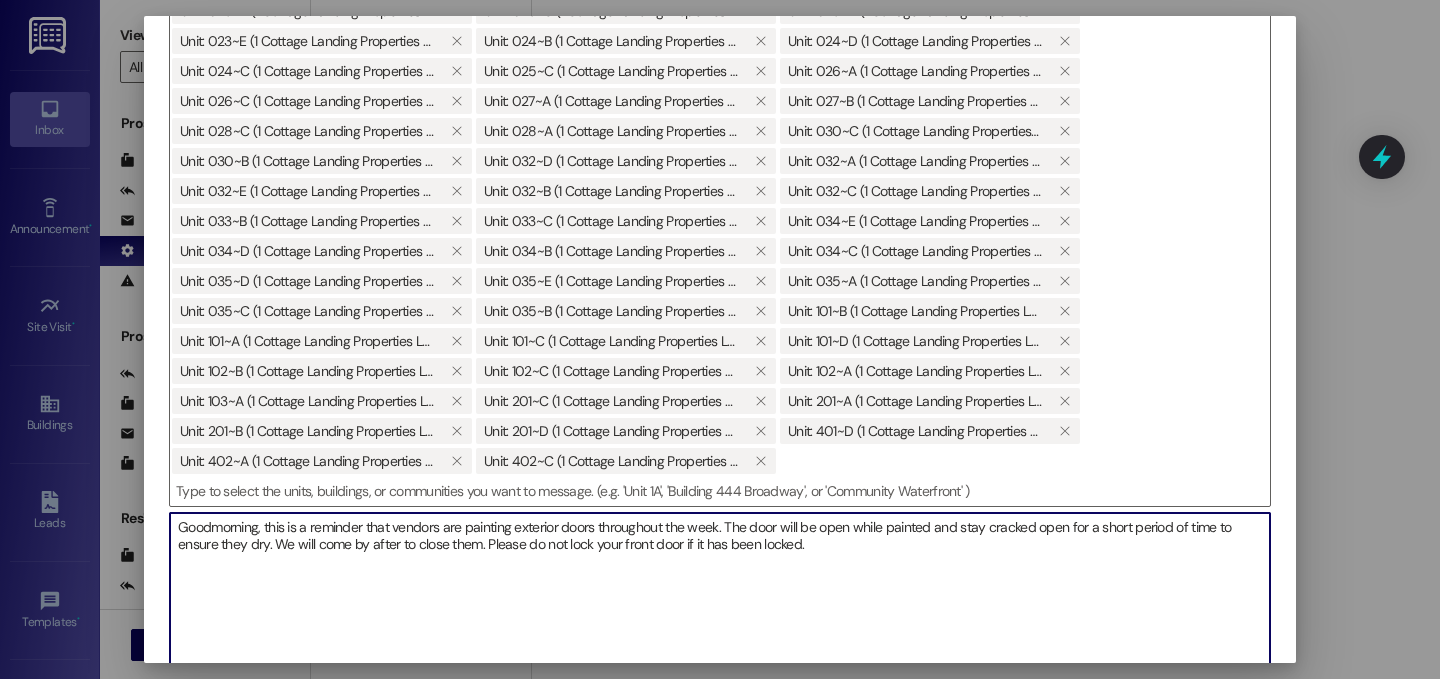 scroll, scrollTop: 586, scrollLeft: 0, axis: vertical 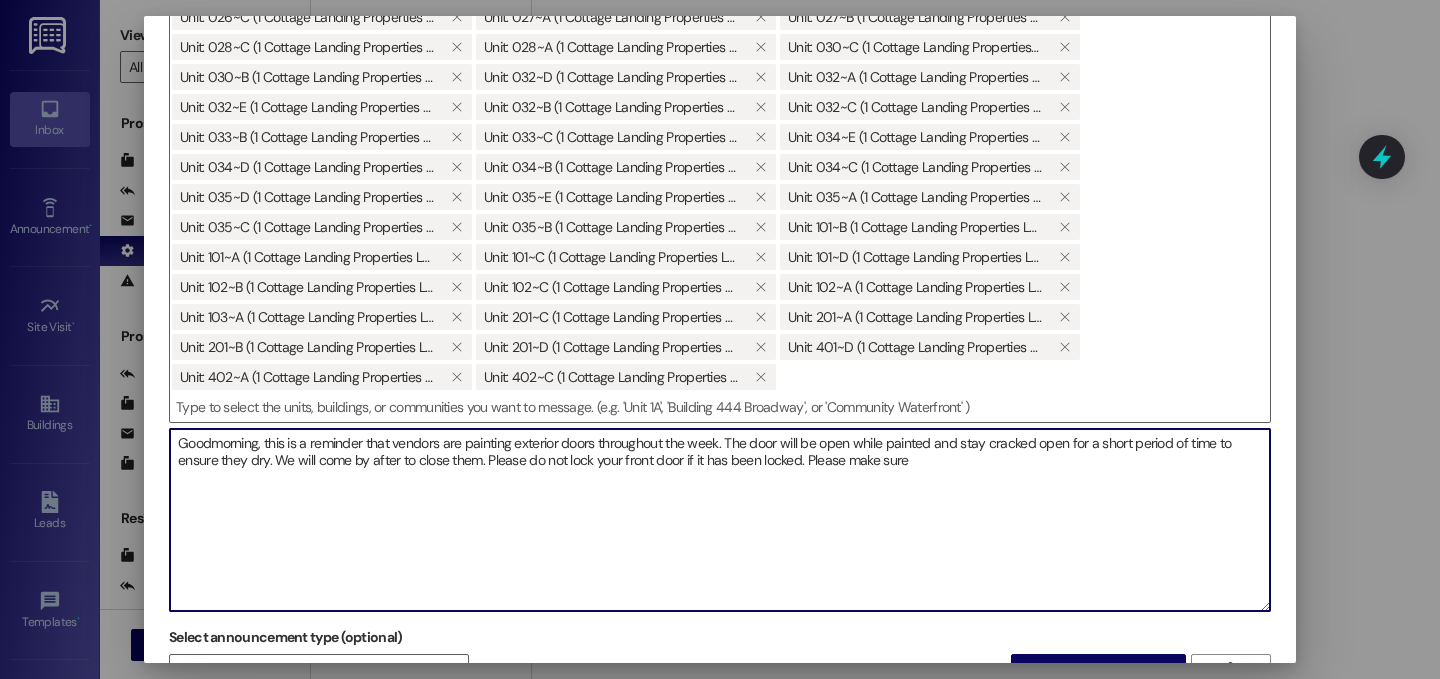 drag, startPoint x: 765, startPoint y: 460, endPoint x: 830, endPoint y: 475, distance: 66.70832 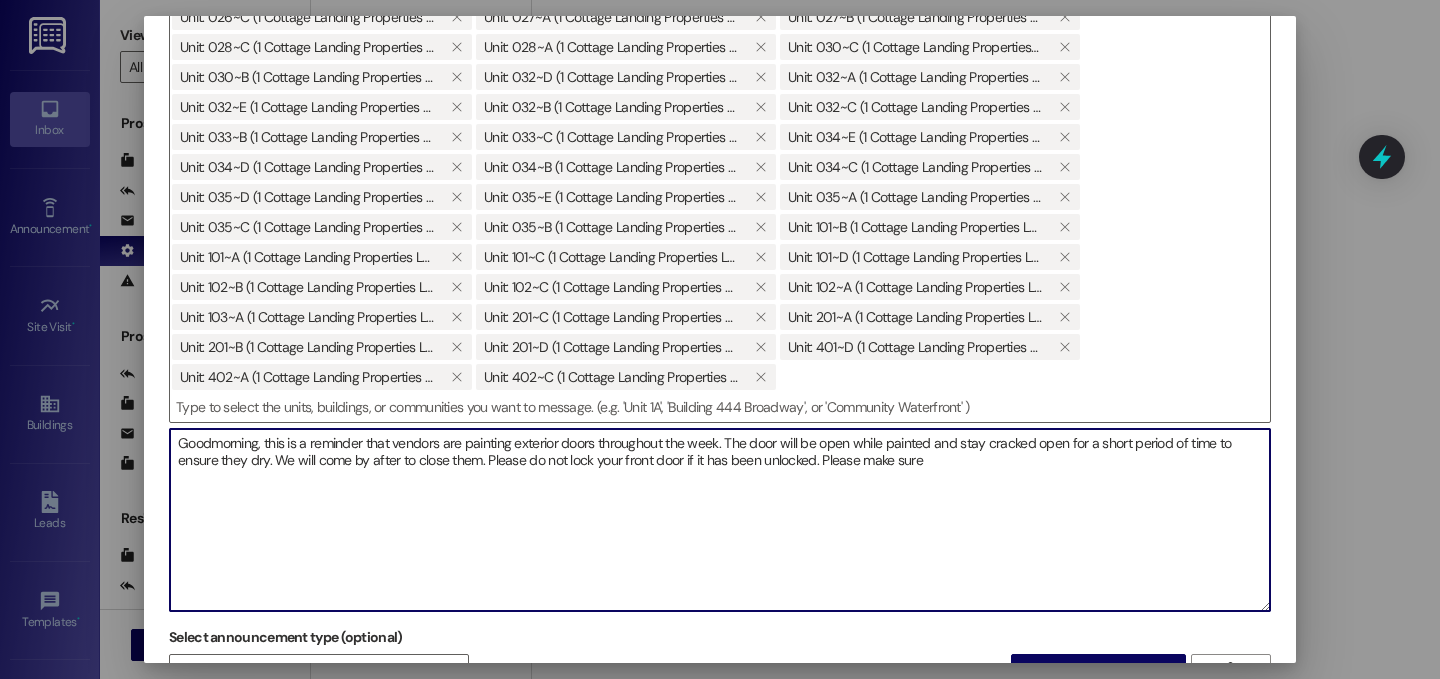 click on "Goodmorning, this is a reminder that vendors are painting exterior doors throughout the week. The door will be open while painted and stay cracked open for a short period of time to ensure they dry. We will come by after to close them. Please do not lock your front door if it has been unlocked. Please make sure" at bounding box center [720, 520] 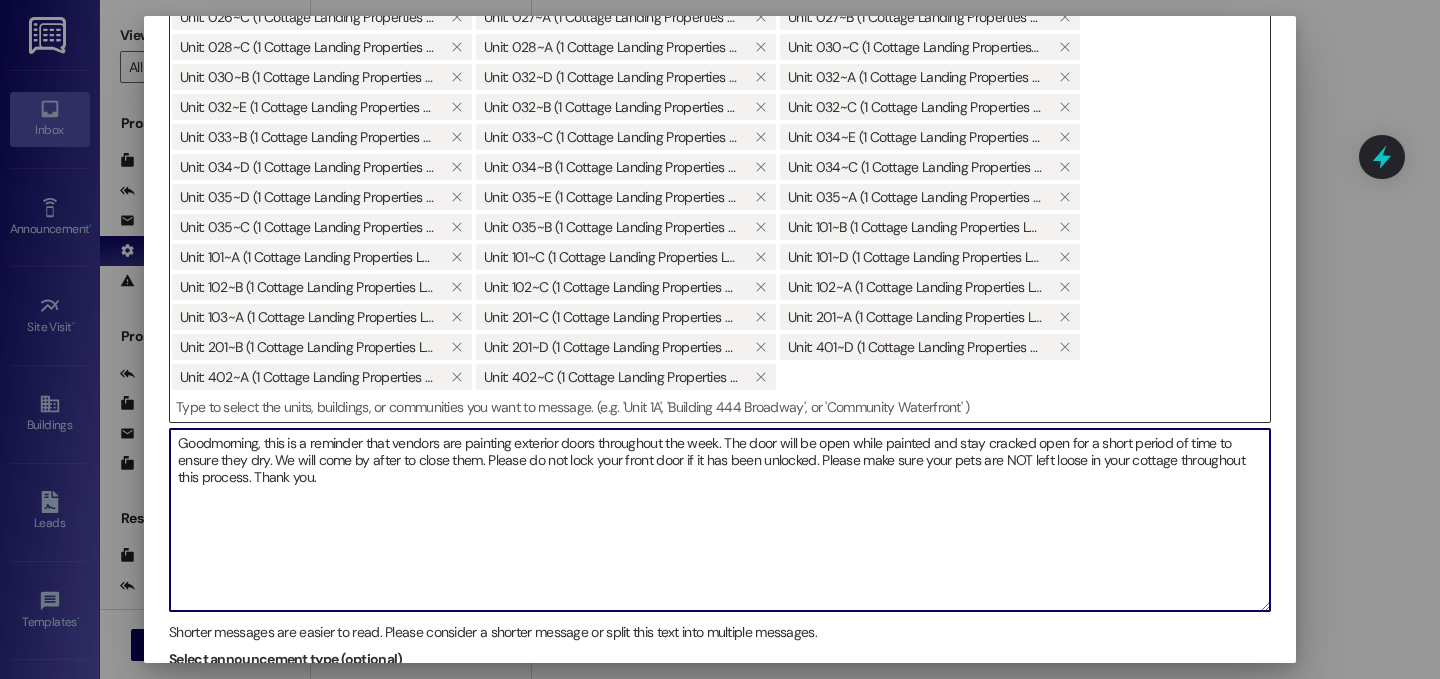scroll, scrollTop: 655, scrollLeft: 0, axis: vertical 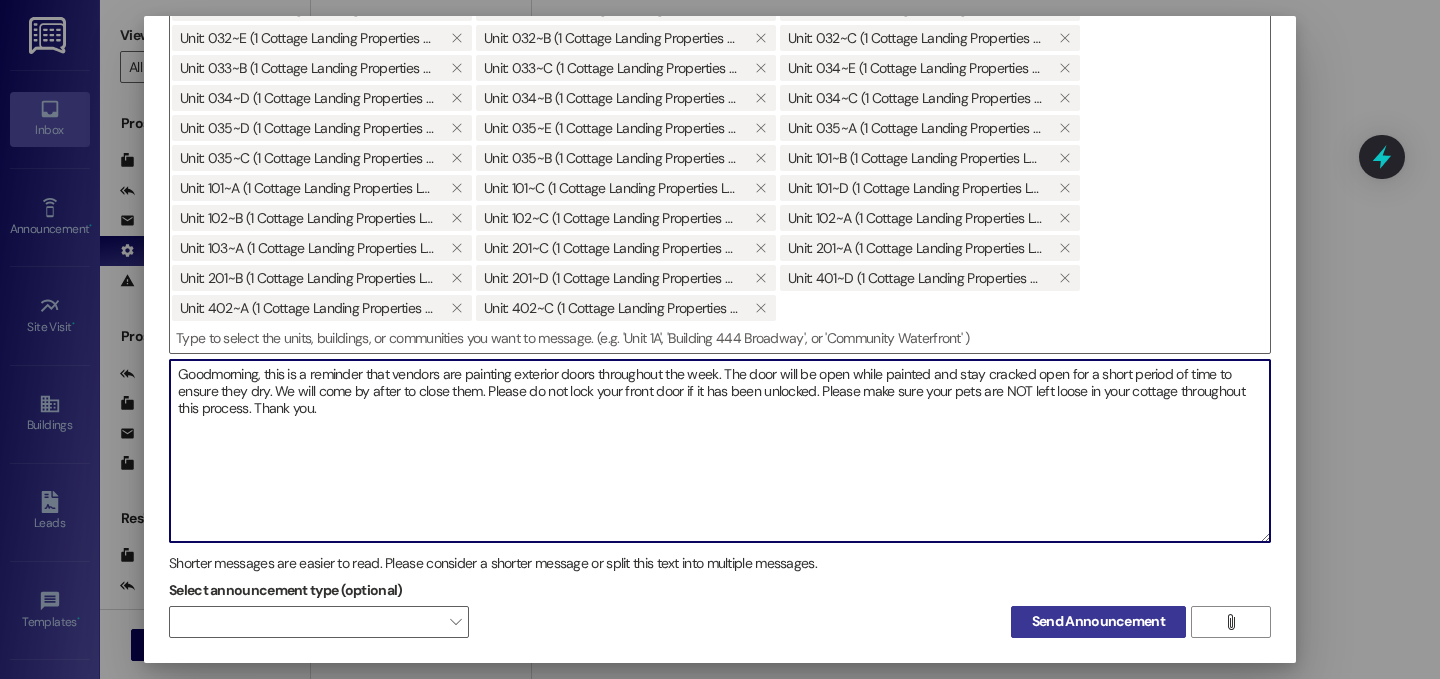 type on "Goodmorning, this is a reminder that vendors are painting exterior doors throughout the week. The door will be open while painted and stay cracked open for a short period of time to ensure they dry. We will come by after to close them. Please do not lock your front door if it has been unlocked. Please make sure your pets are NOT left loose in your cottage throughout this process. Thank you." 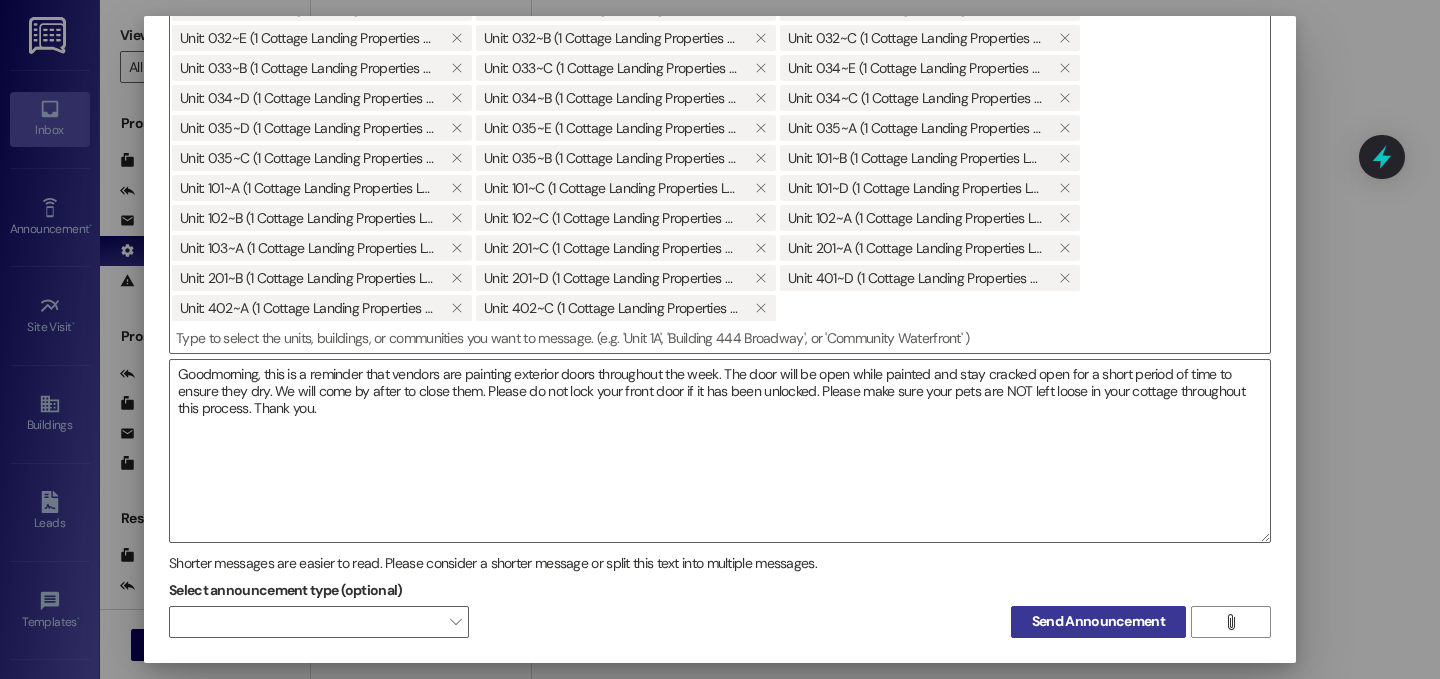 click on "Send Announcement" at bounding box center [1098, 622] 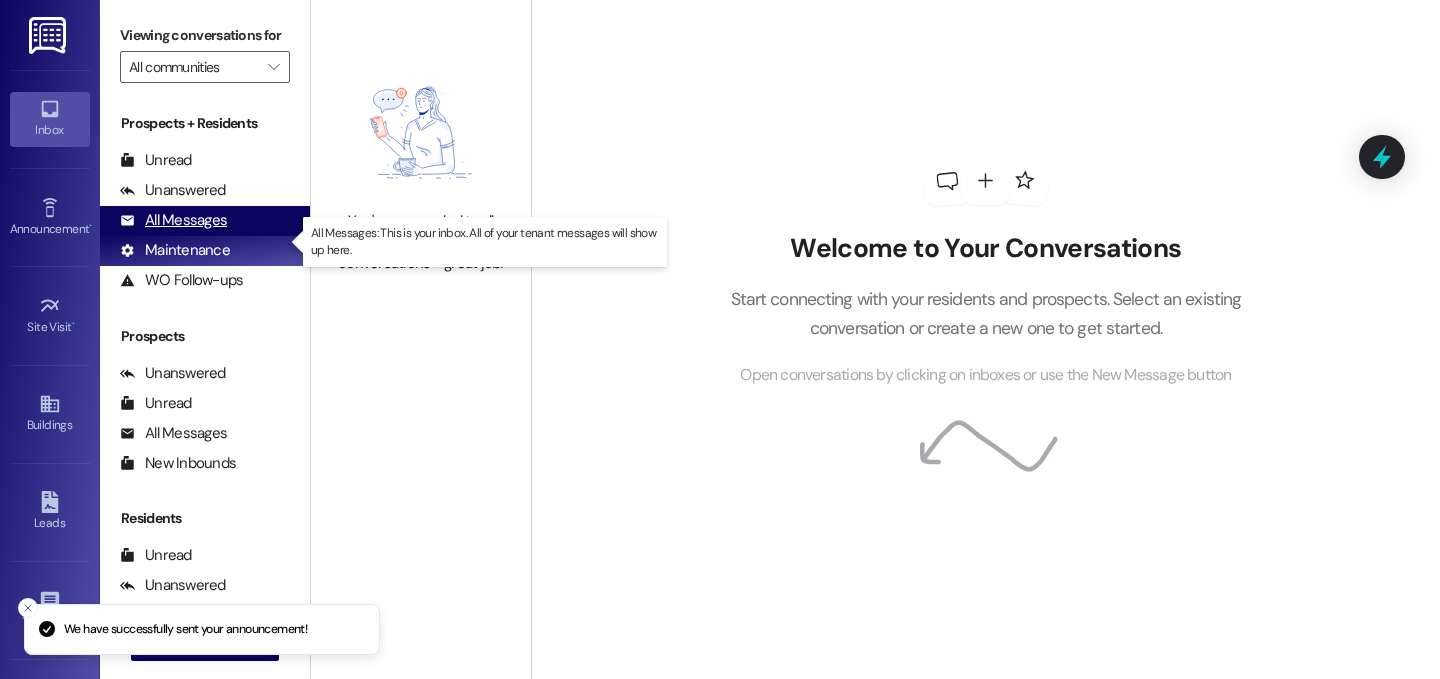 click on "All Messages" at bounding box center [173, 220] 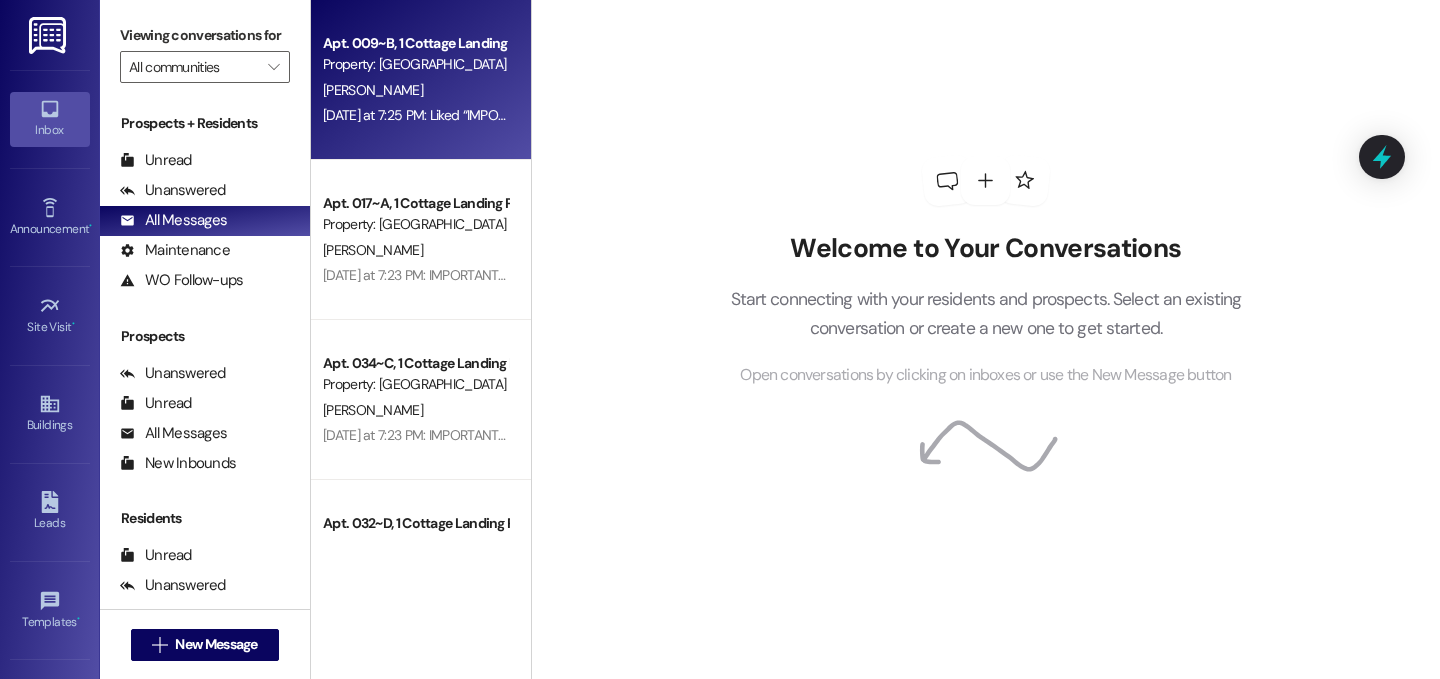 click on "Apt. 009~B, 1 Cottage Landing Properties LLC Property: [GEOGRAPHIC_DATA] Lafayette [PERSON_NAME] [DATE] at 7:25 PM: Liked “IMPORTANT: Starting [DATE] and continuing throughout the week, we will be coming around to paint front doors. Any pets need to be locked up, as the front door will have to stay cracked open for a short period of time to dry. If your roommate has a pet, please make sure that they see this message and know to put their pet away. ” [DATE] at 7:25 PM: Liked “IMPORTANT: Starting [DATE] and continuing throughout the week, we will be coming around to paint front doors. Any pets need to be locked up, as the front door will have to stay cracked open for a short period of time to dry. If your roommate has a pet, please make sure that they see this message and know to put their pet away. ”" at bounding box center (421, 80) 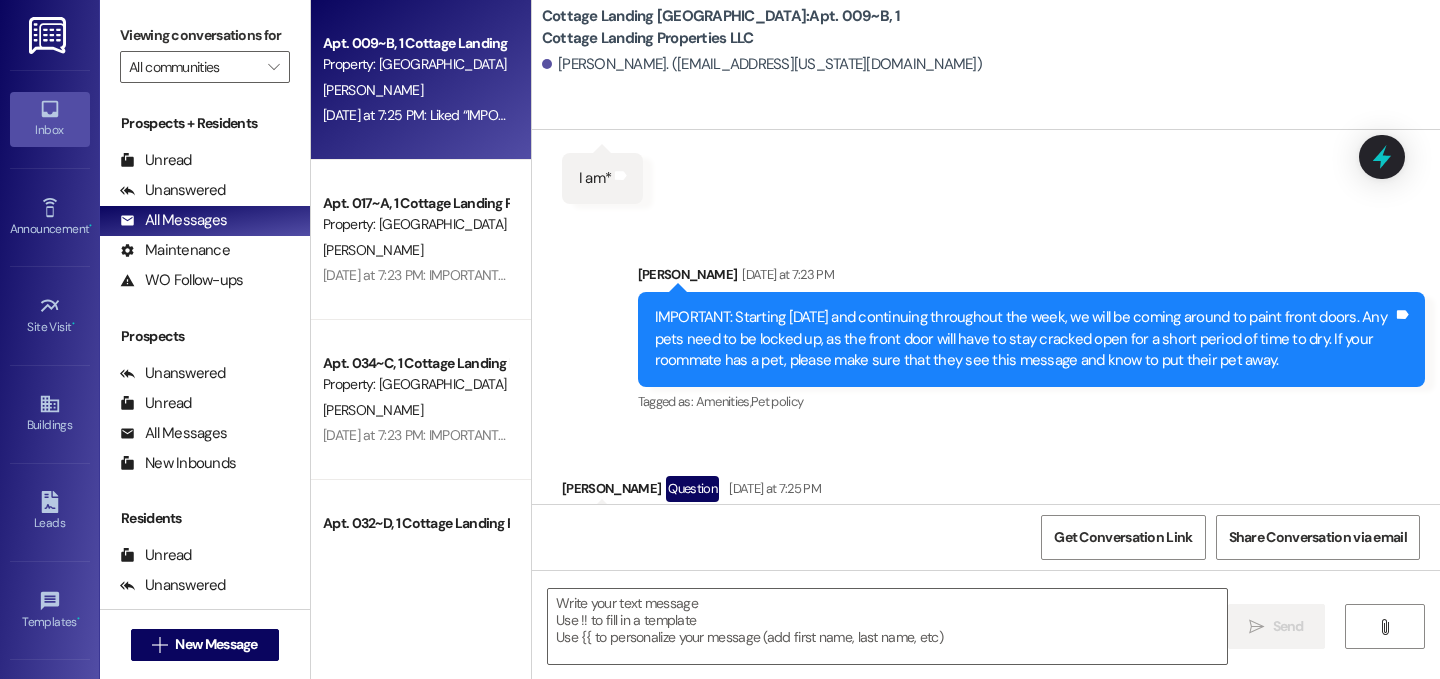 scroll, scrollTop: 40803, scrollLeft: 0, axis: vertical 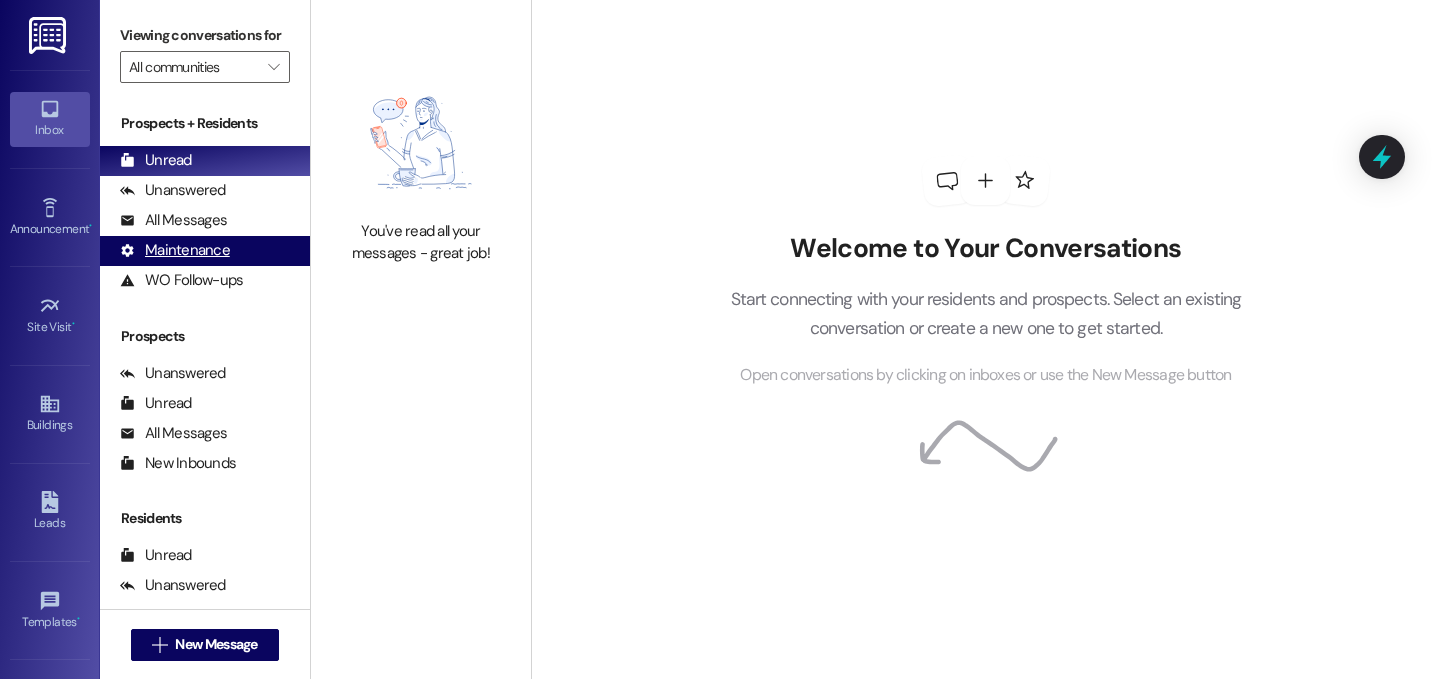 click on "Maintenance (undefined)" at bounding box center [205, 251] 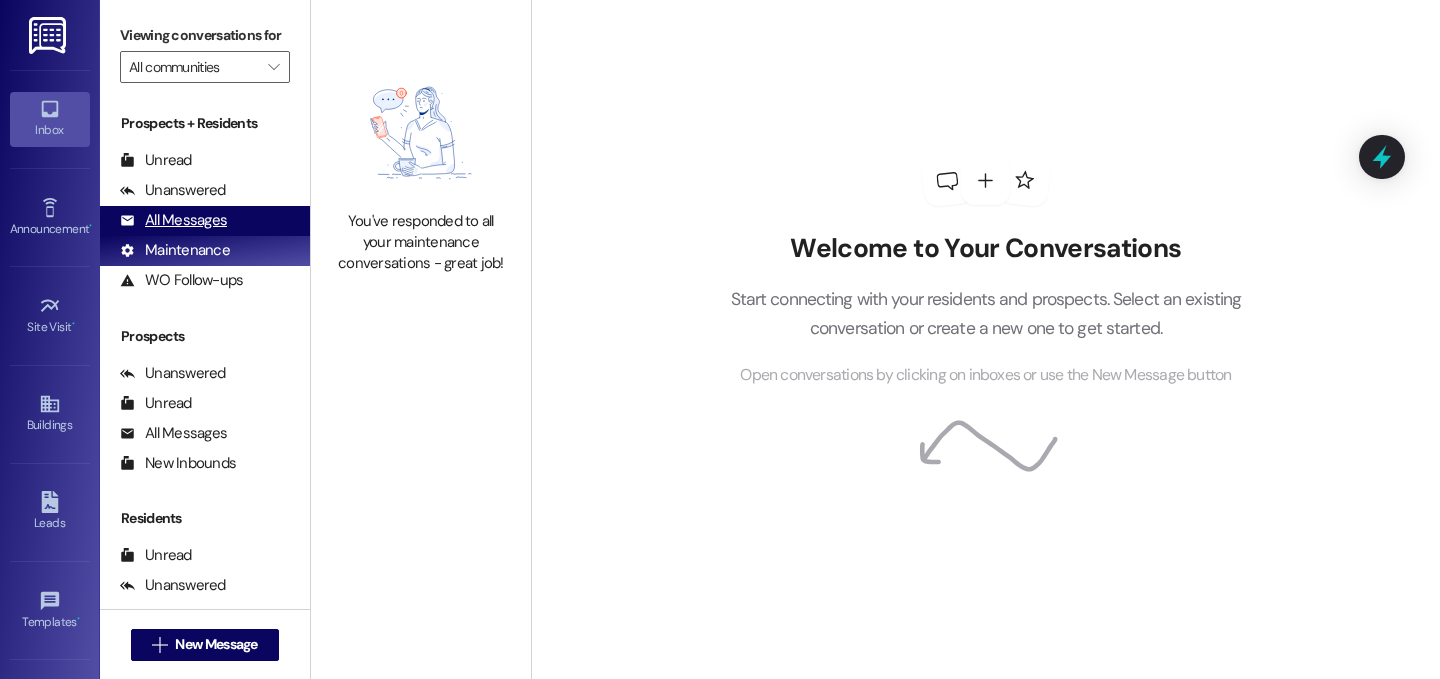 click on "All Messages" at bounding box center [173, 220] 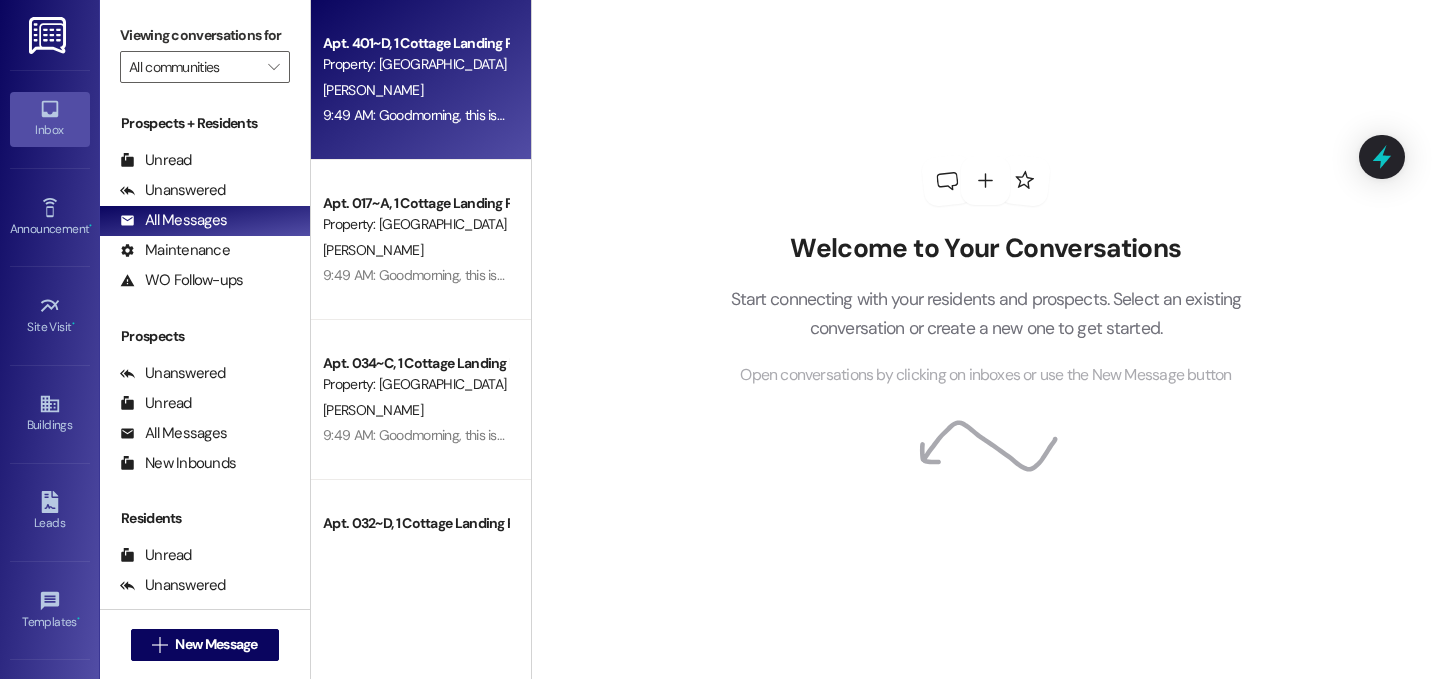click on "9:49 AM: Goodmorning, this is a reminder that vendors are painting exterior doors throughout the week. The door will be open while painted and stay cracked open for a short period of time to ensure they dry. We will come by after to close them. Please do not lock your front door if it has been unlocked. Please make sure your pets are NOT left loose in your cottage throughout this process. Thank you.  9:49 AM: Goodmorning, this is a reminder that vendors are painting exterior doors throughout the week. The door will be open while painted and stay cracked open for a short period of time to ensure they dry. We will come by after to close them. Please do not lock your front door if it has been unlocked. Please make sure your pets are NOT left loose in your cottage throughout this process. Thank you." at bounding box center (1483, 115) 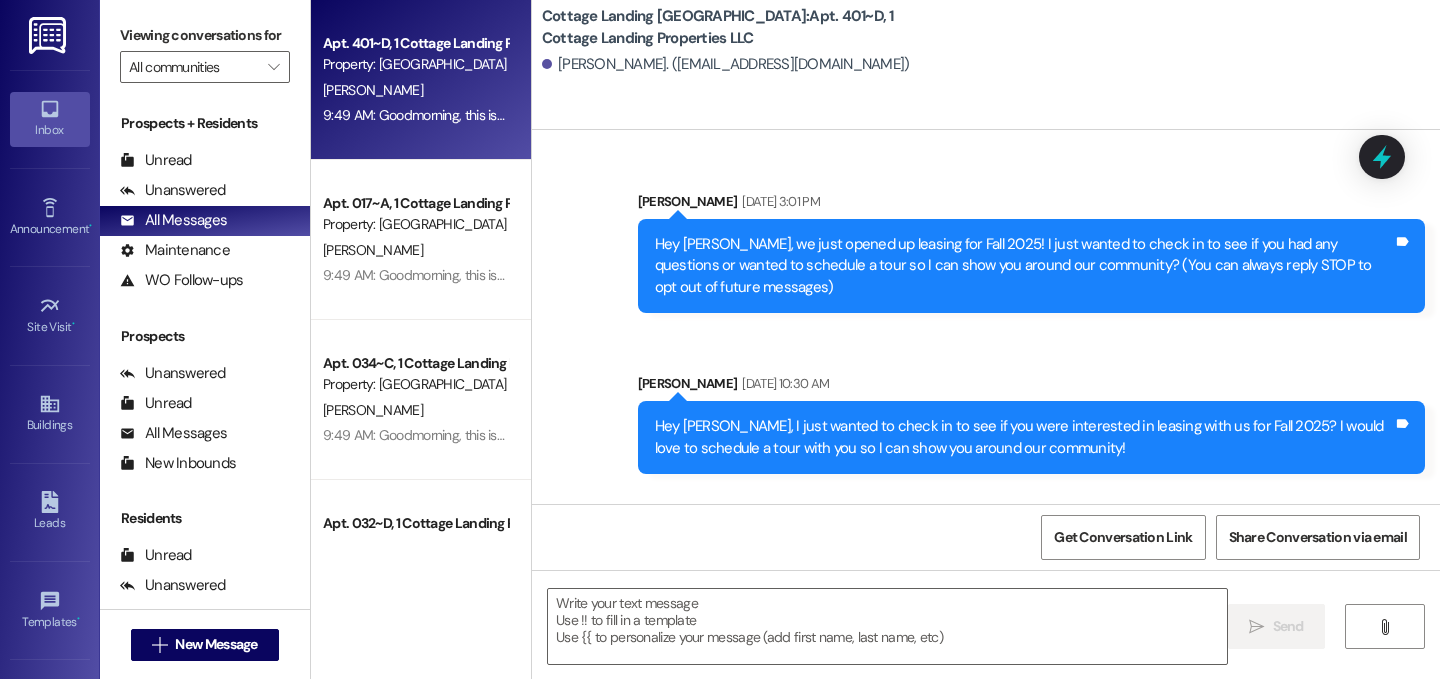 scroll, scrollTop: 26883, scrollLeft: 0, axis: vertical 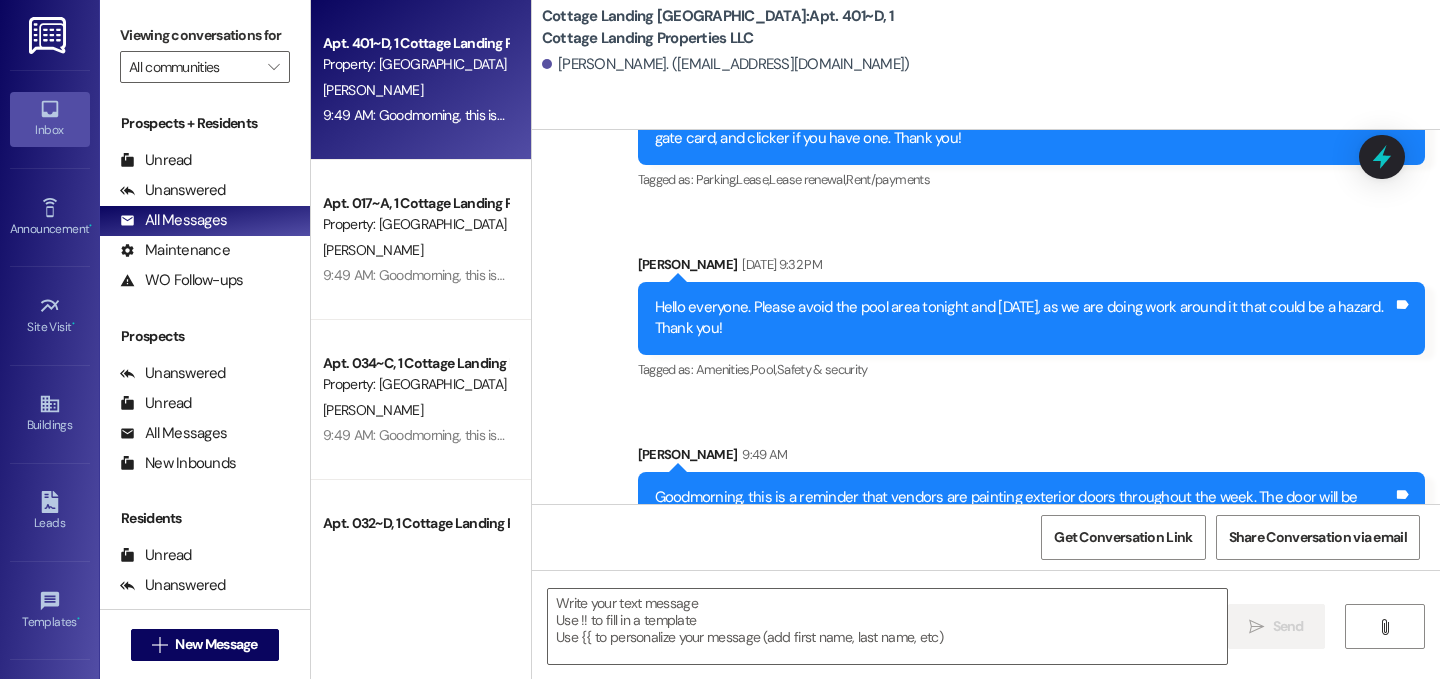 click on "Goodmorning, this is a reminder that vendors are painting exterior doors throughout the week. The door will be open while painted and stay cracked open for a short period of time to ensure they dry. We will come by after to close them. Please do not lock your front door if it has been unlocked. Please make sure your pets are NOT left loose in your cottage throughout this process. Thank you." at bounding box center (1024, 530) 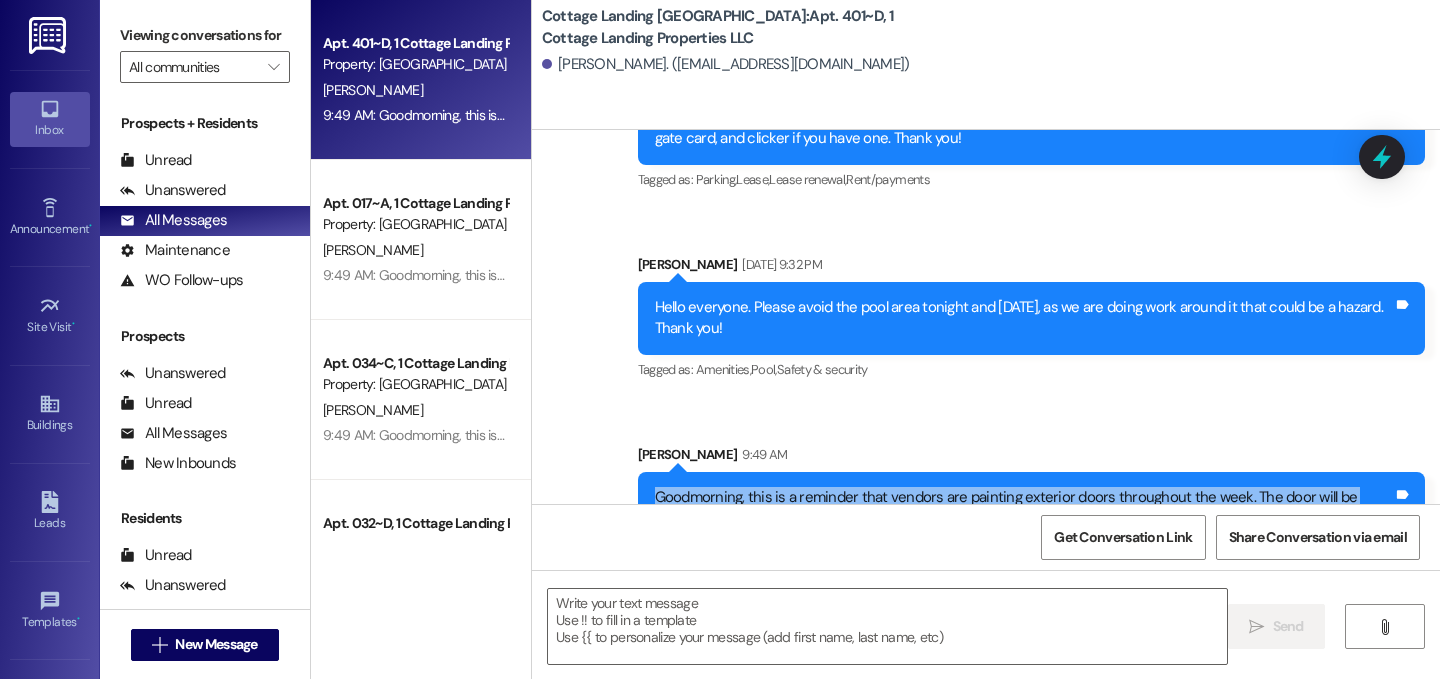 click on "Goodmorning, this is a reminder that vendors are painting exterior doors throughout the week. The door will be open while painted and stay cracked open for a short period of time to ensure they dry. We will come by after to close them. Please do not lock your front door if it has been unlocked. Please make sure your pets are NOT left loose in your cottage throughout this process. Thank you." at bounding box center (1024, 530) 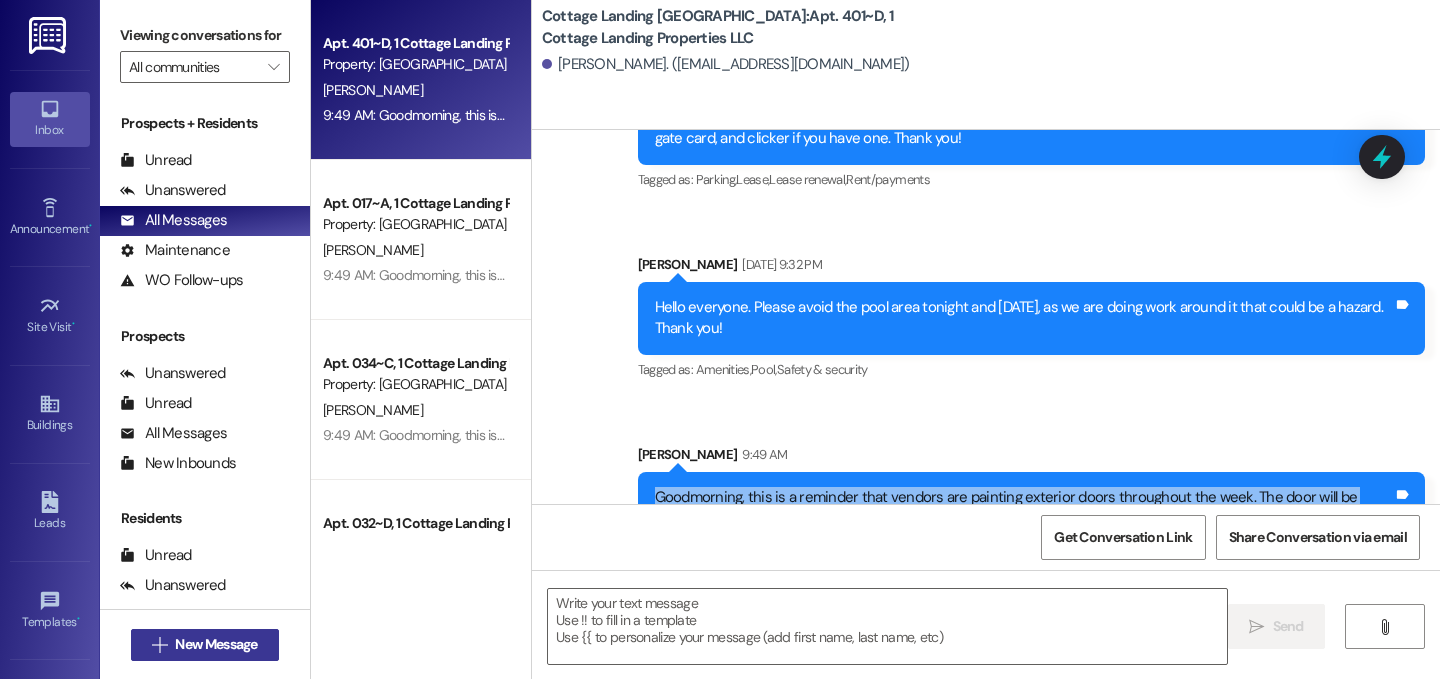 click on "New Message" at bounding box center (216, 644) 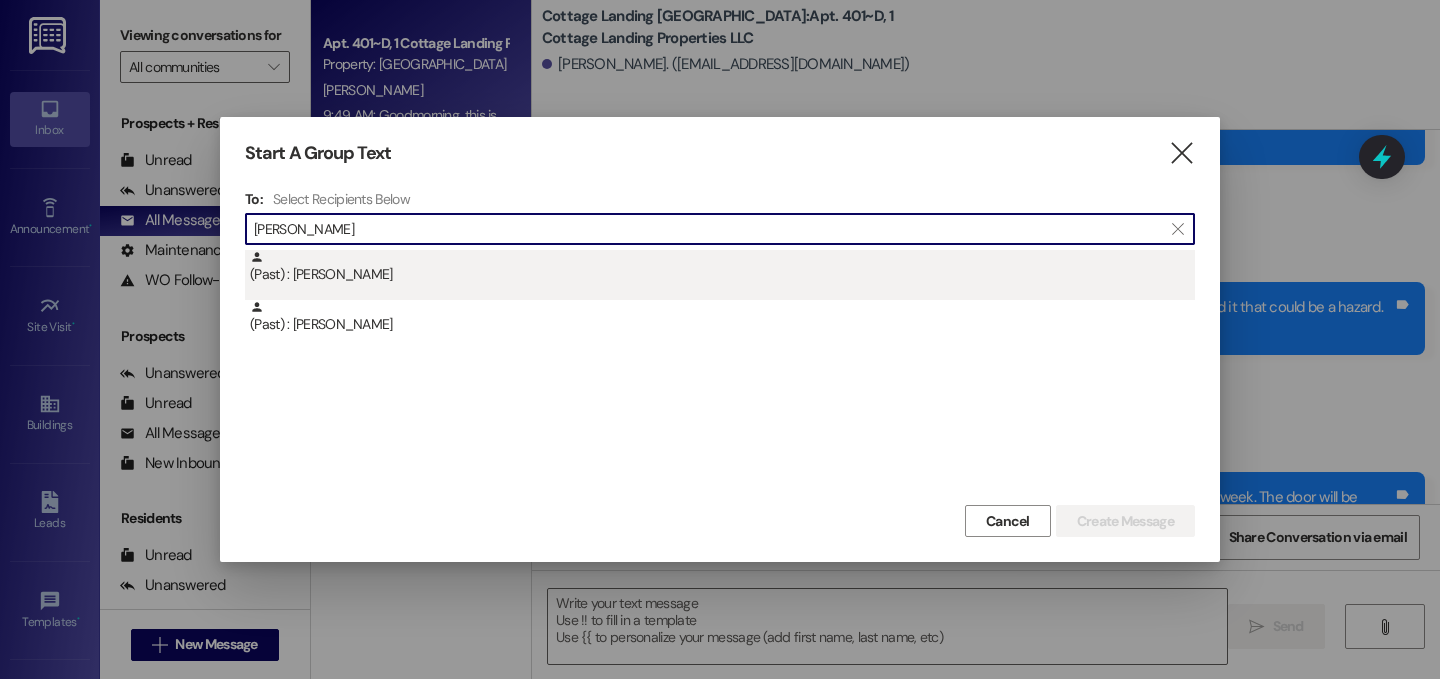 type on "[PERSON_NAME]" 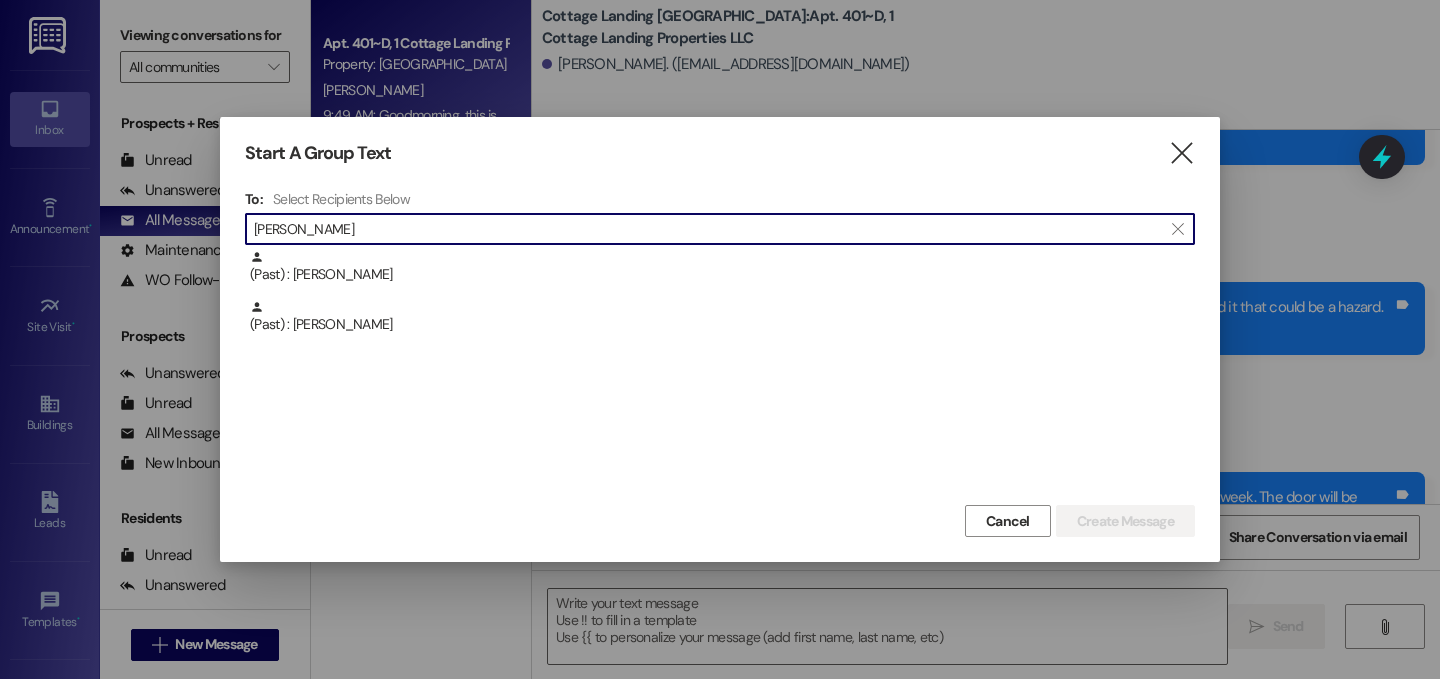 drag, startPoint x: 493, startPoint y: 261, endPoint x: 610, endPoint y: 338, distance: 140.06427 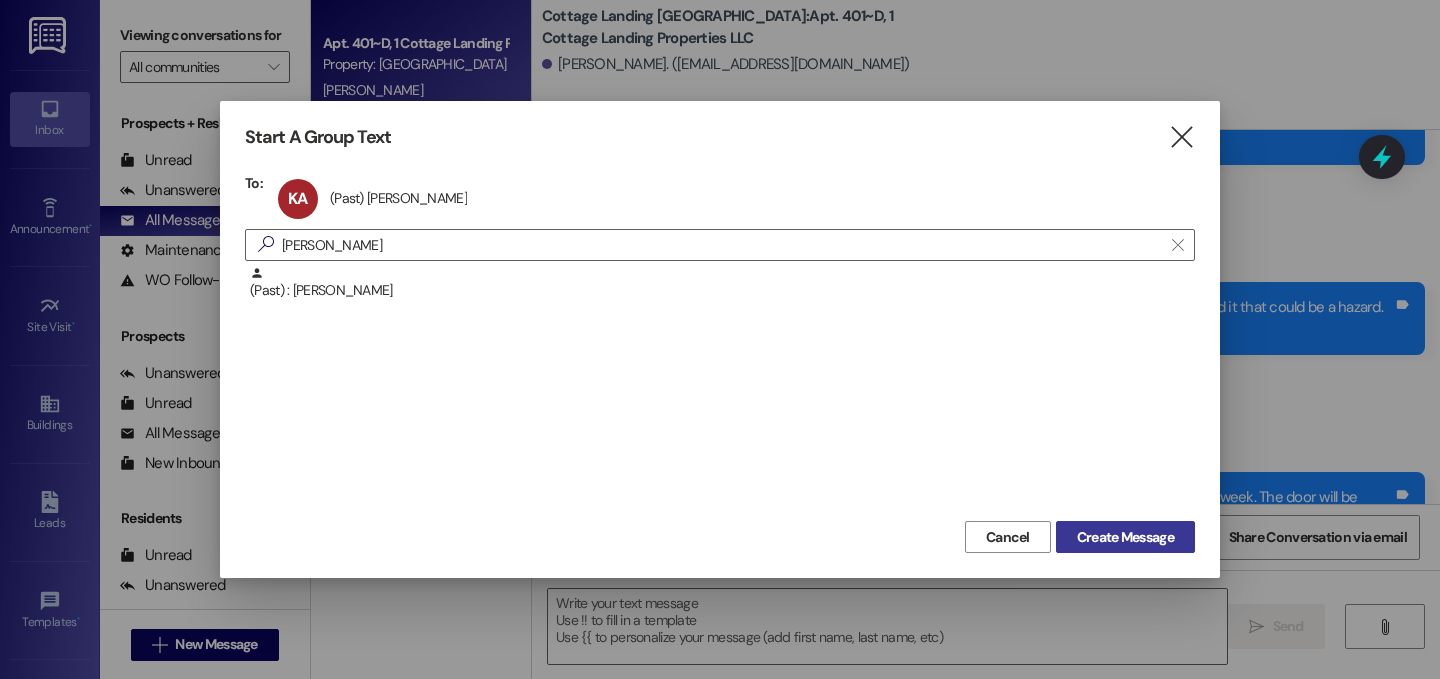 click on "Create Message" at bounding box center [1125, 537] 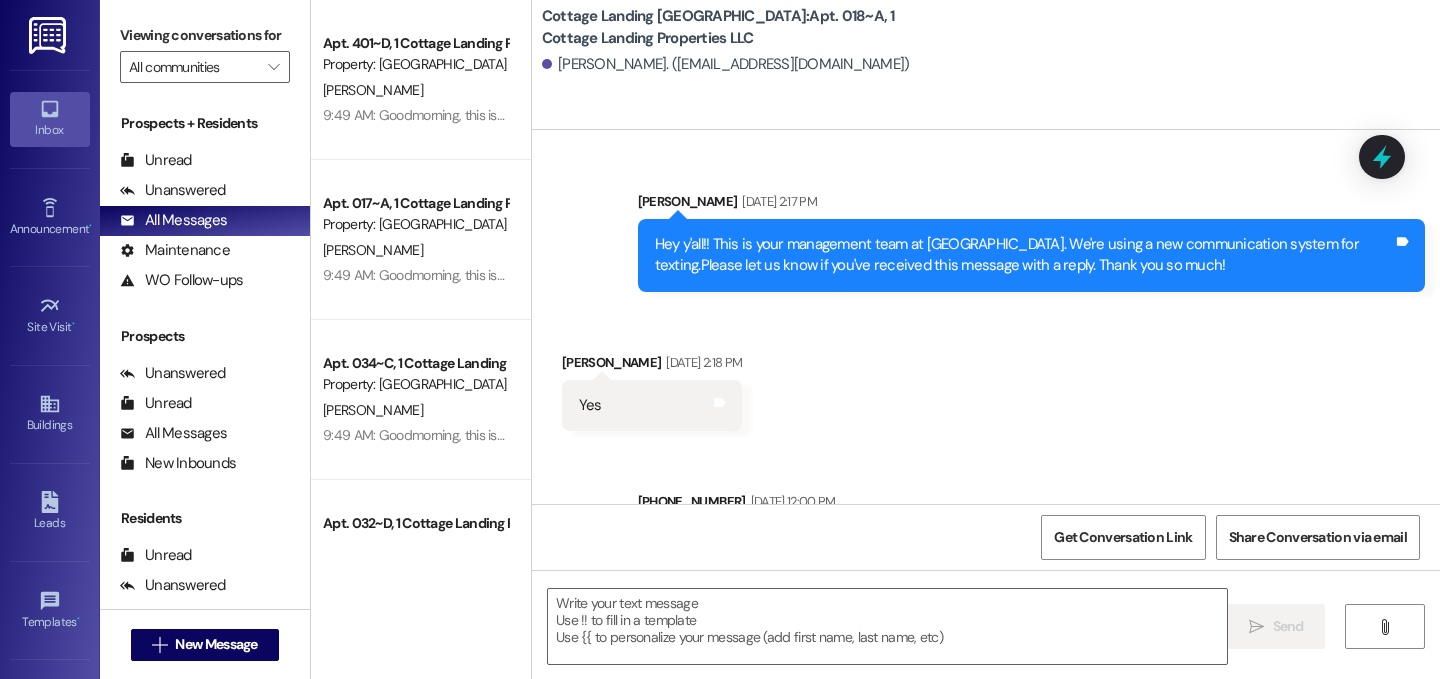 click at bounding box center [887, 626] 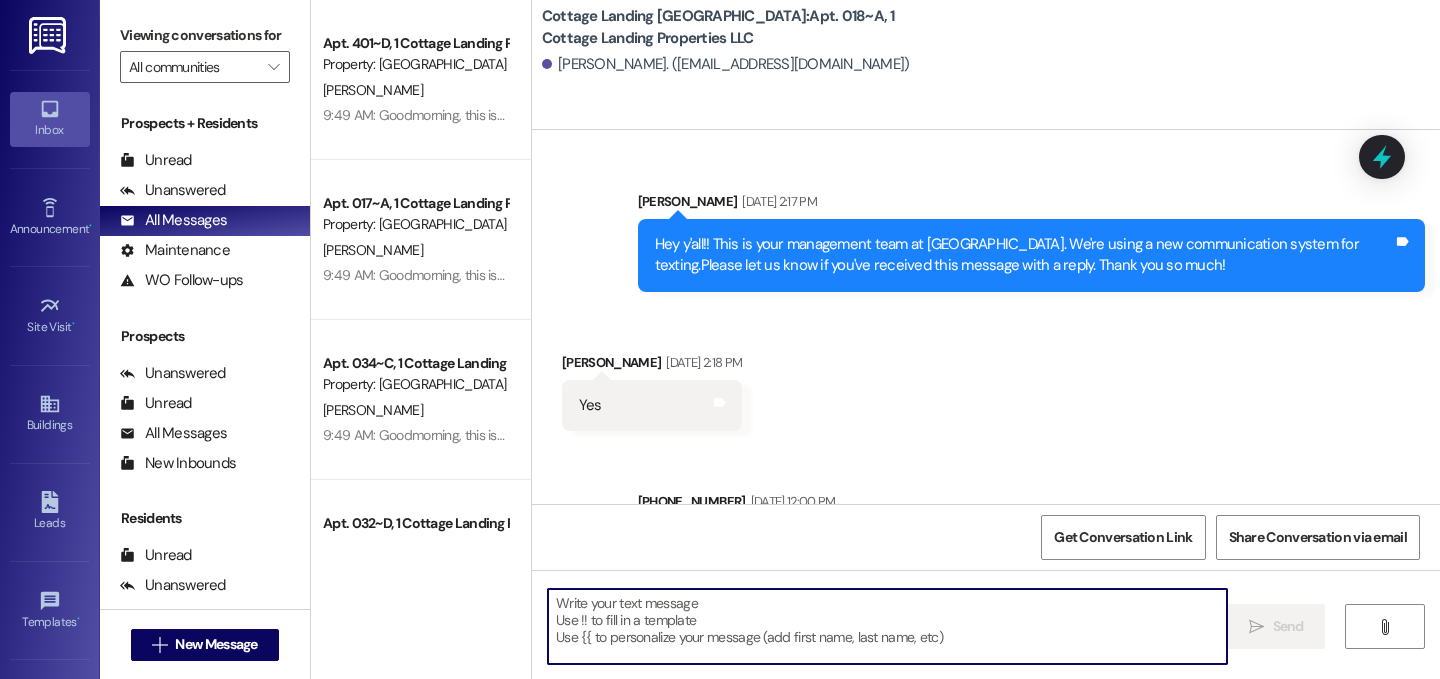 scroll, scrollTop: 64271, scrollLeft: 0, axis: vertical 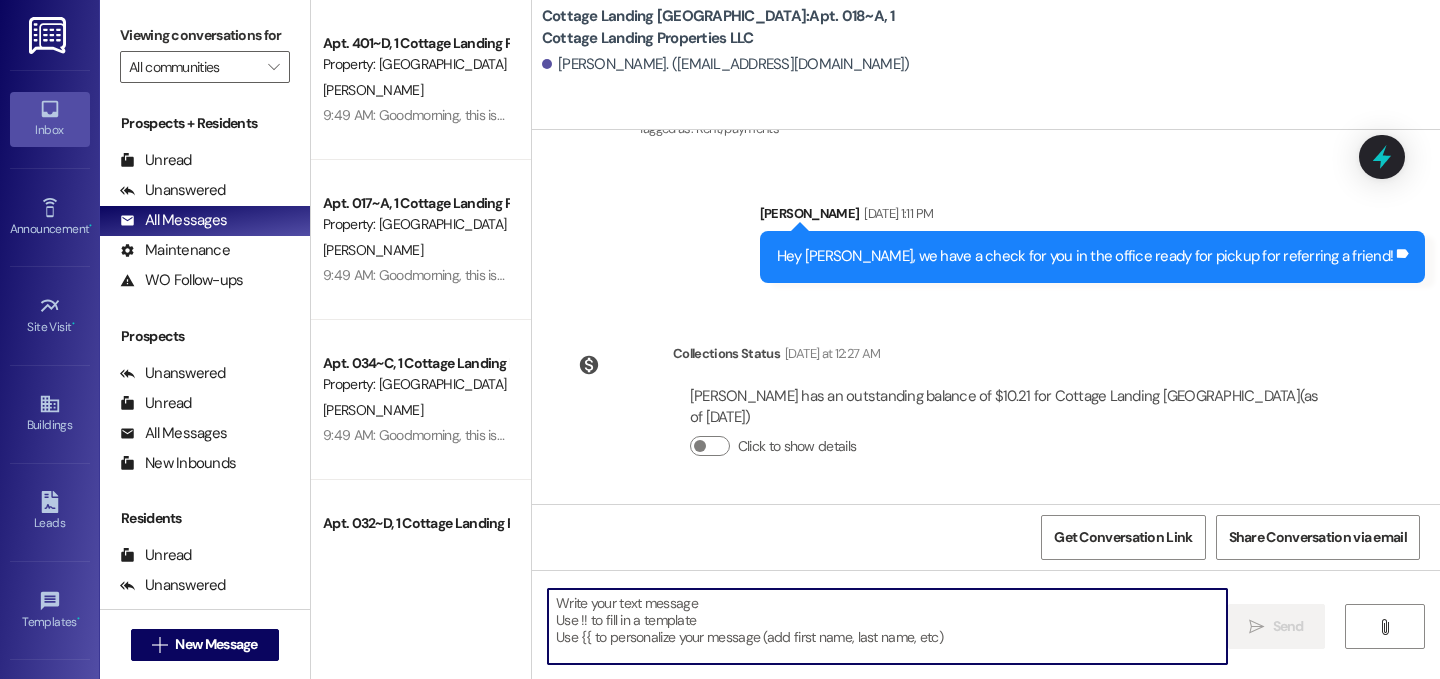 paste on "Goodmorning, this is a reminder that vendors are painting exterior doors throughout the week. The door will be open while painted and stay cracked open for a short period of time to ensure they dry. We will come by after to close them. Please do not lock your front door if it has been unlocked. Please make sure your pets are NOT left loose in your cottage throughout this process. Thank you." 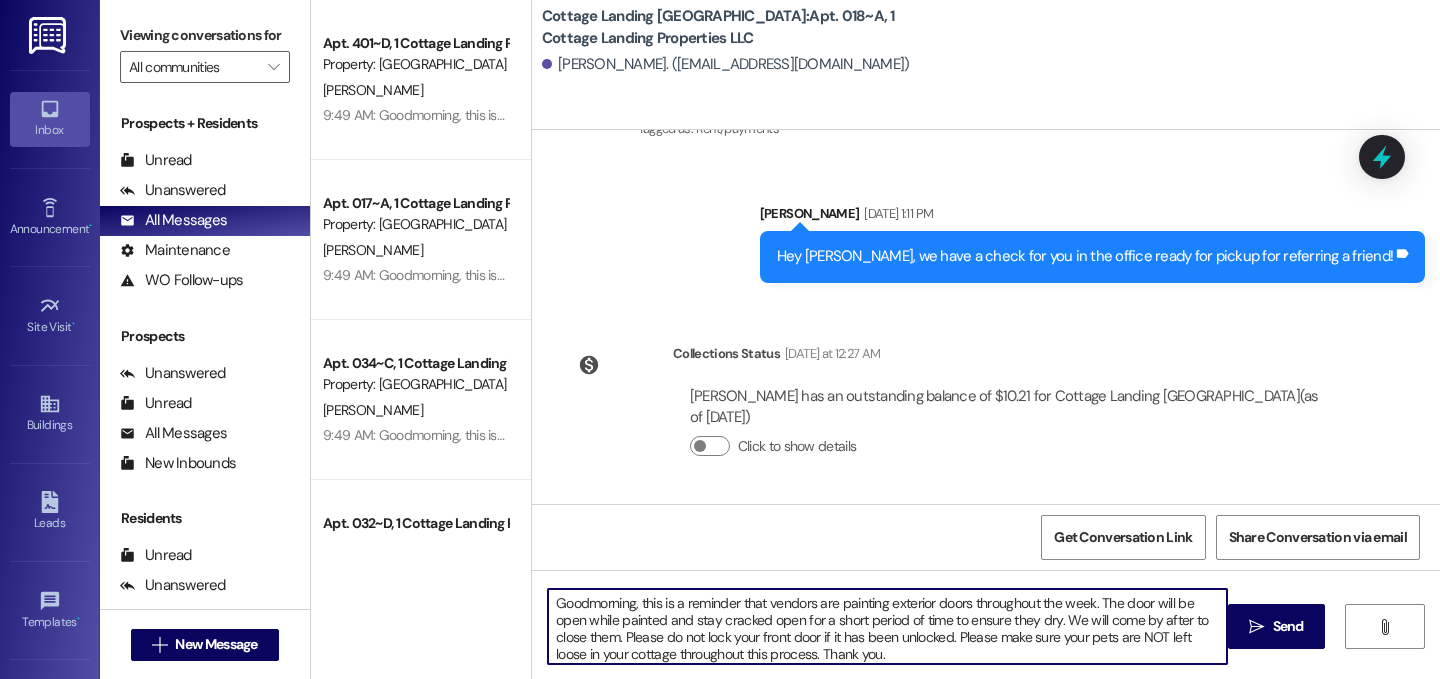 scroll, scrollTop: 17, scrollLeft: 0, axis: vertical 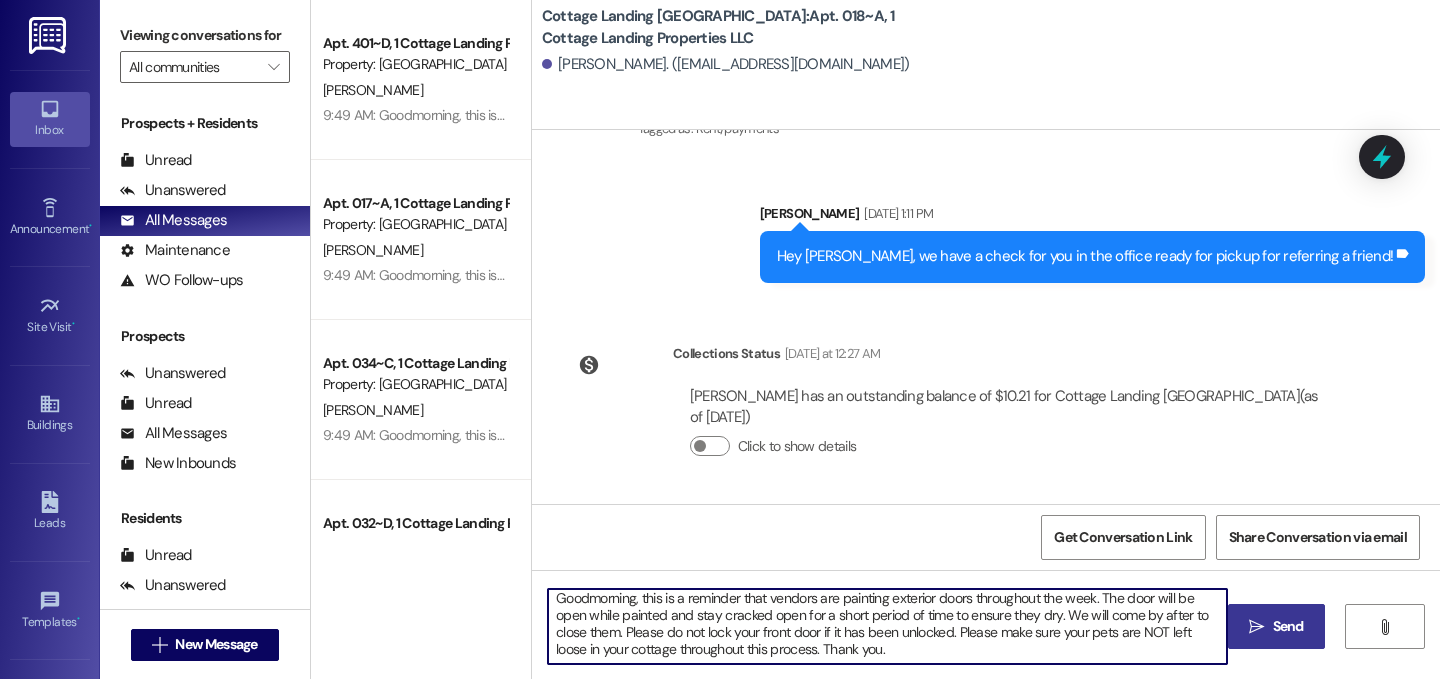 type on "Goodmorning, this is a reminder that vendors are painting exterior doors throughout the week. The door will be open while painted and stay cracked open for a short period of time to ensure they dry. We will come by after to close them. Please do not lock your front door if it has been unlocked. Please make sure your pets are NOT left loose in your cottage throughout this process. Thank you." 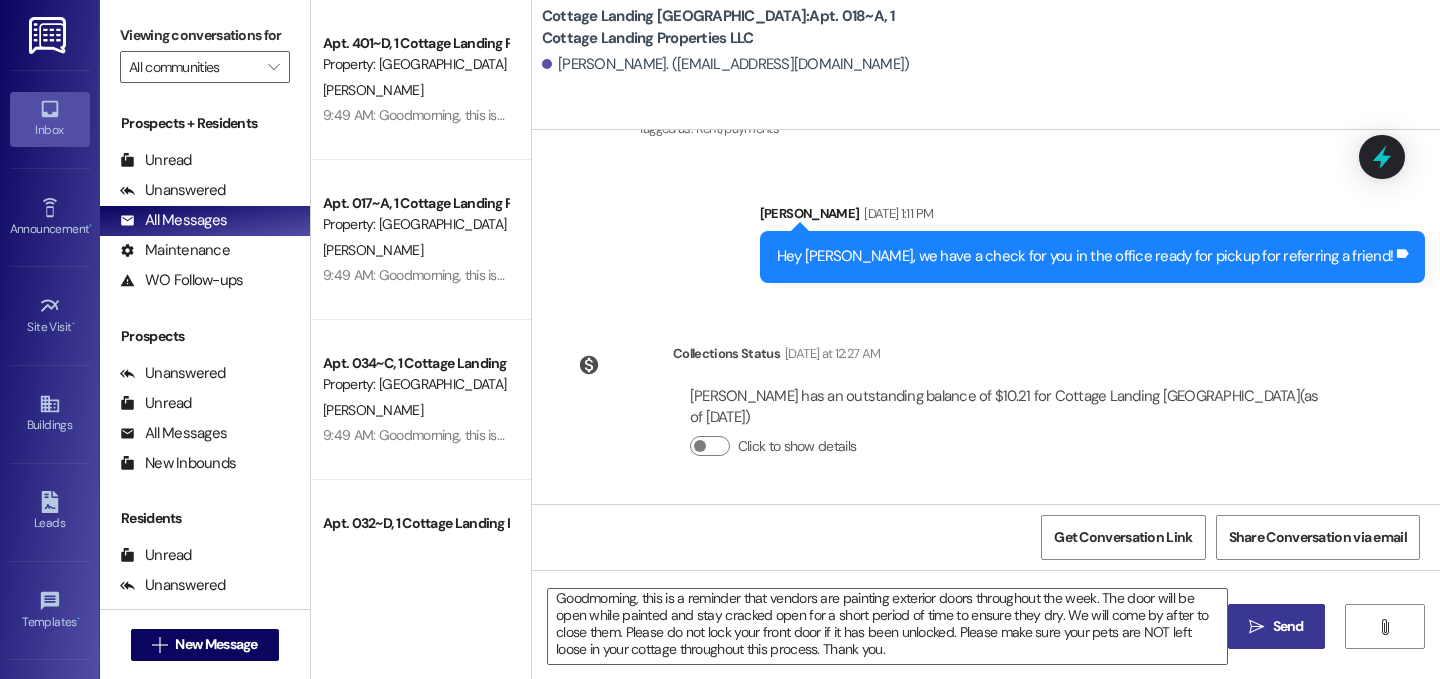 click on "Send" at bounding box center [1288, 626] 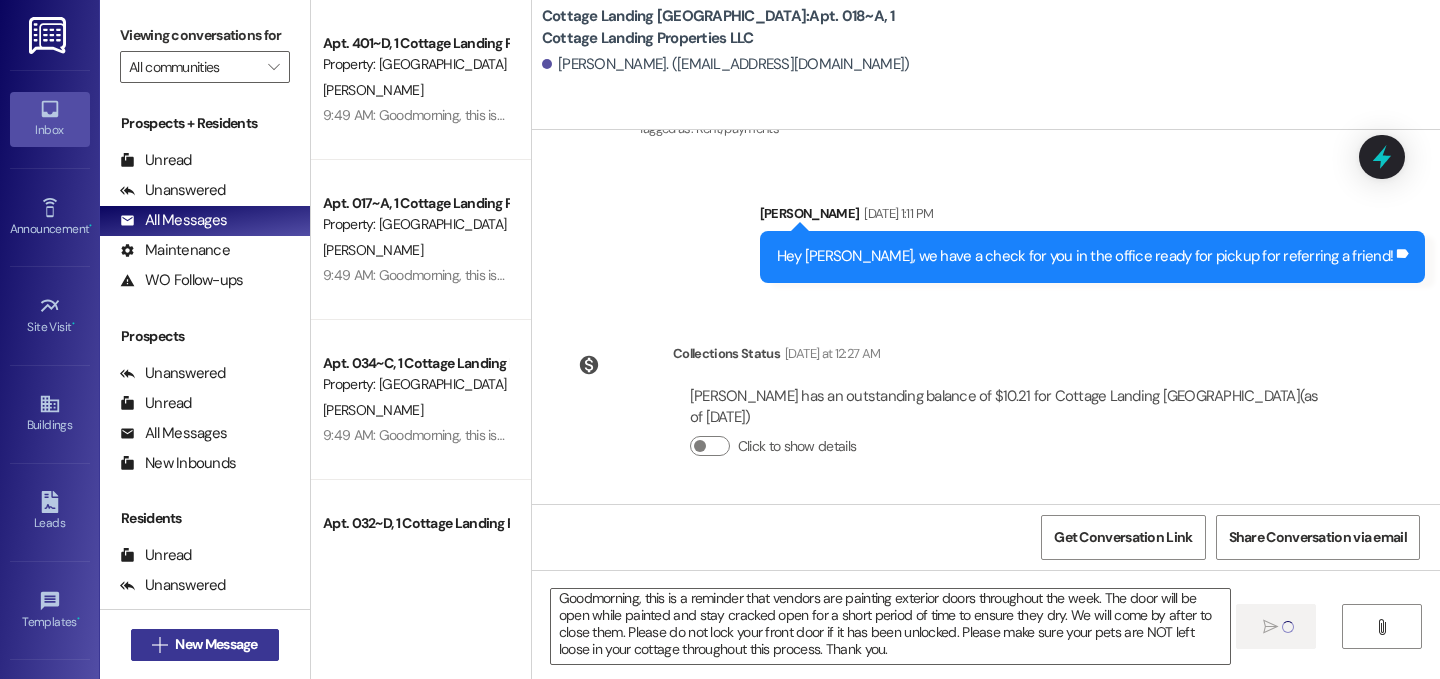 type 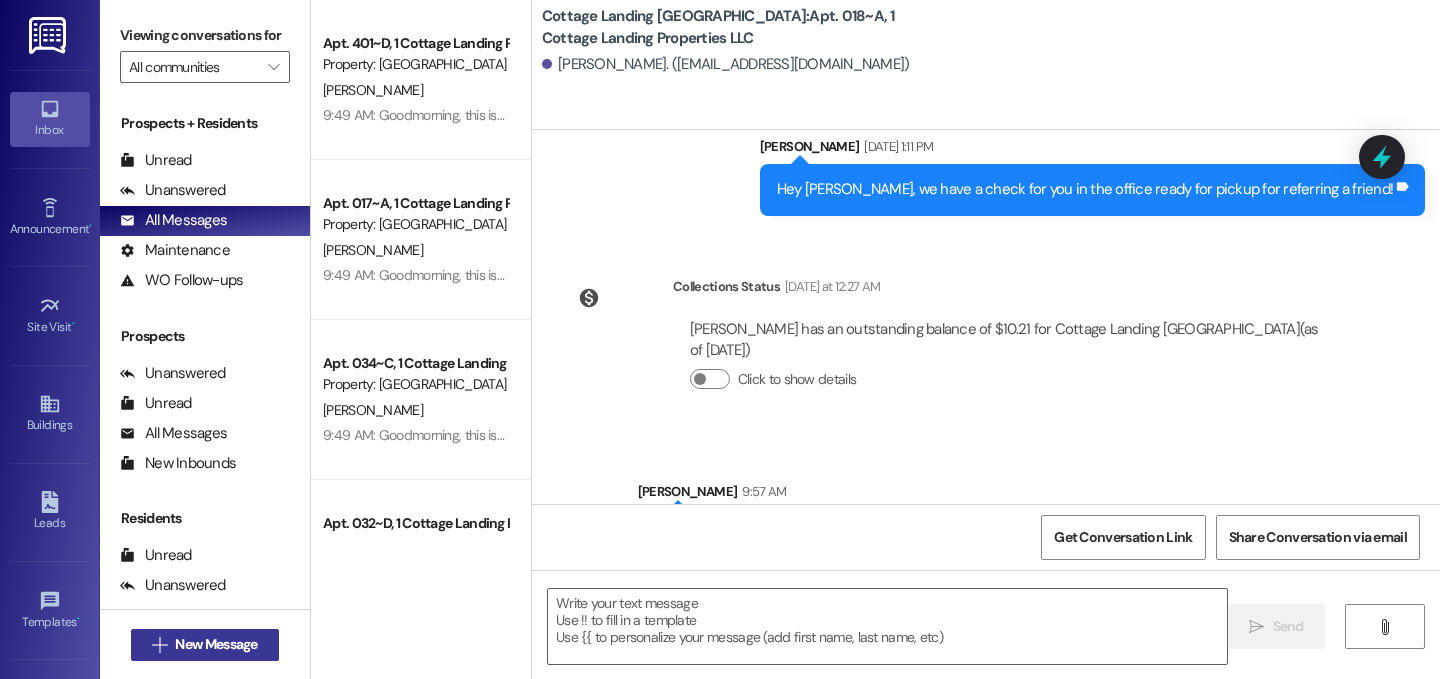 scroll, scrollTop: 0, scrollLeft: 0, axis: both 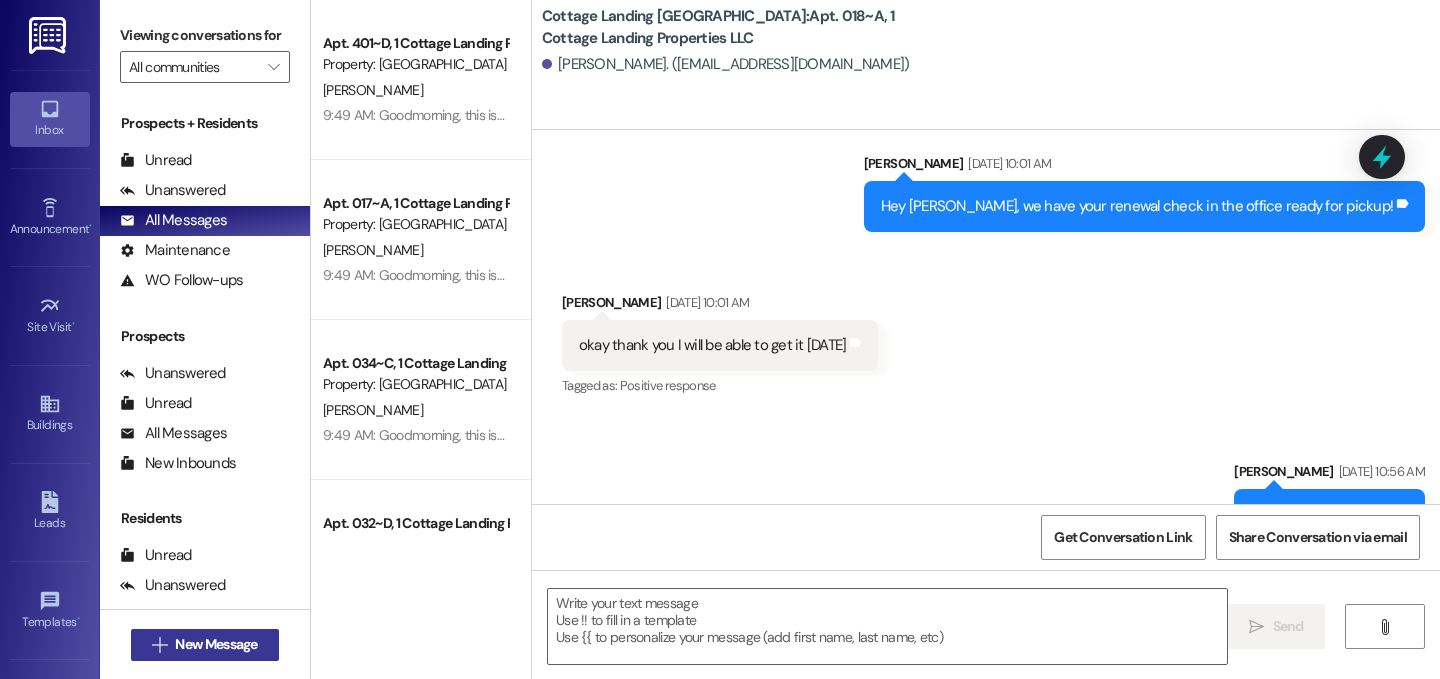 click on "New Message" at bounding box center [216, 644] 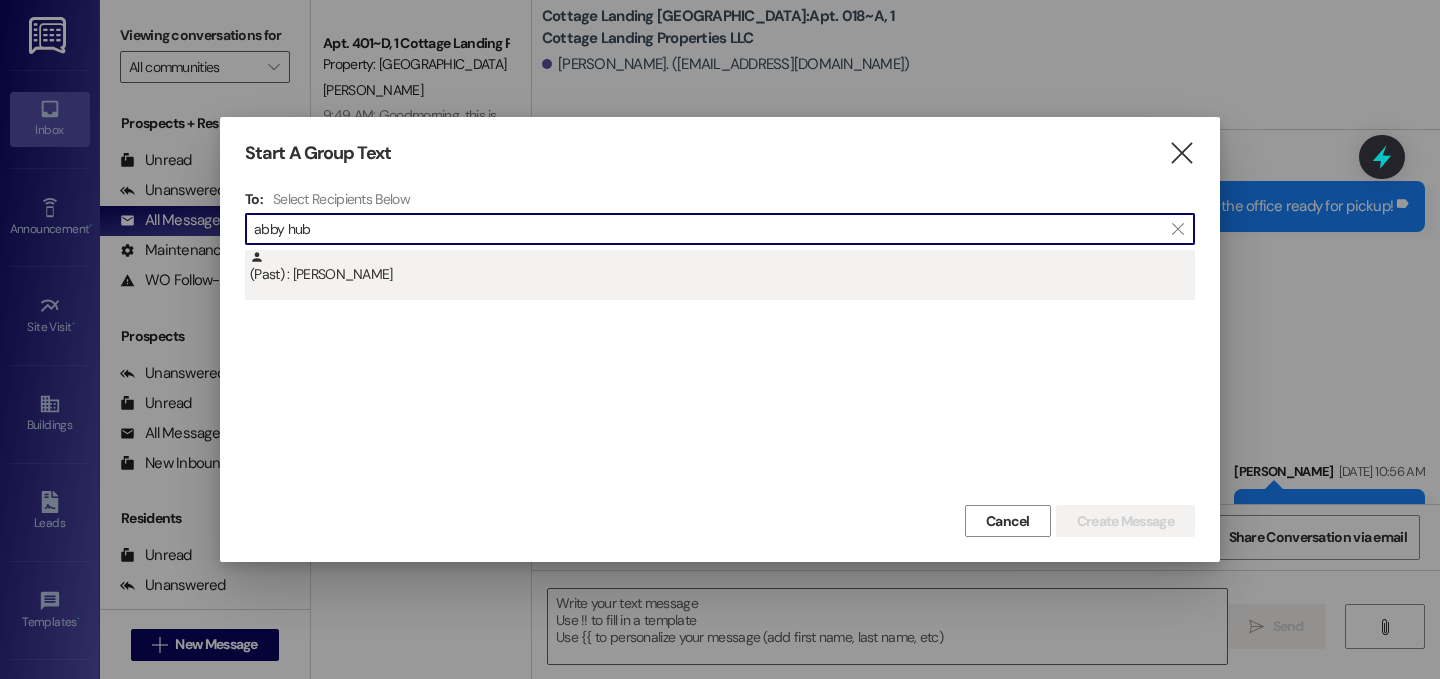 type on "abby hub" 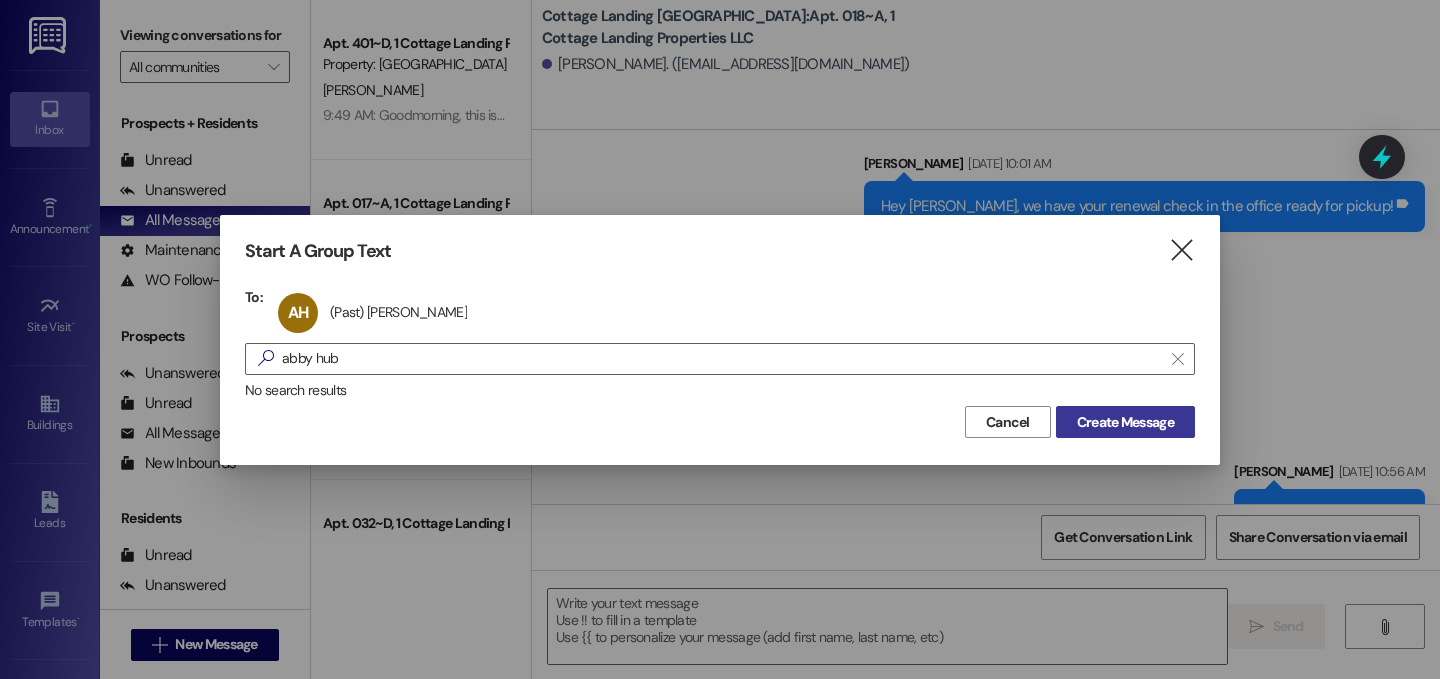 click on "Create Message" at bounding box center (1125, 422) 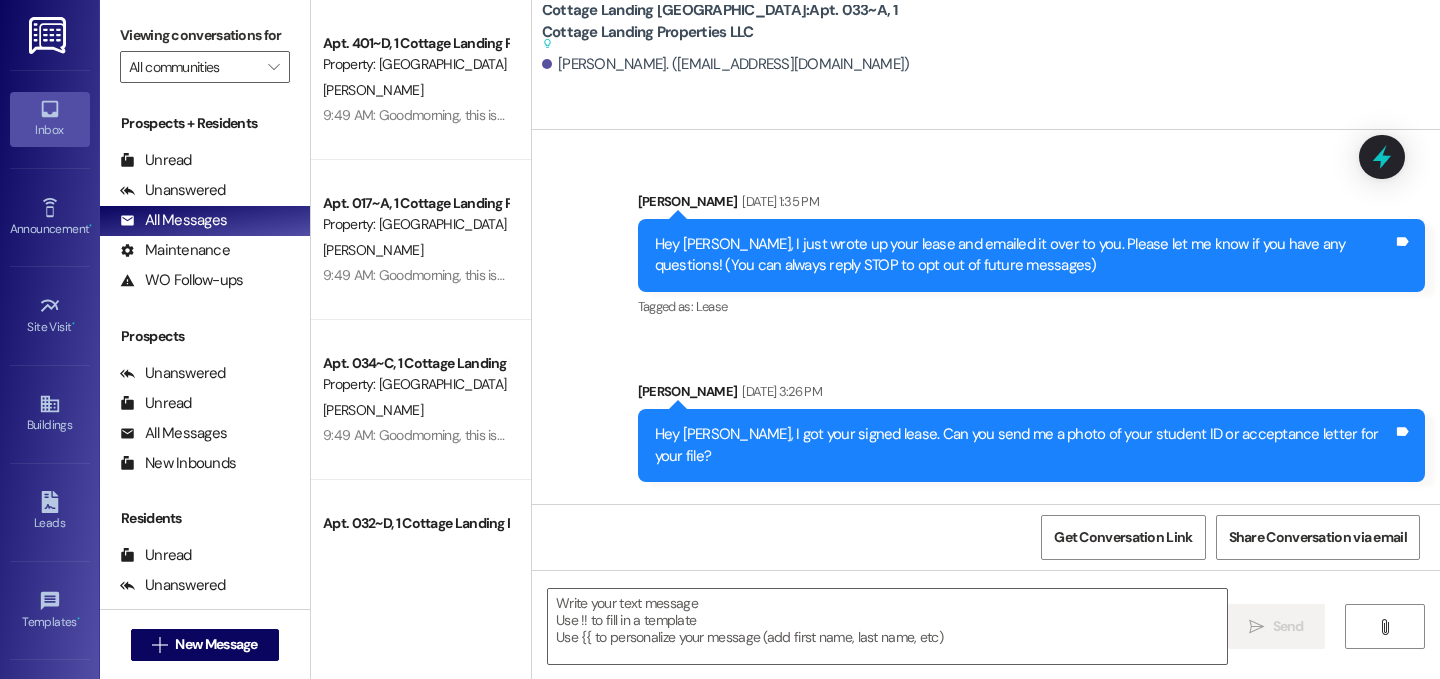 click at bounding box center (887, 626) 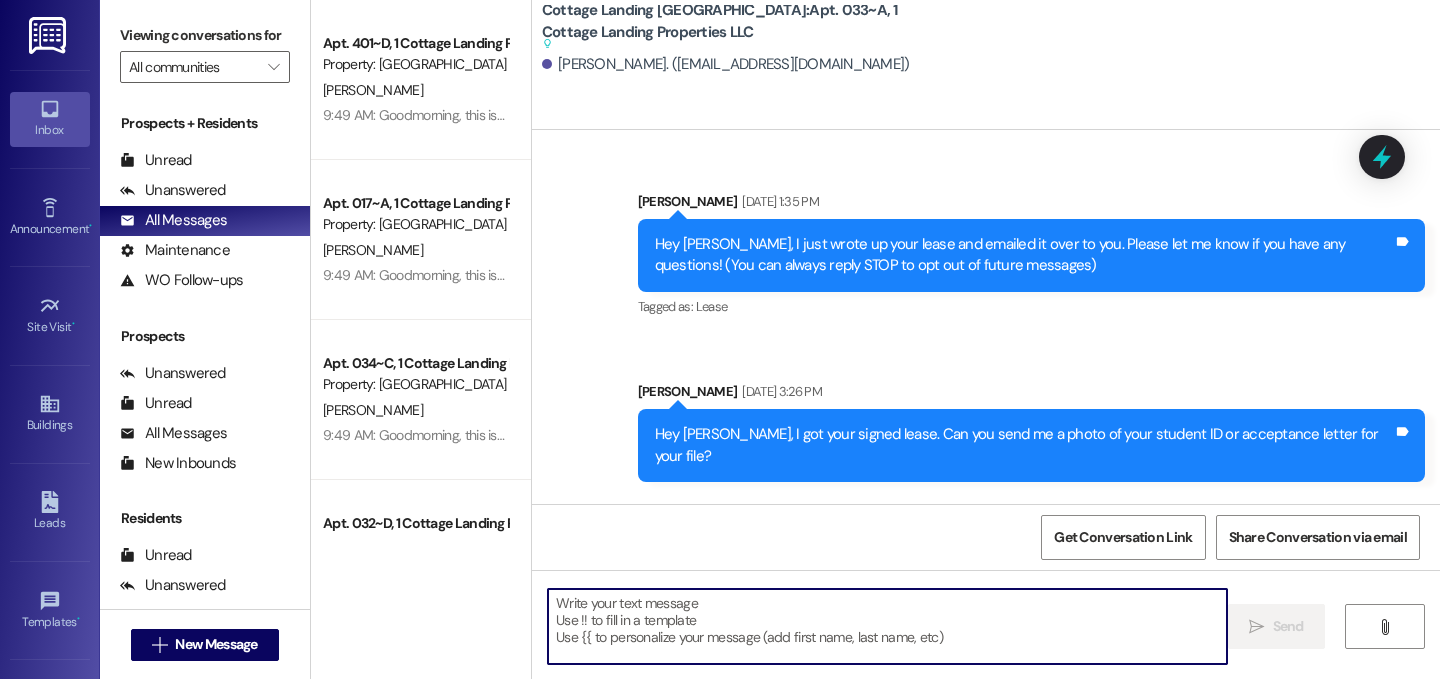 scroll, scrollTop: 32262, scrollLeft: 0, axis: vertical 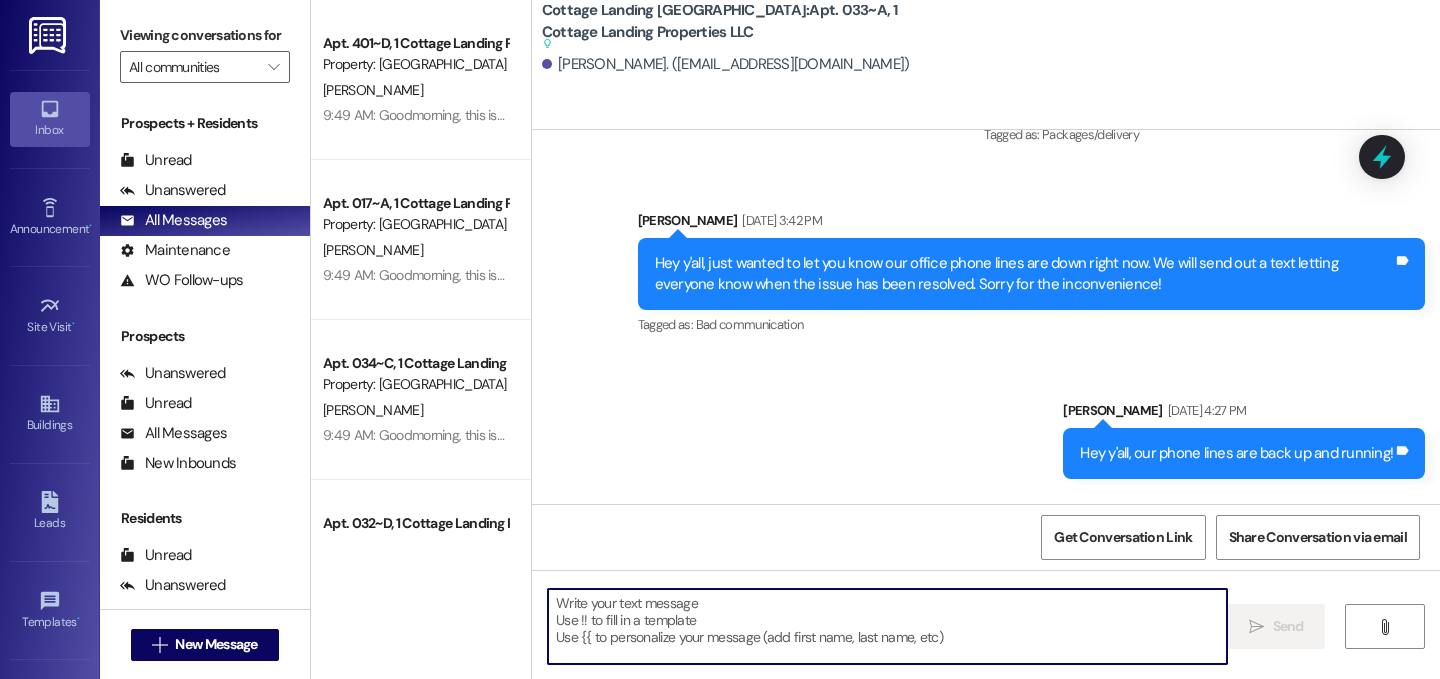 paste on "Goodmorning, this is a reminder that vendors are painting exterior doors throughout the week. The door will be open while painted and stay cracked open for a short period of time to ensure they dry. We will come by after to close them. Please do not lock your front door if it has been unlocked. Please make sure your pets are NOT left loose in your cottage throughout this process. Thank you." 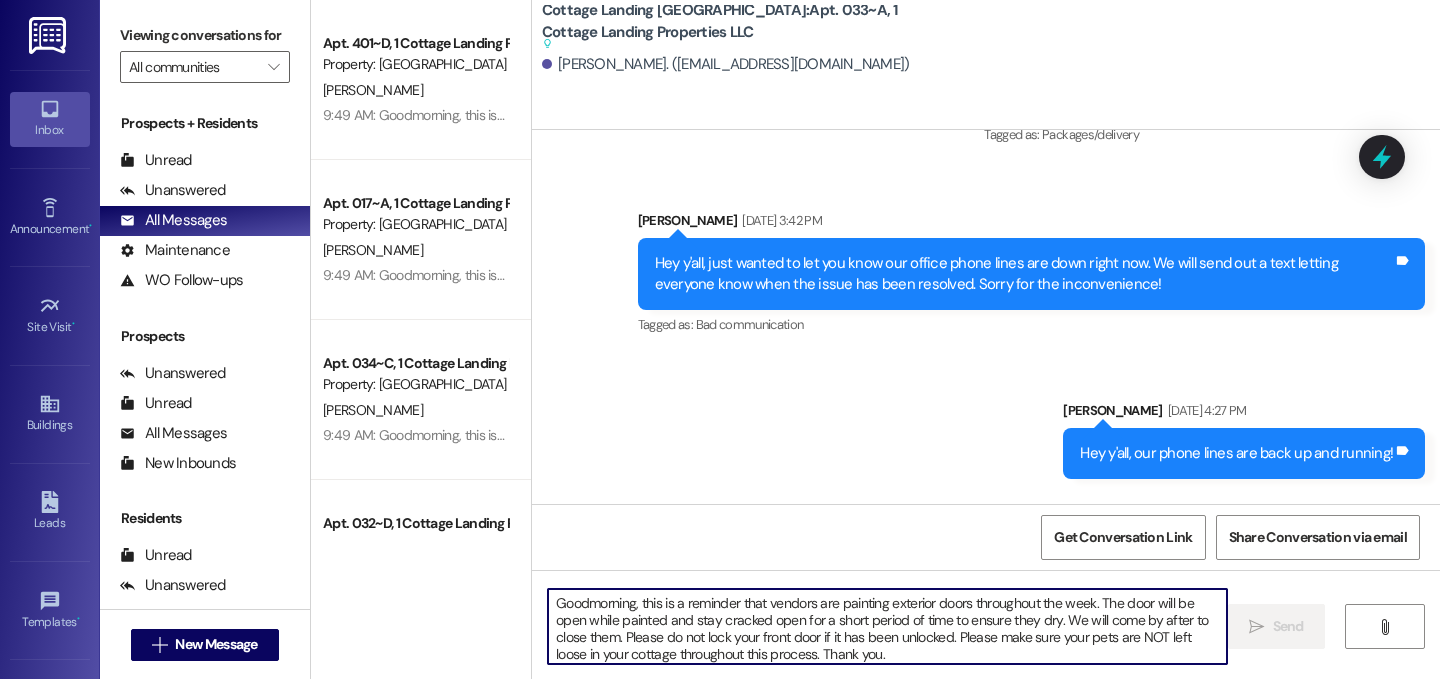 scroll, scrollTop: 17, scrollLeft: 0, axis: vertical 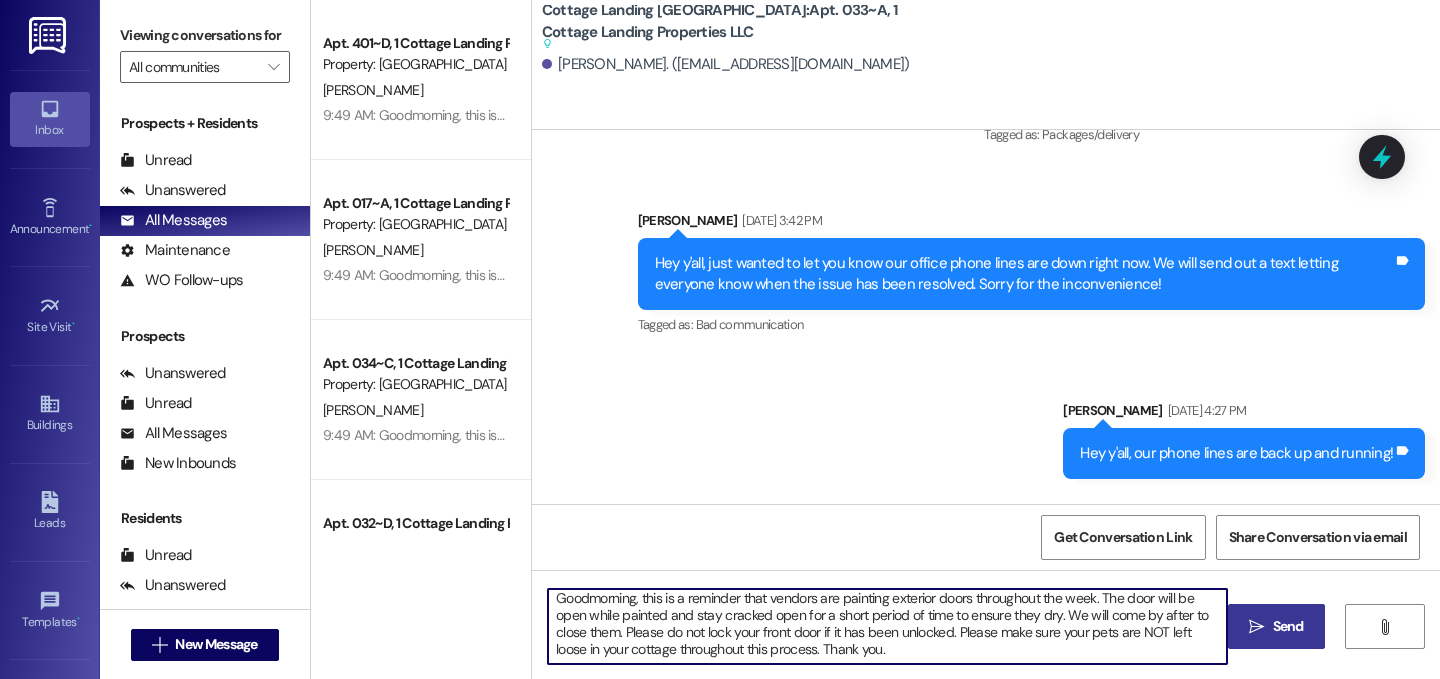 type on "Goodmorning, this is a reminder that vendors are painting exterior doors throughout the week. The door will be open while painted and stay cracked open for a short period of time to ensure they dry. We will come by after to close them. Please do not lock your front door if it has been unlocked. Please make sure your pets are NOT left loose in your cottage throughout this process. Thank you." 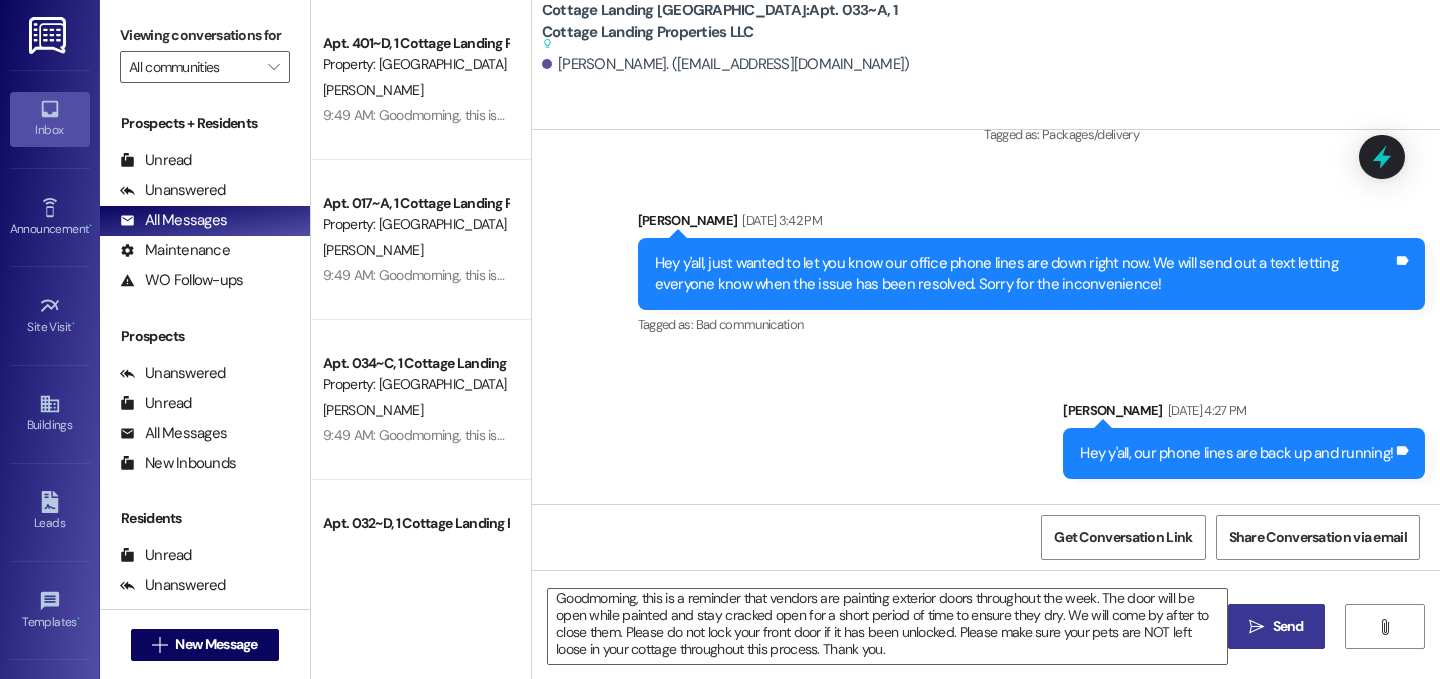 click on "Send" at bounding box center (1288, 626) 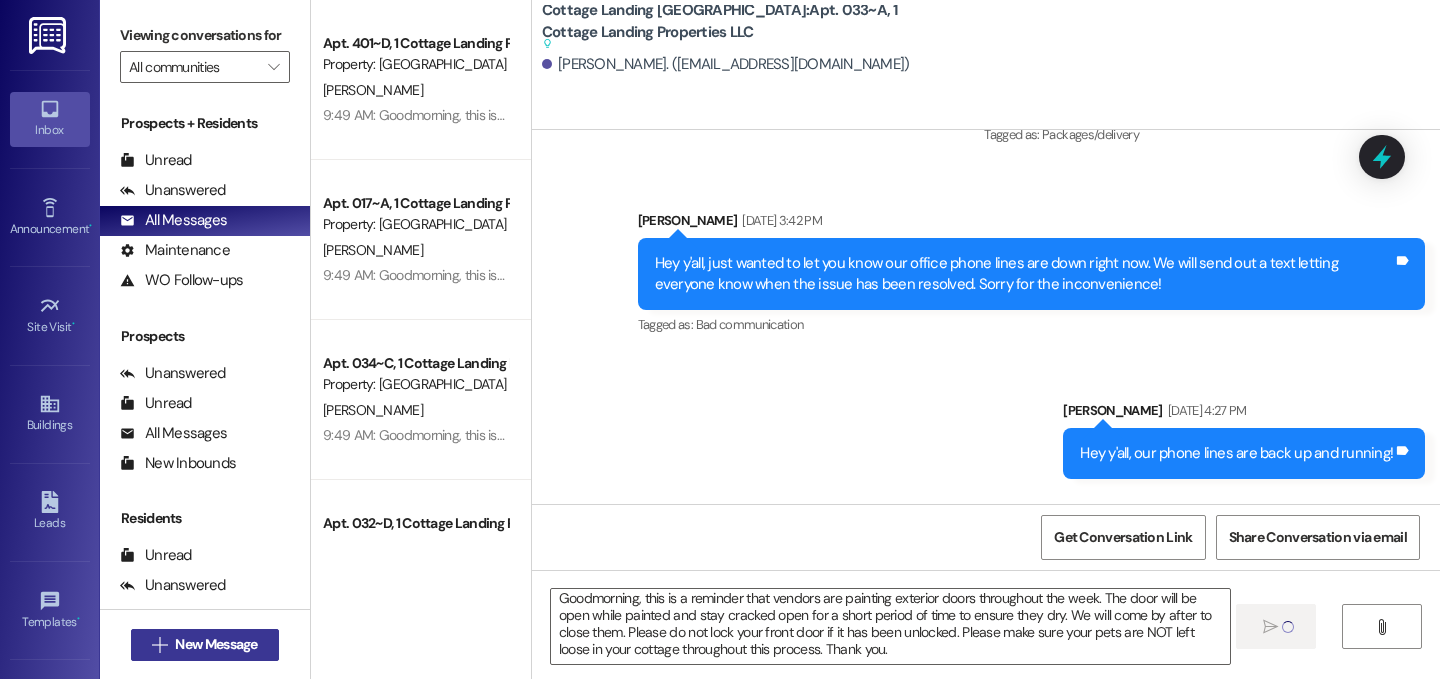 type 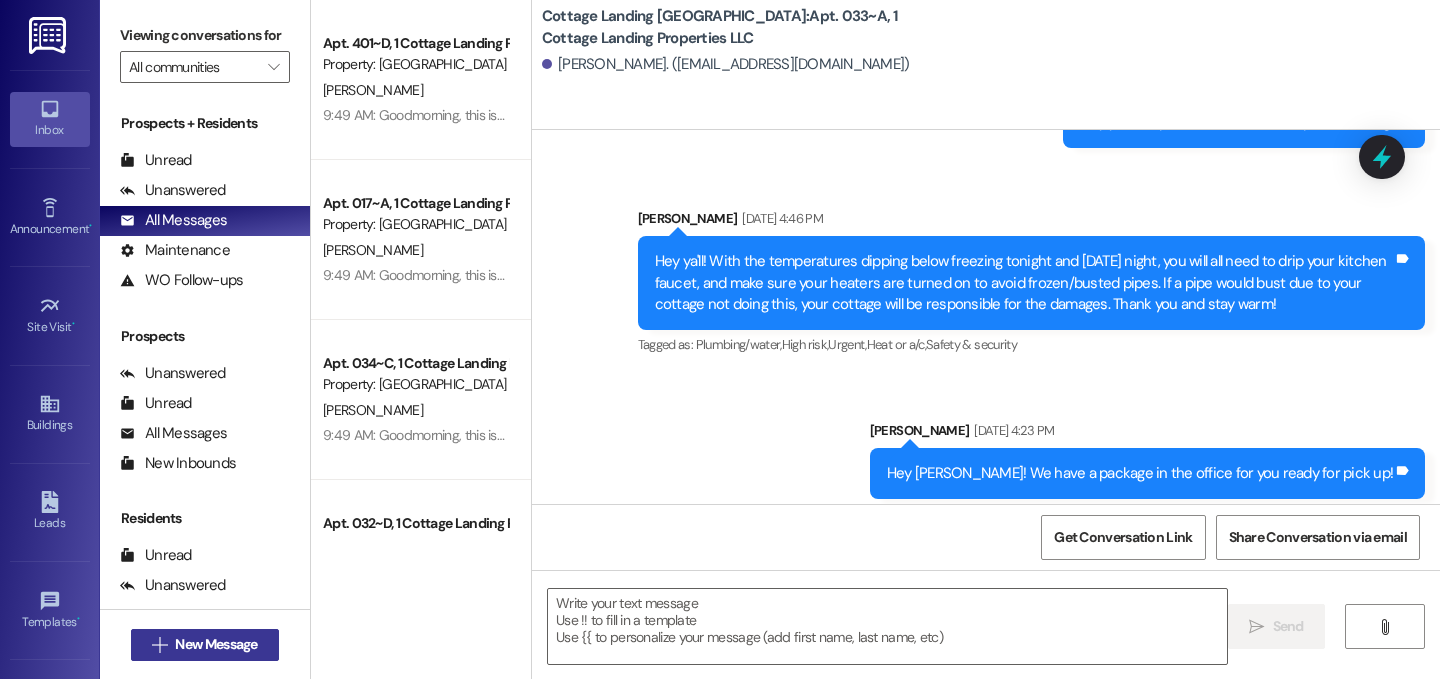 scroll, scrollTop: 0, scrollLeft: 0, axis: both 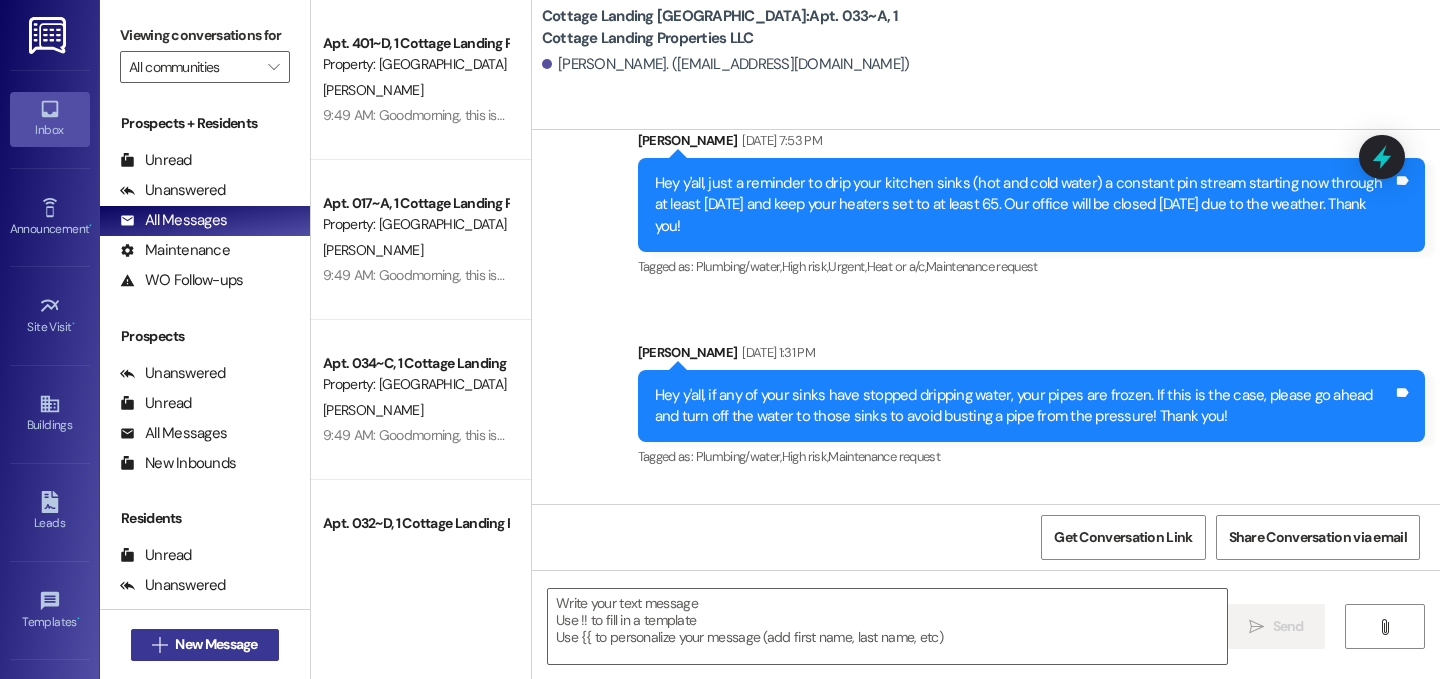 click on " New Message" at bounding box center [205, 645] 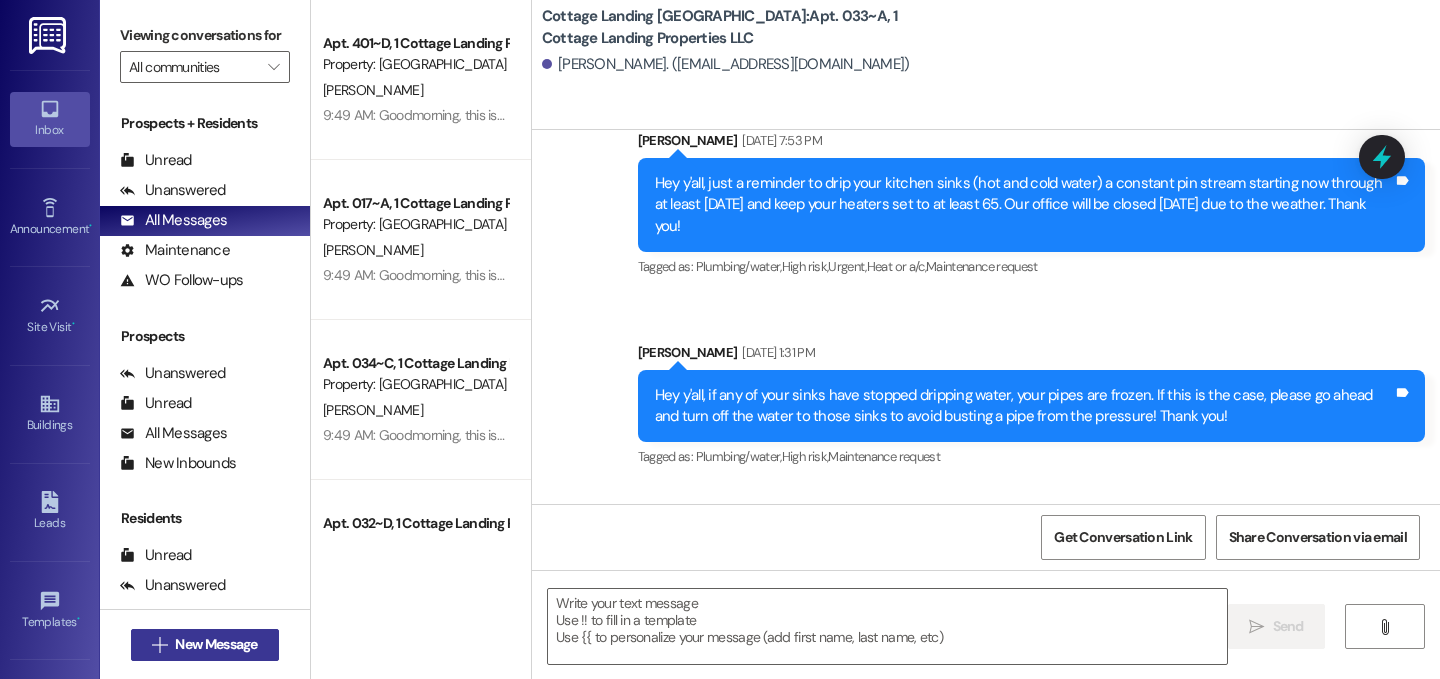scroll, scrollTop: 29187, scrollLeft: 0, axis: vertical 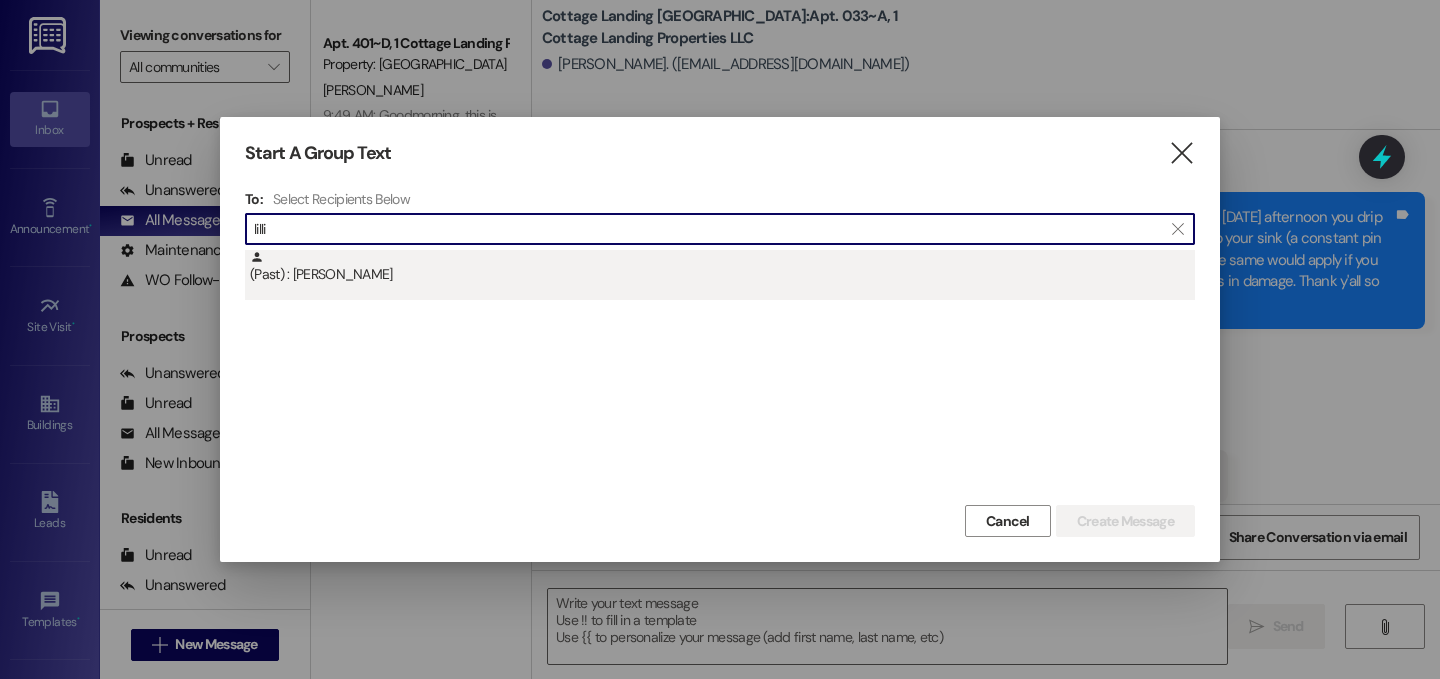 type on "lilli" 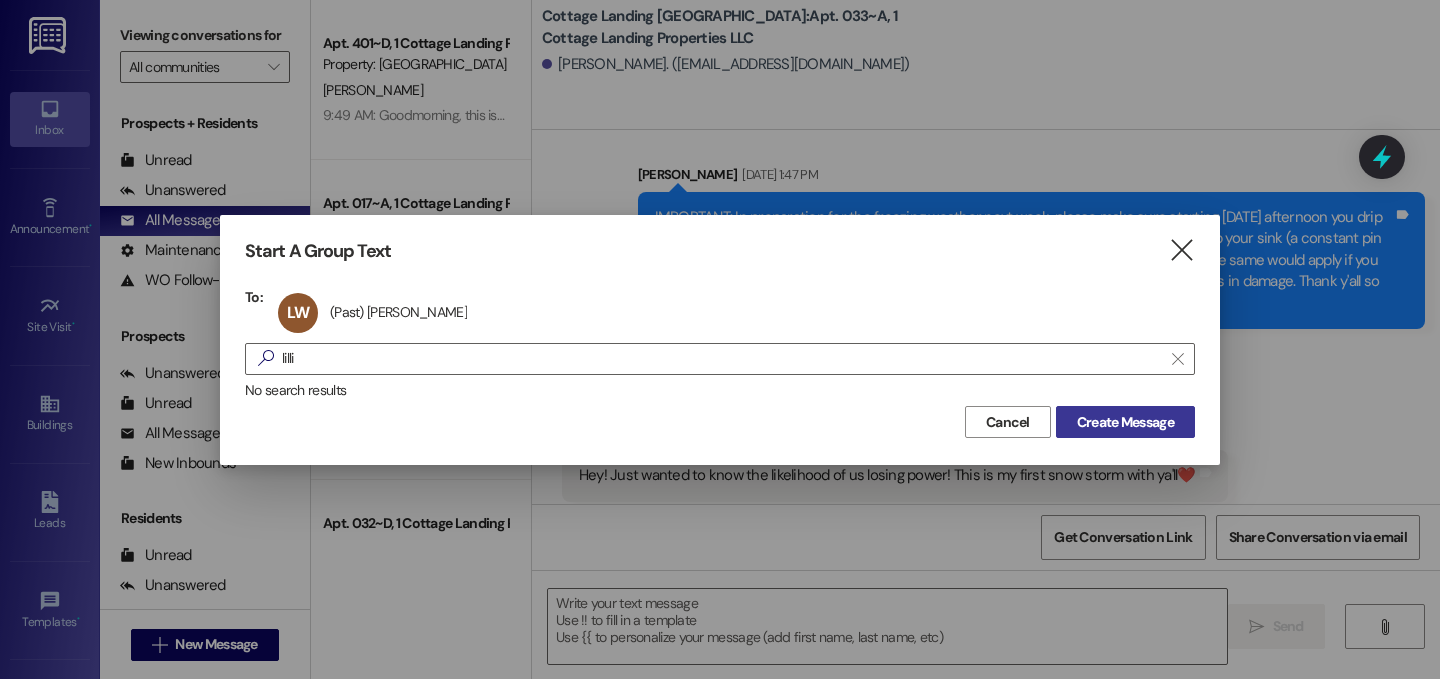 click on "Create Message" at bounding box center (1125, 422) 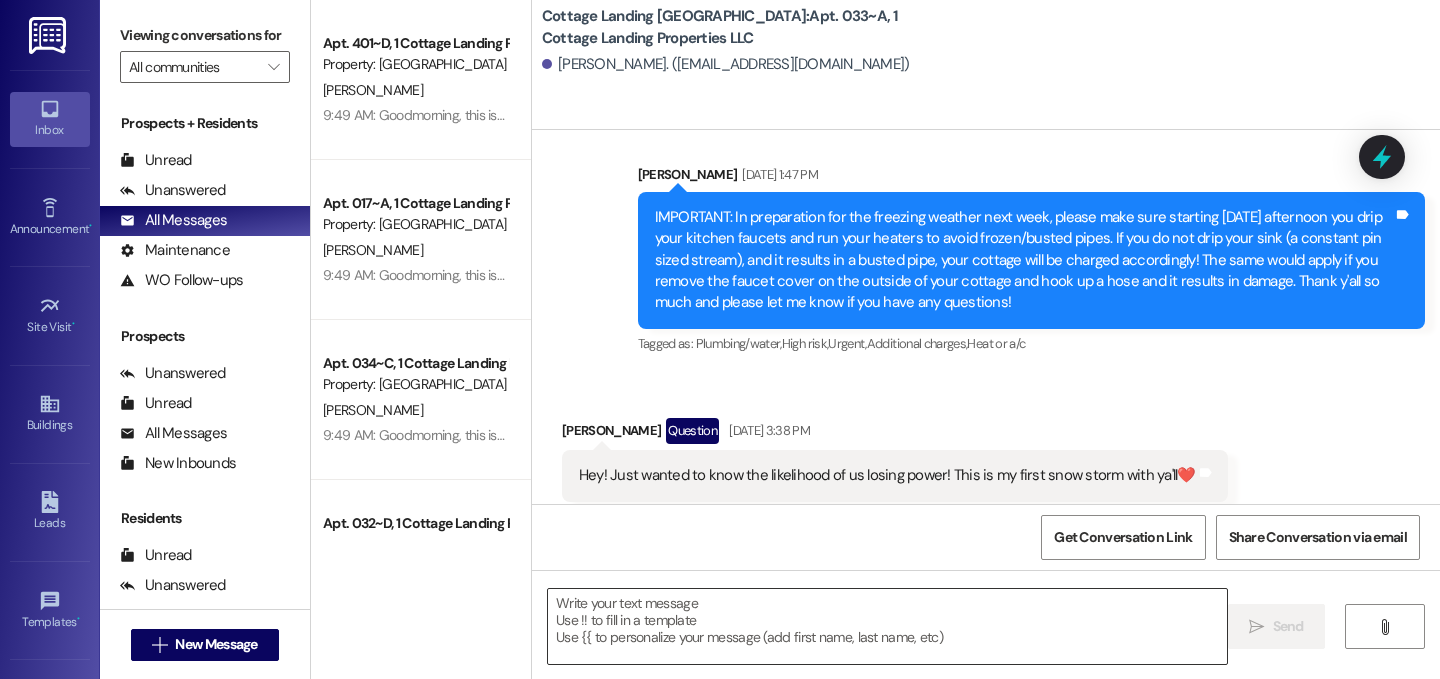 click at bounding box center [887, 626] 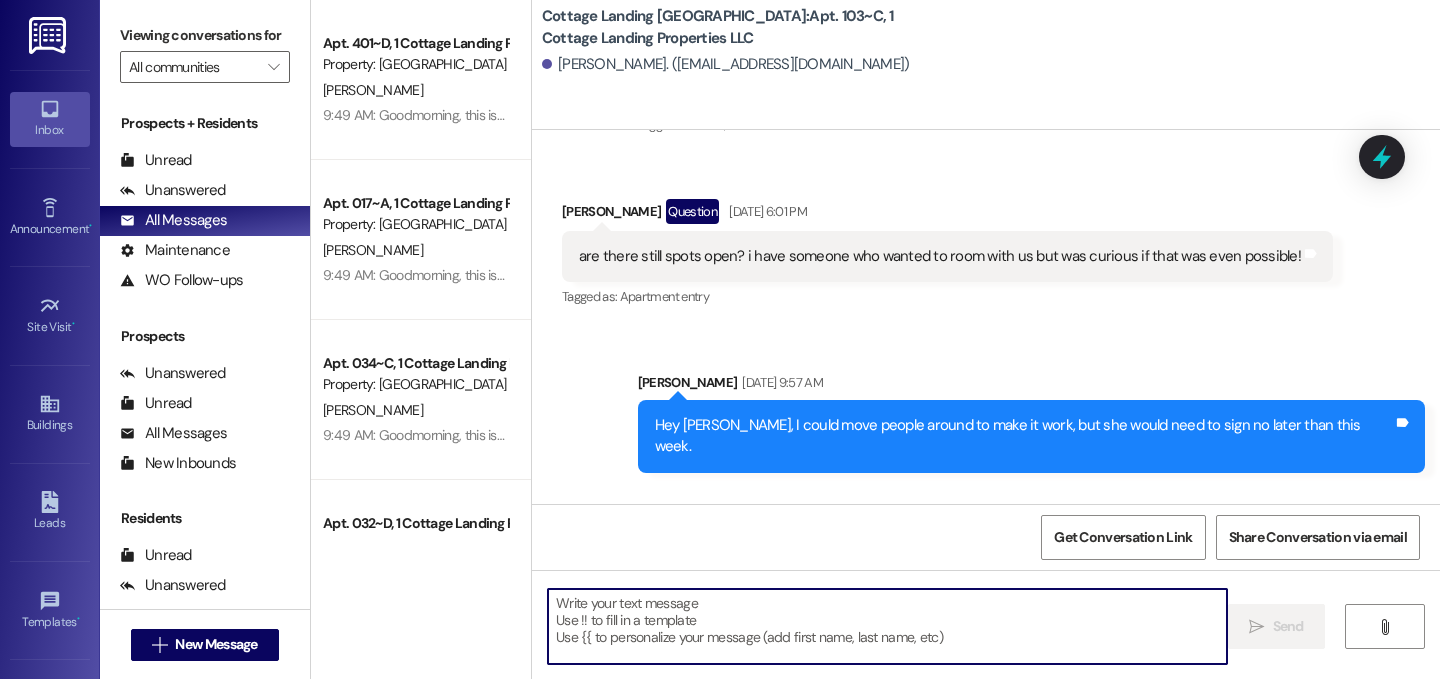 paste on "Goodmorning, this is a reminder that vendors are painting exterior doors throughout the week. The door will be open while painted and stay cracked open for a short period of time to ensure they dry. We will come by after to close them. Please do not lock your front door if it has been unlocked. Please make sure your pets are NOT left loose in your cottage throughout this process. Thank you." 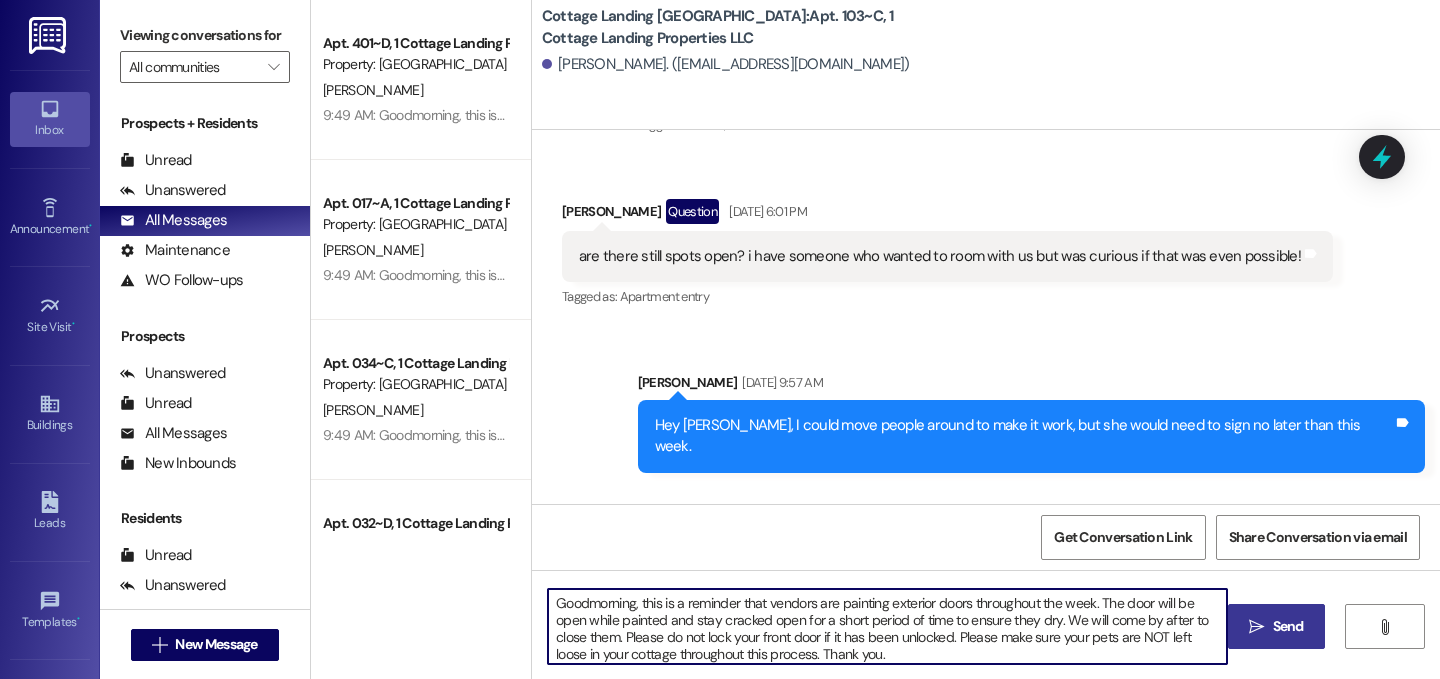 scroll, scrollTop: 36567, scrollLeft: 0, axis: vertical 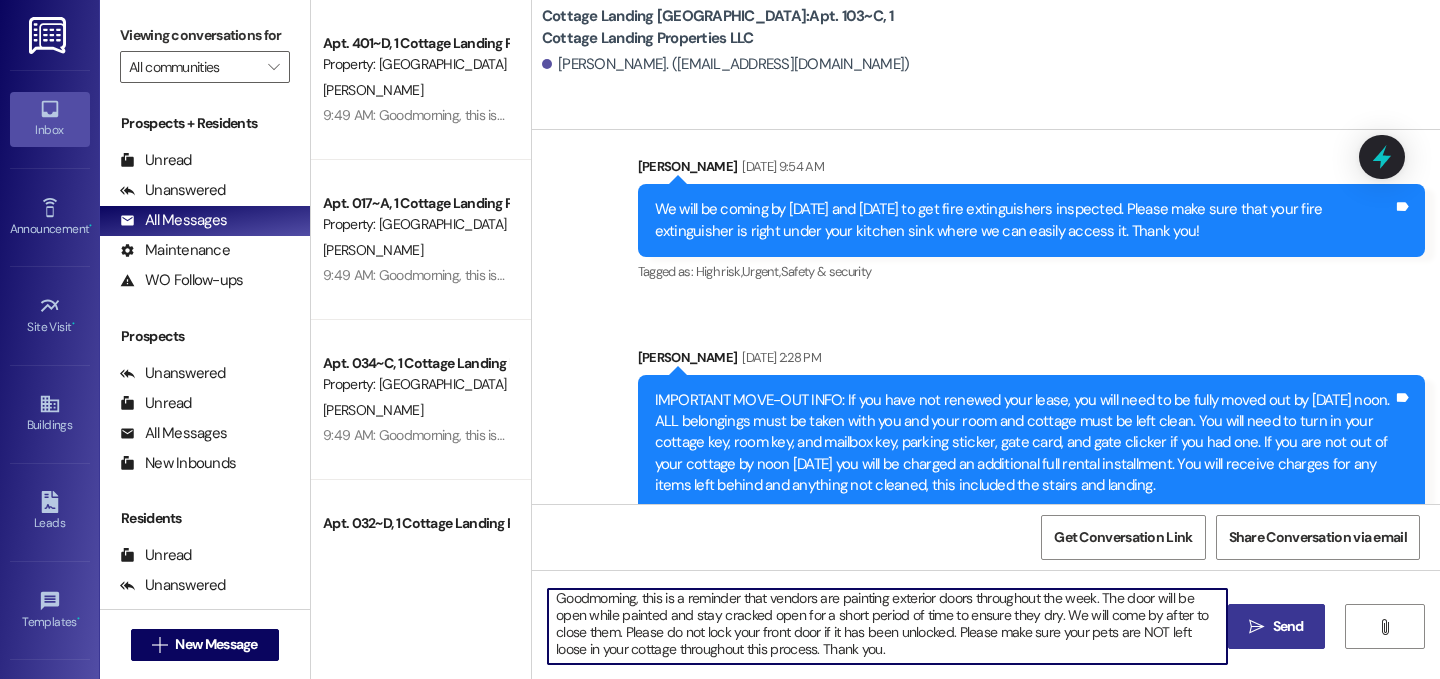 type on "Goodmorning, this is a reminder that vendors are painting exterior doors throughout the week. The door will be open while painted and stay cracked open for a short period of time to ensure they dry. We will come by after to close them. Please do not lock your front door if it has been unlocked. Please make sure your pets are NOT left loose in your cottage throughout this process. Thank you." 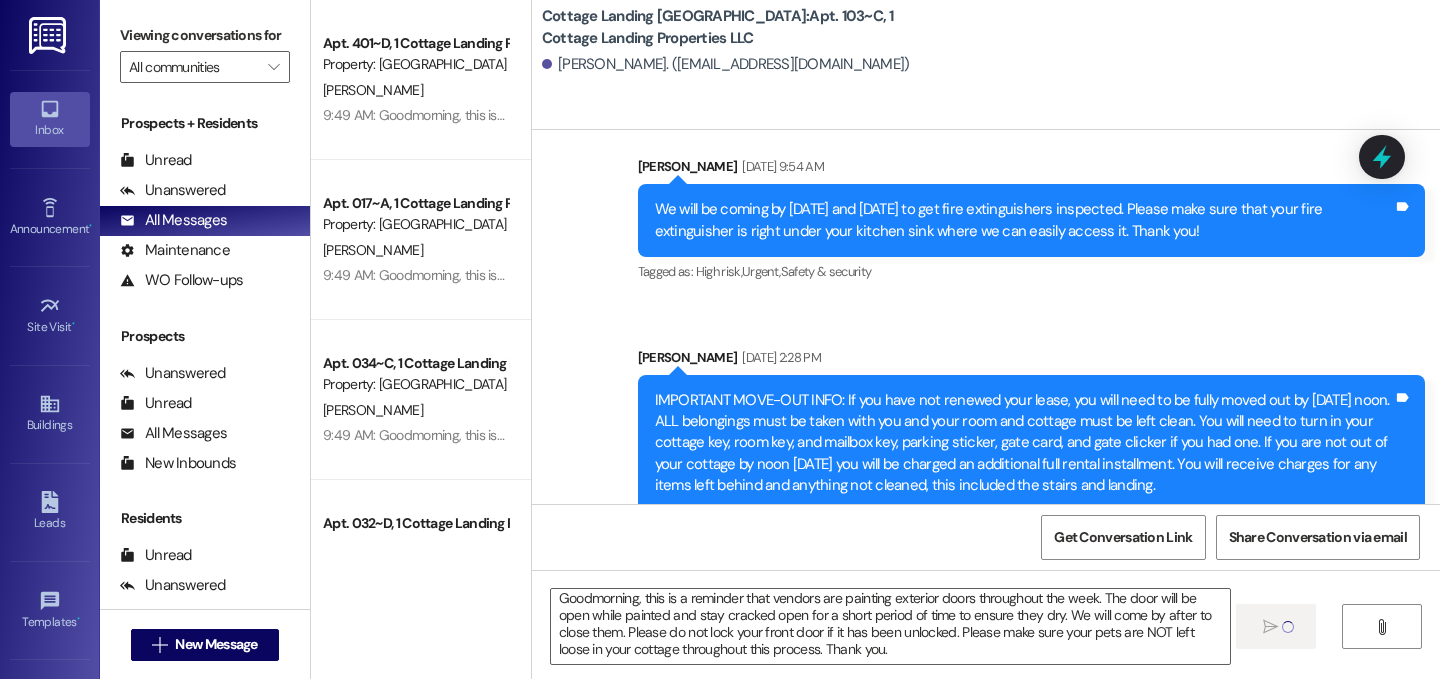 type 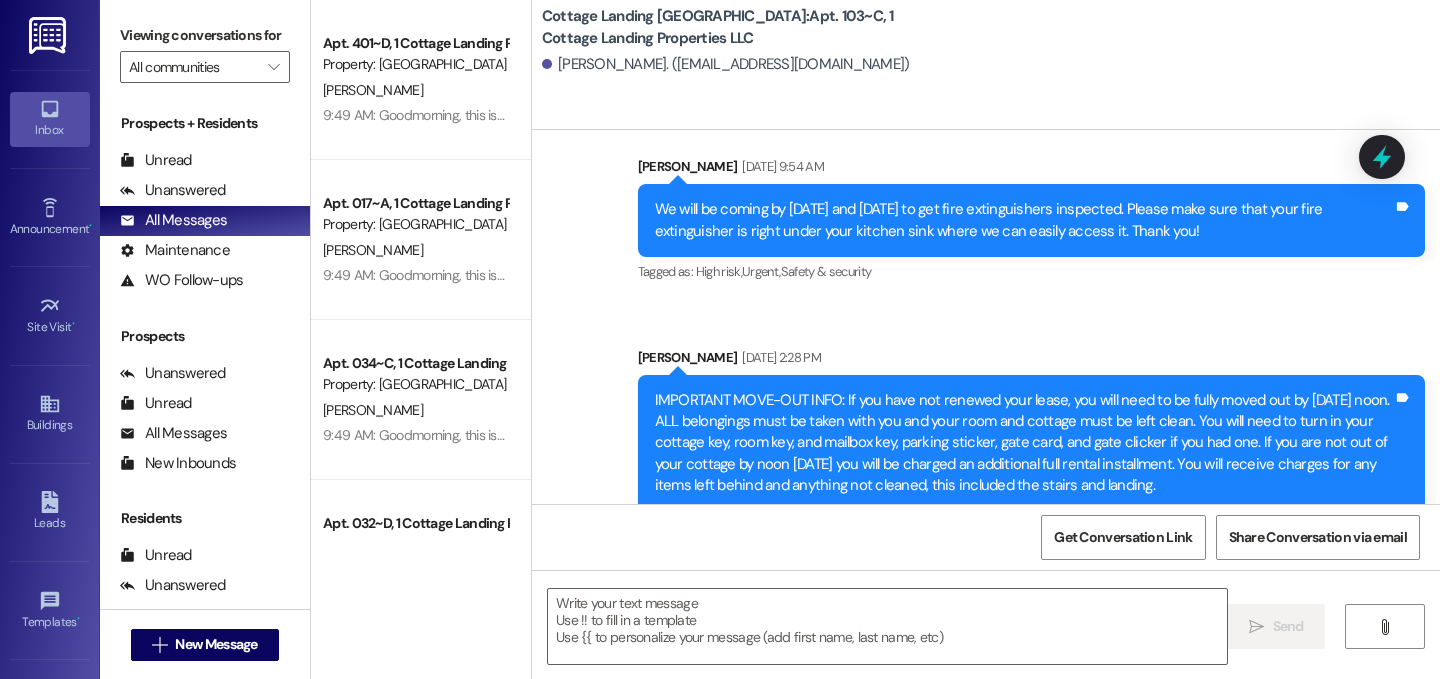 scroll, scrollTop: 0, scrollLeft: 0, axis: both 